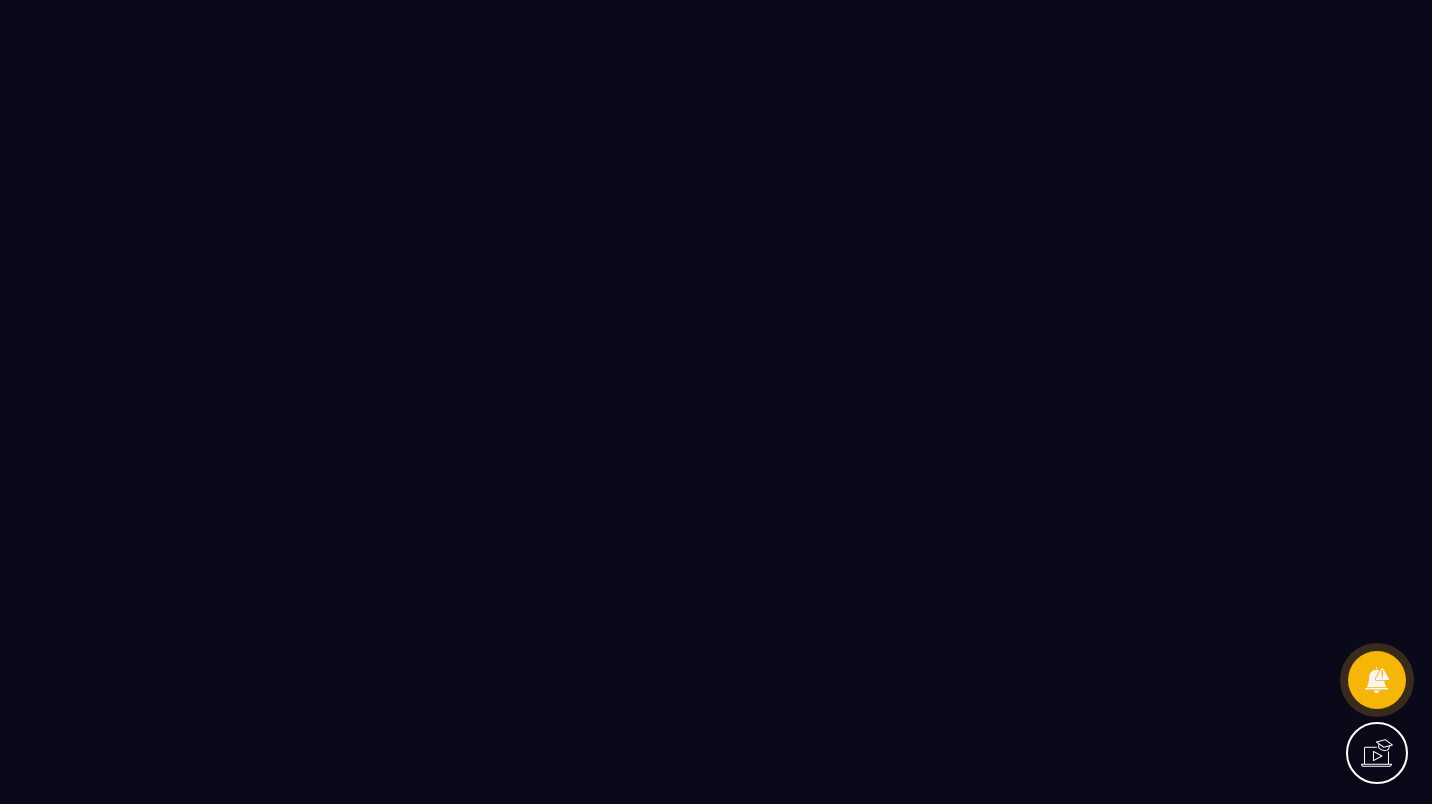 scroll, scrollTop: 0, scrollLeft: 0, axis: both 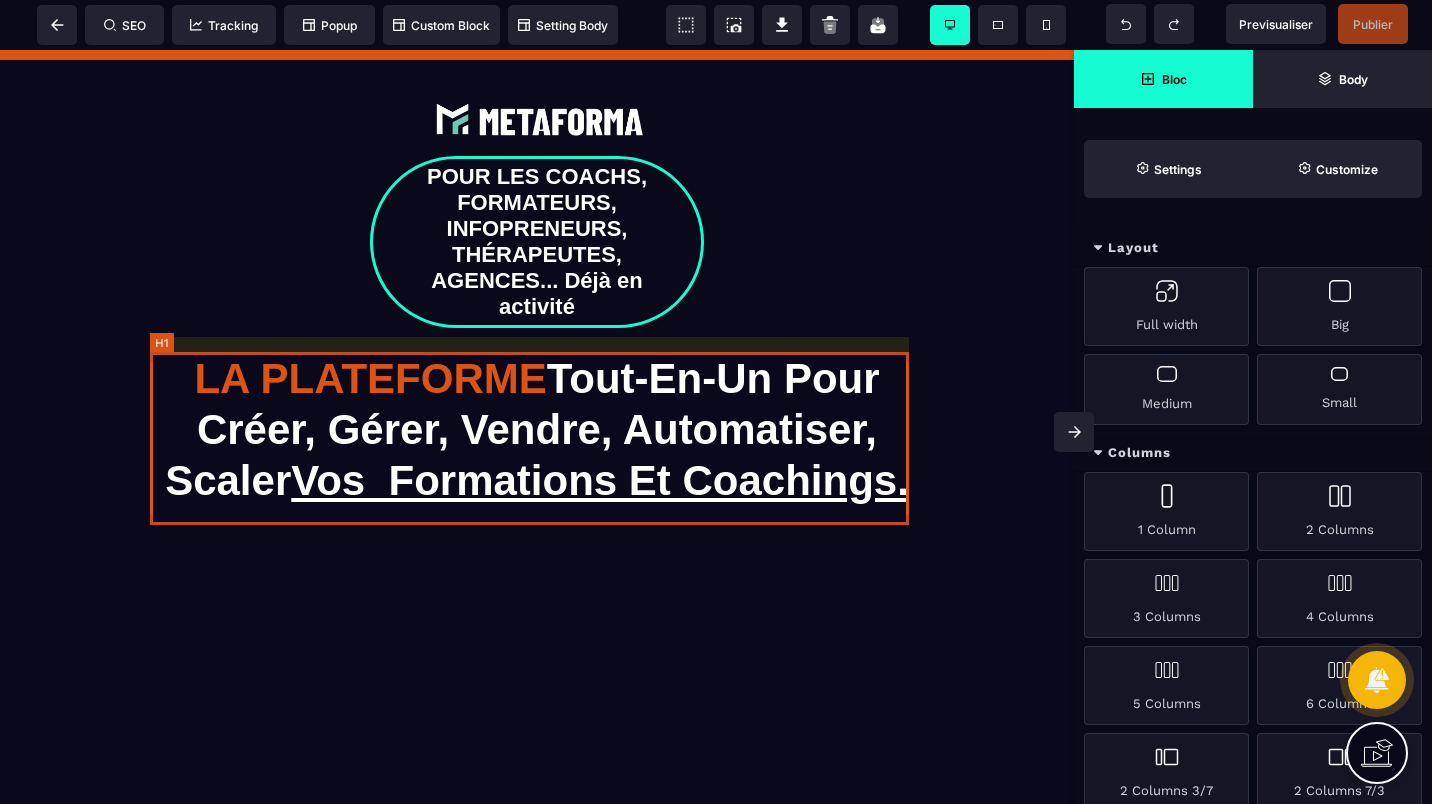 click on "POUR LES COACHS, FORMATEURS, INFOPRENEURS, THÉRAPEUTES, AGENCES... Déjà en activité LA PLATEFORME  Tout-En-Un Pour Créer, Gérer, Vendre, Automatiser, Scaler  Vos  Formations Et Coachings. Créez des webinaires performants, des tunnels de vente qui convertissent, automatisez vos tâches, vos prises de RDV téléphonique, des espaces de formation personnalisés, et gérez vos clients avec un CRM puissant -  tout cela en quelques clics. Accéder Gratuitement à La Démo et réserver votre appel Offre limitée aux 150 premiers inscrits ! avec un quota de 10 nouveaux membres acceptés par semaine maximum" at bounding box center (537, 734) 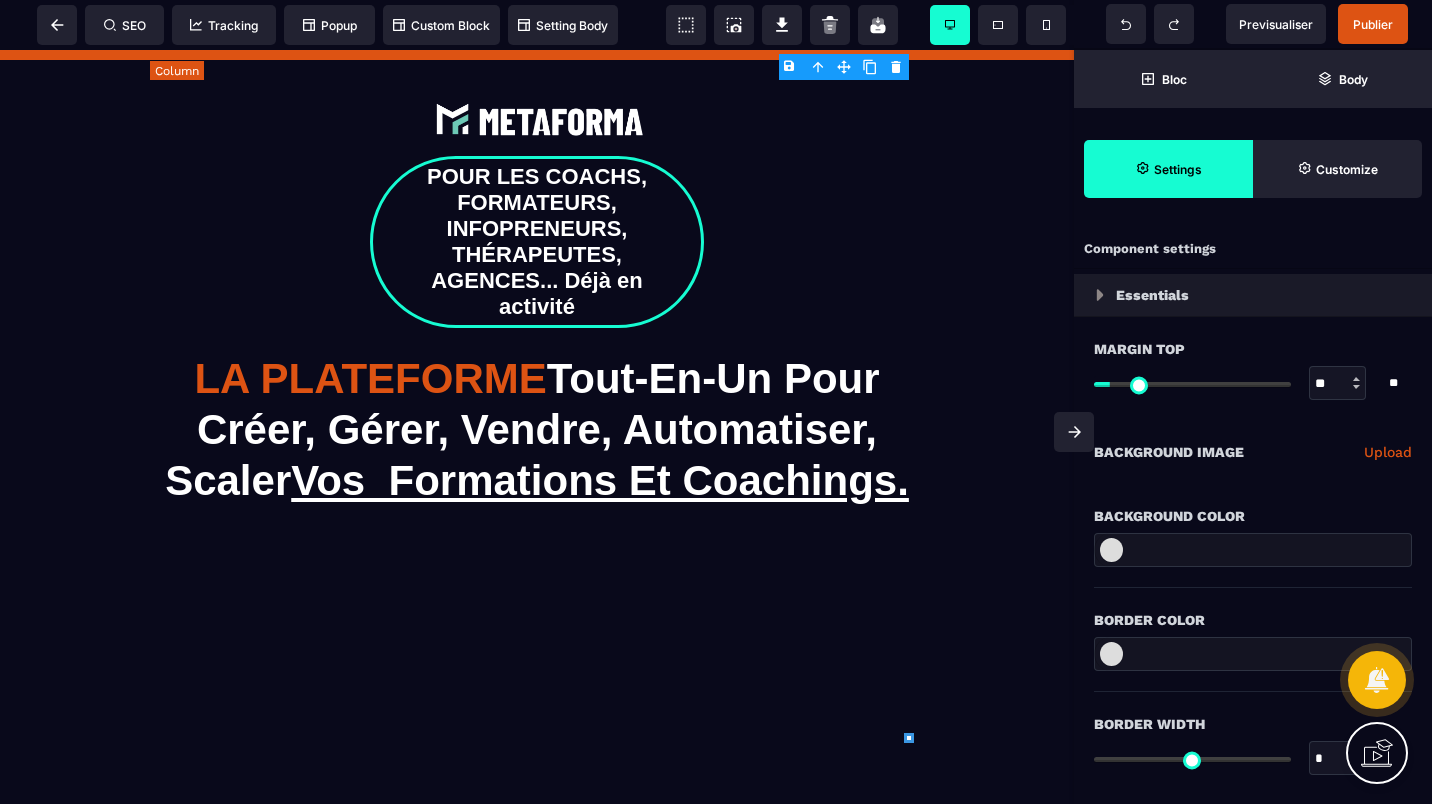 type on "*" 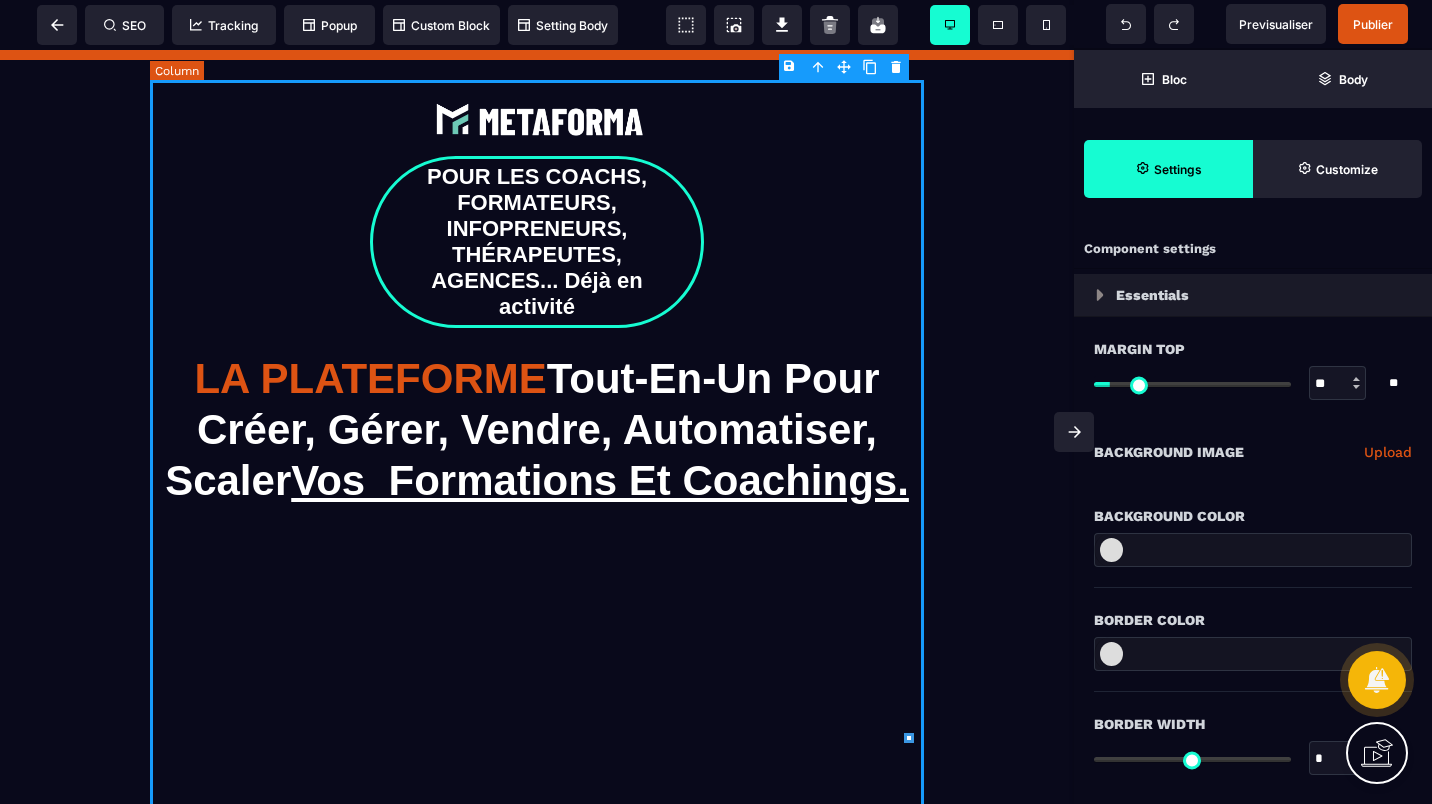 select 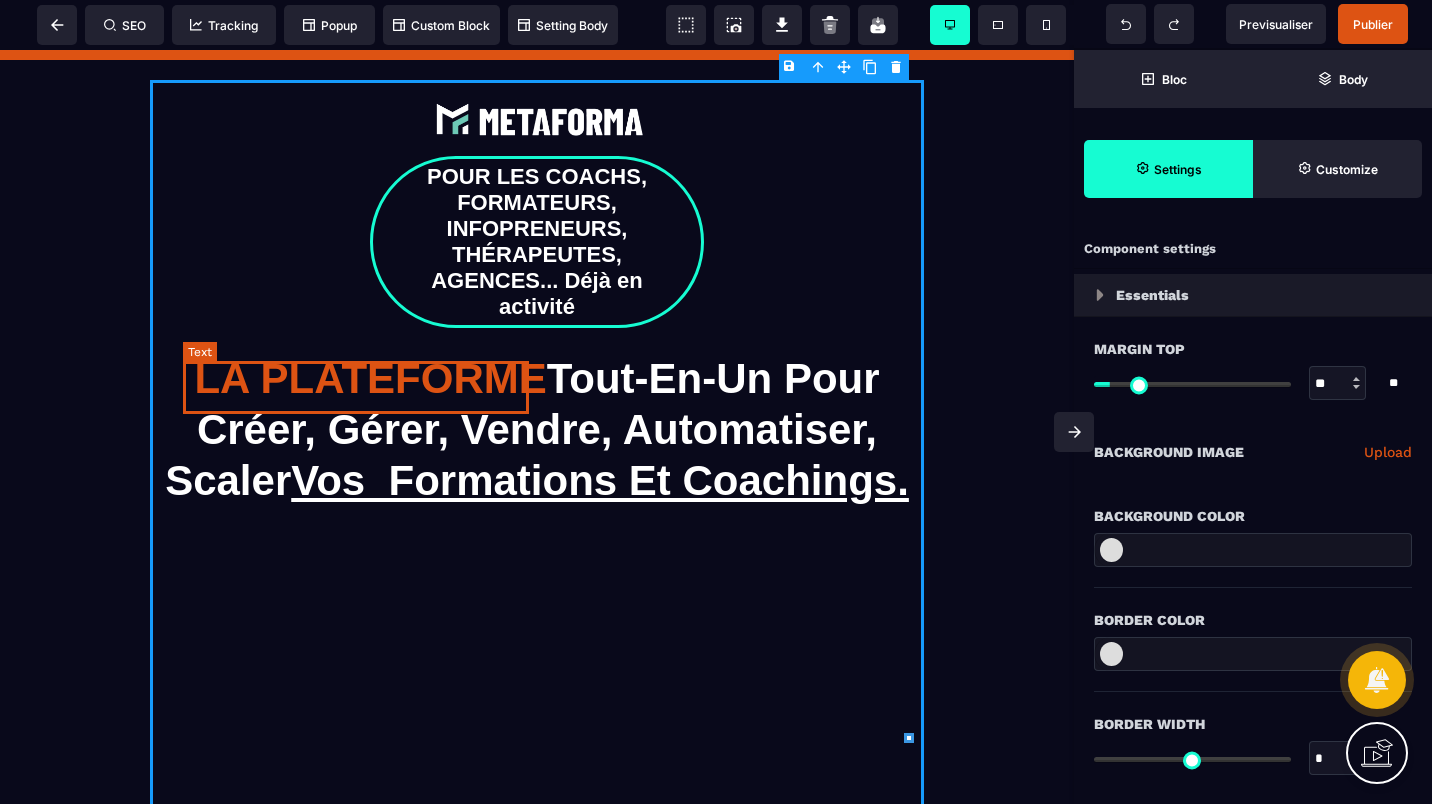 click on "LA PLATEFORME" at bounding box center [370, 378] 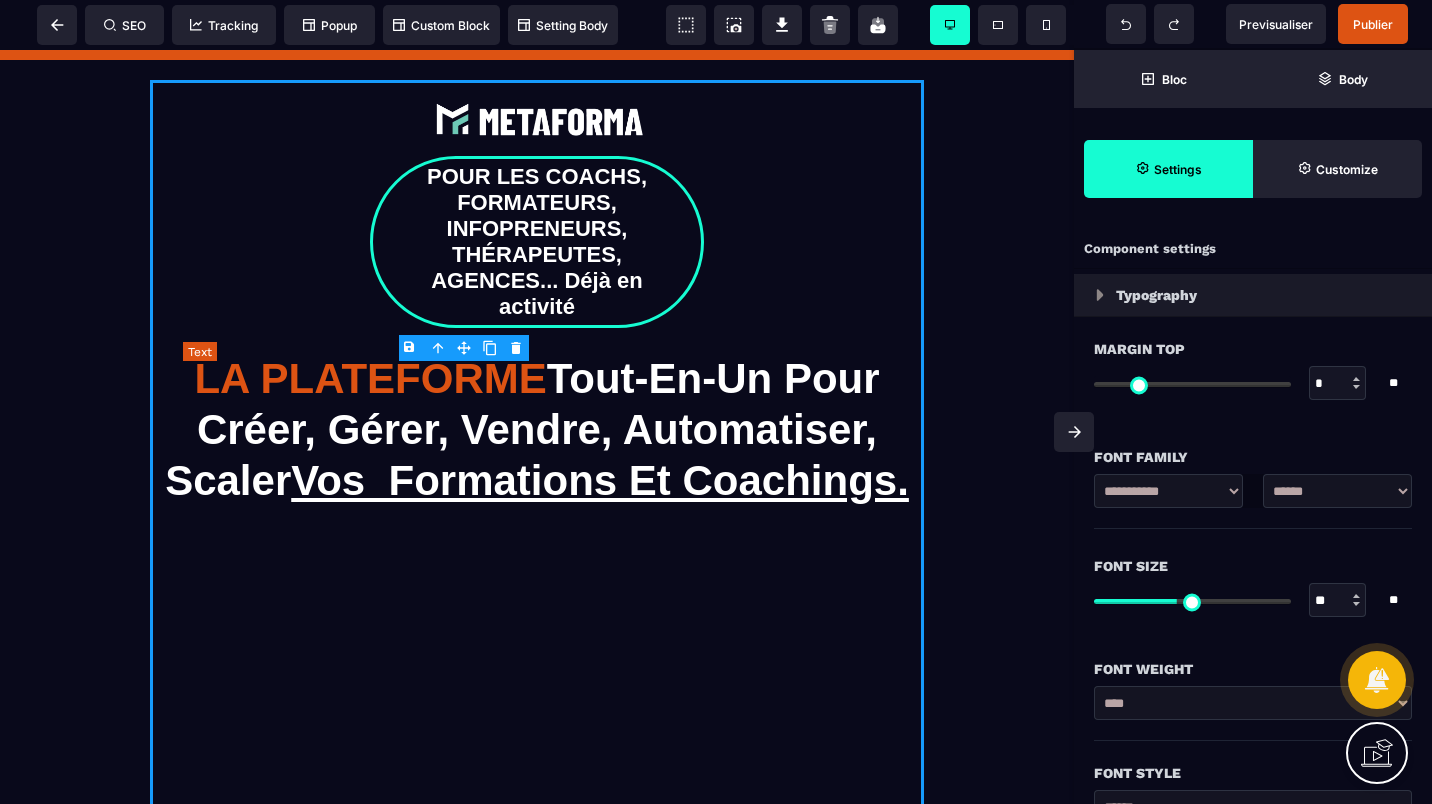 type on "*" 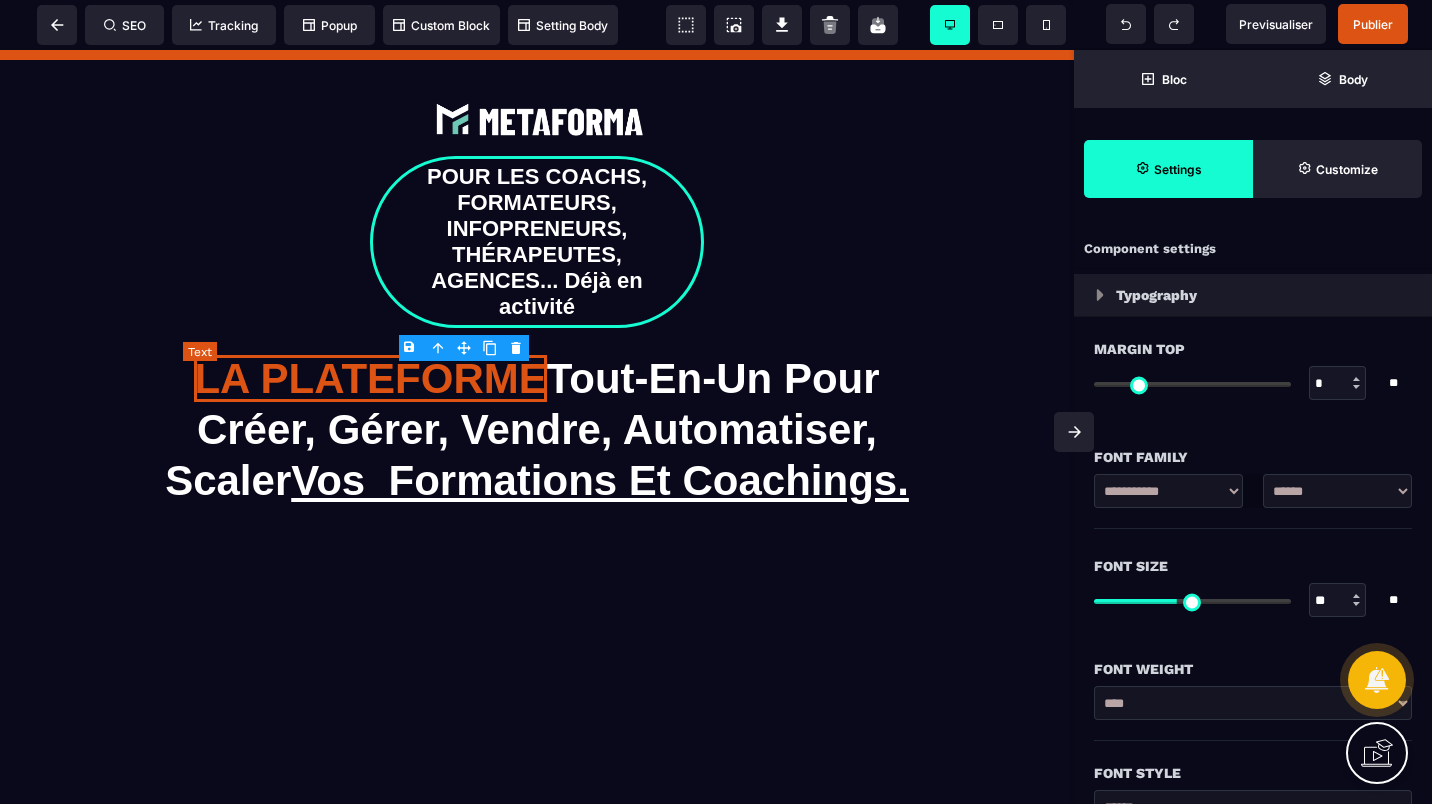 type on "*" 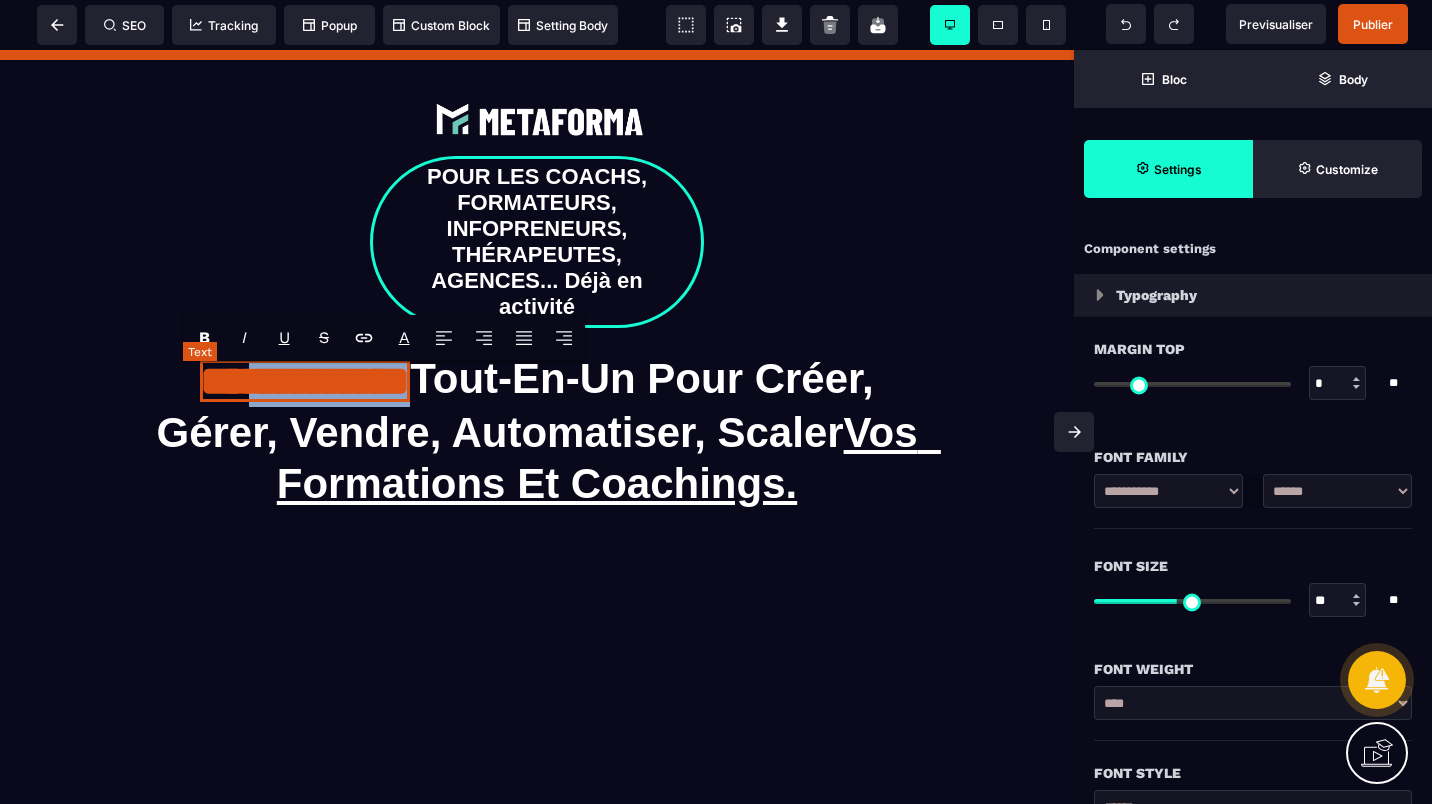 drag, startPoint x: 250, startPoint y: 387, endPoint x: 519, endPoint y: 401, distance: 269.36407 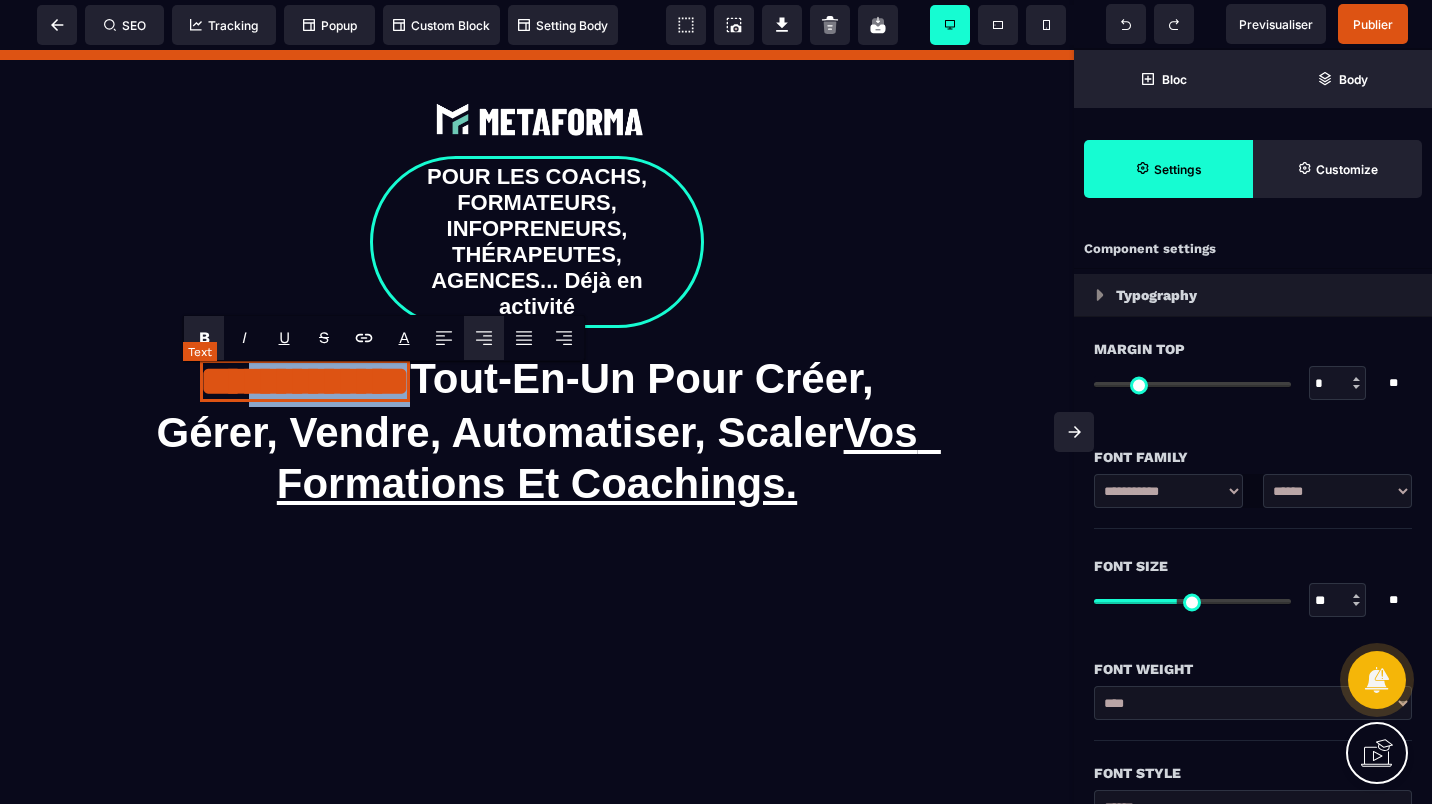 type 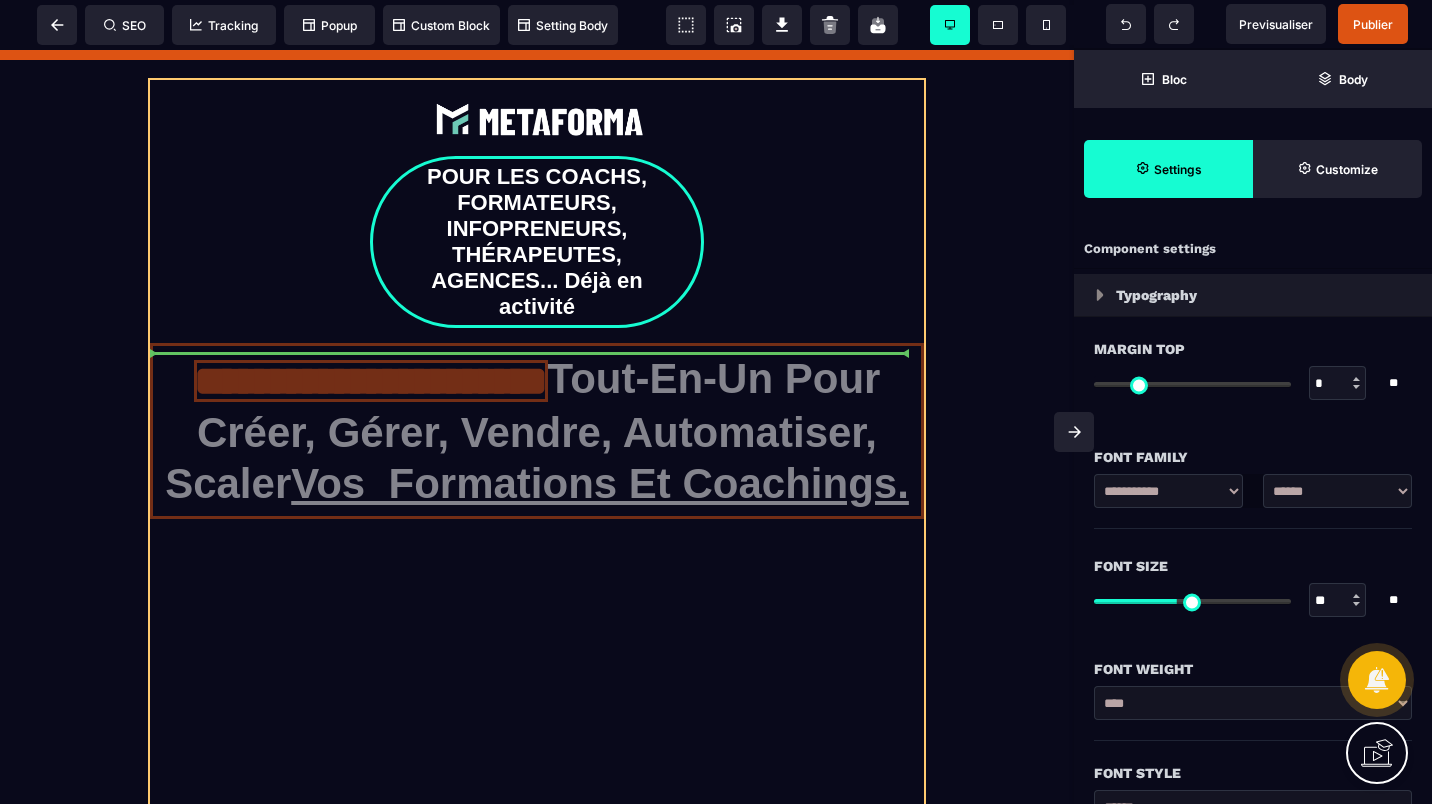 drag, startPoint x: 691, startPoint y: 388, endPoint x: 696, endPoint y: 409, distance: 21.587032 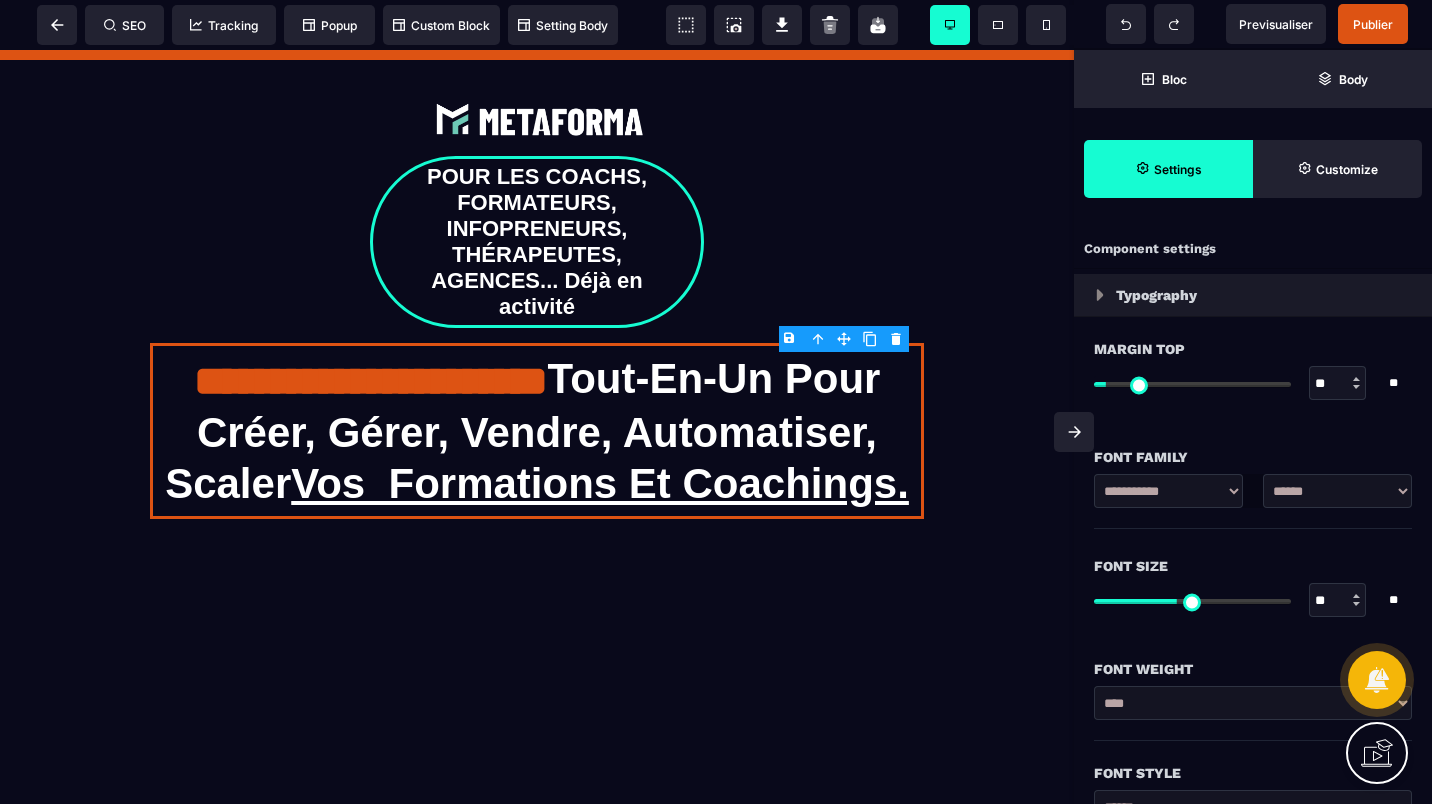 click on "**********" at bounding box center (537, 431) 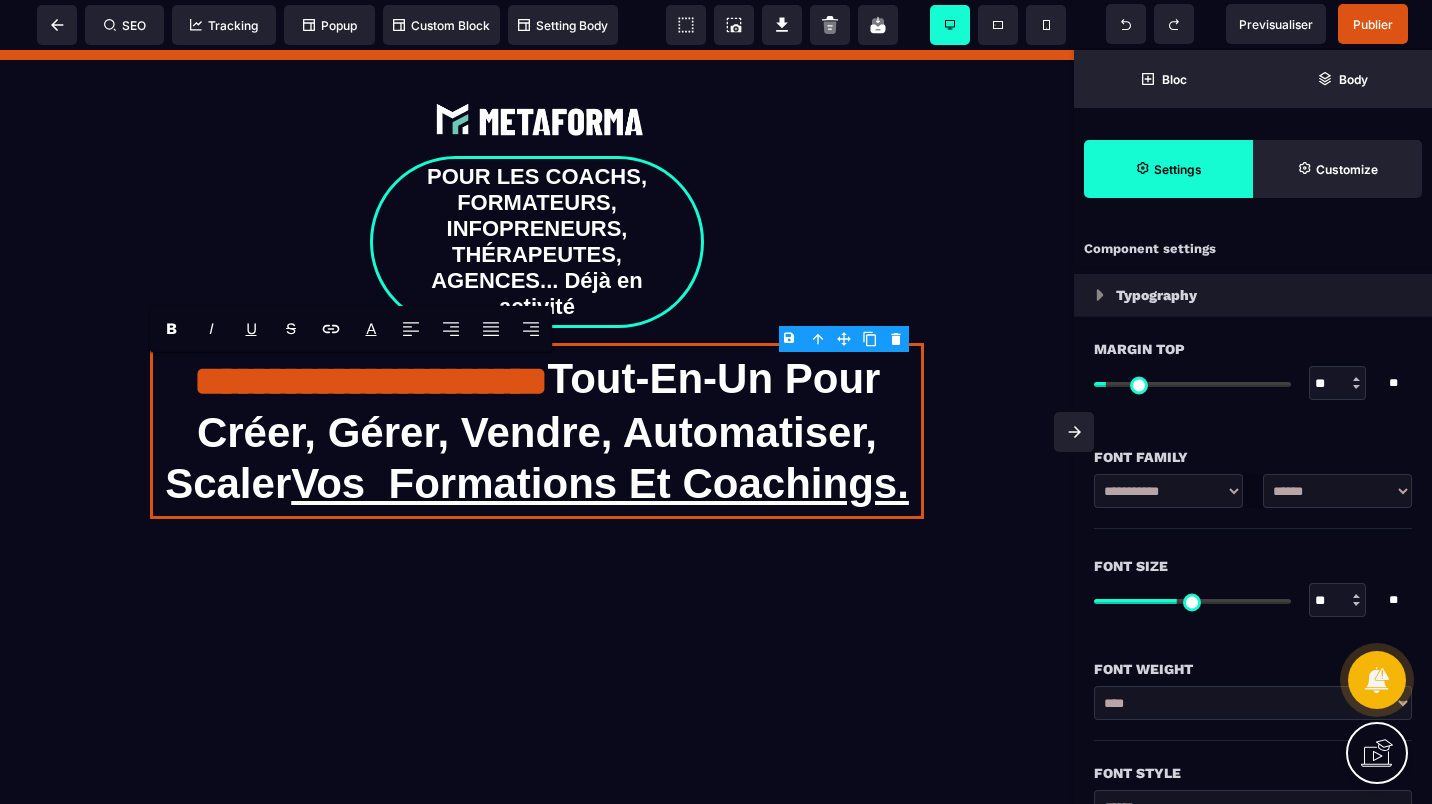 click on "**********" at bounding box center (537, 431) 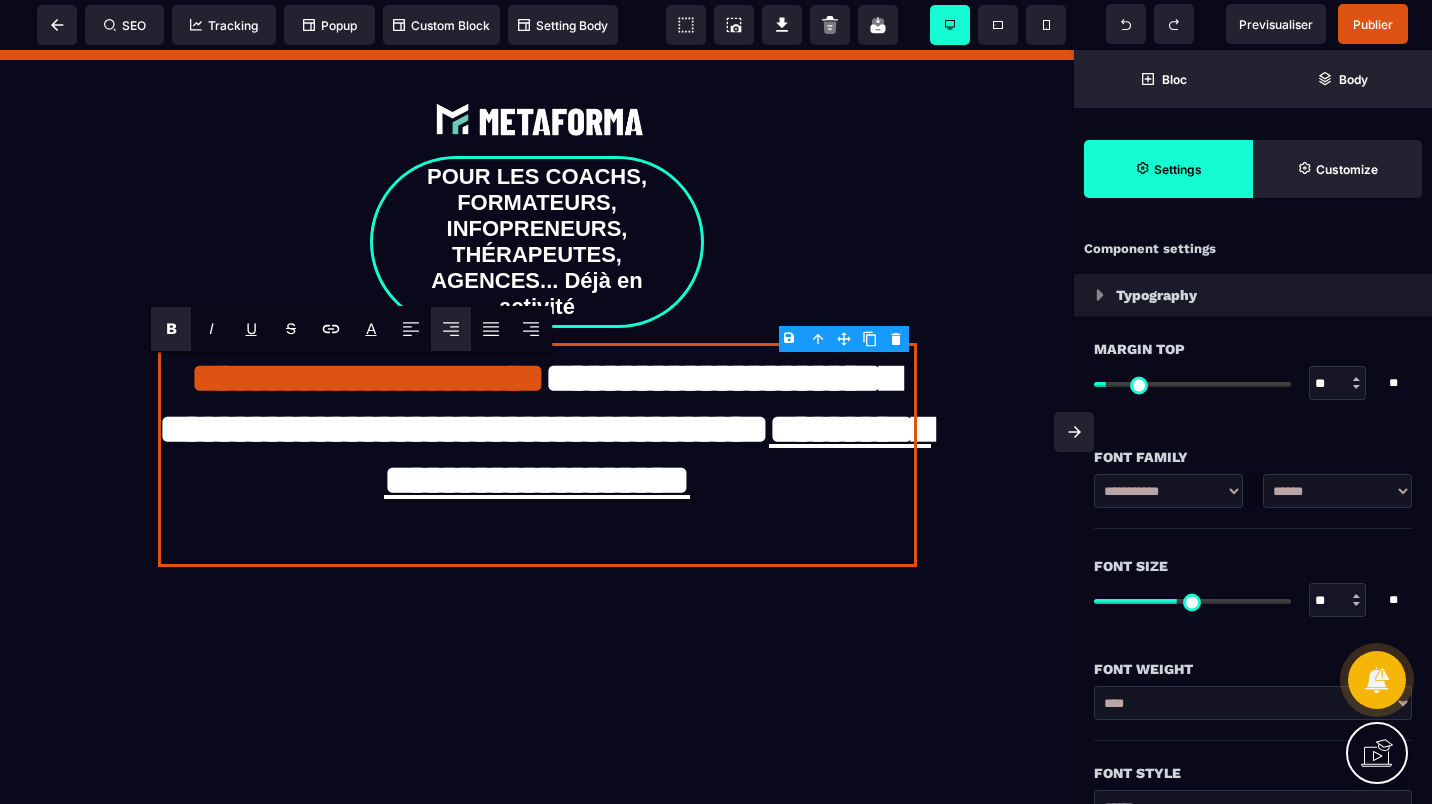 type 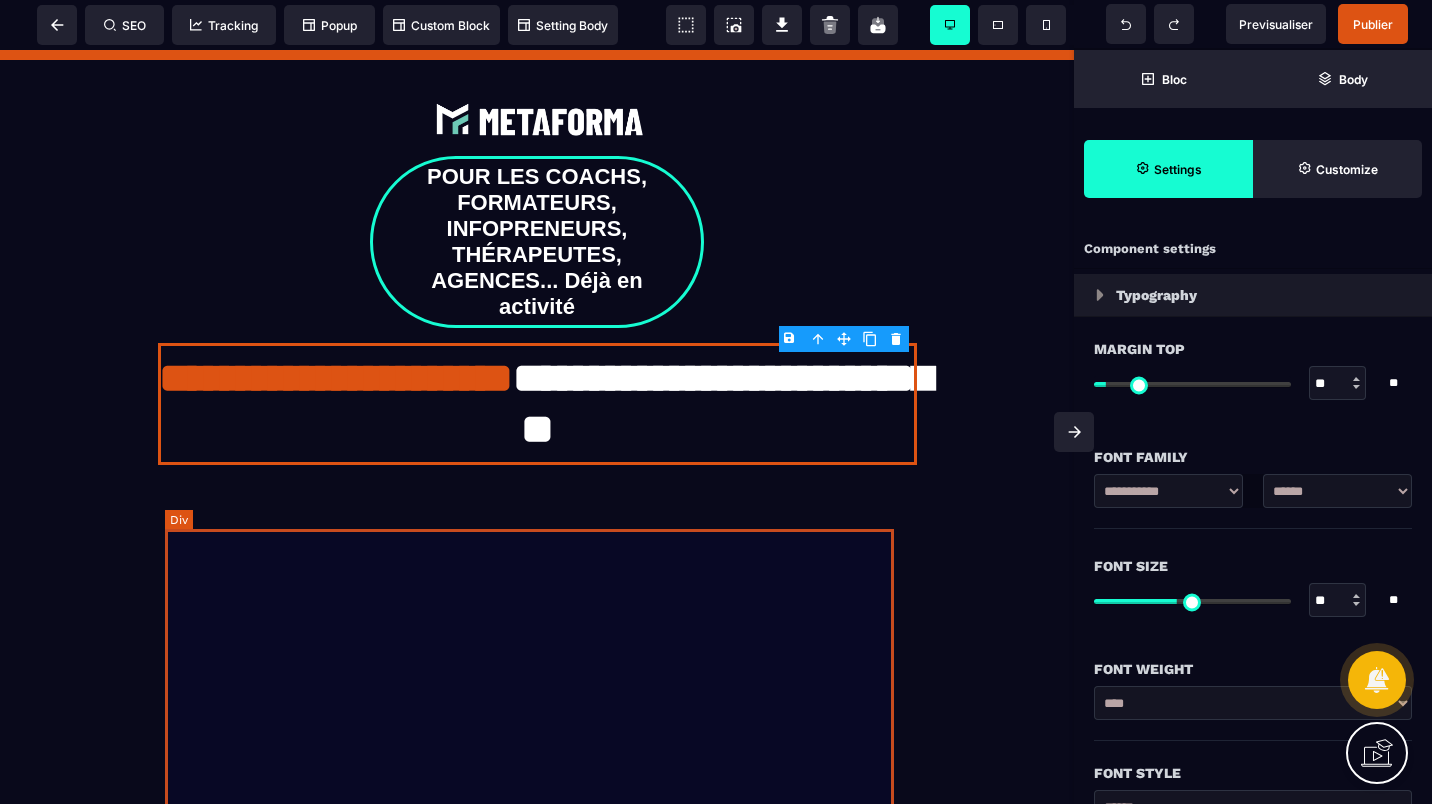 click at bounding box center [537, 729] 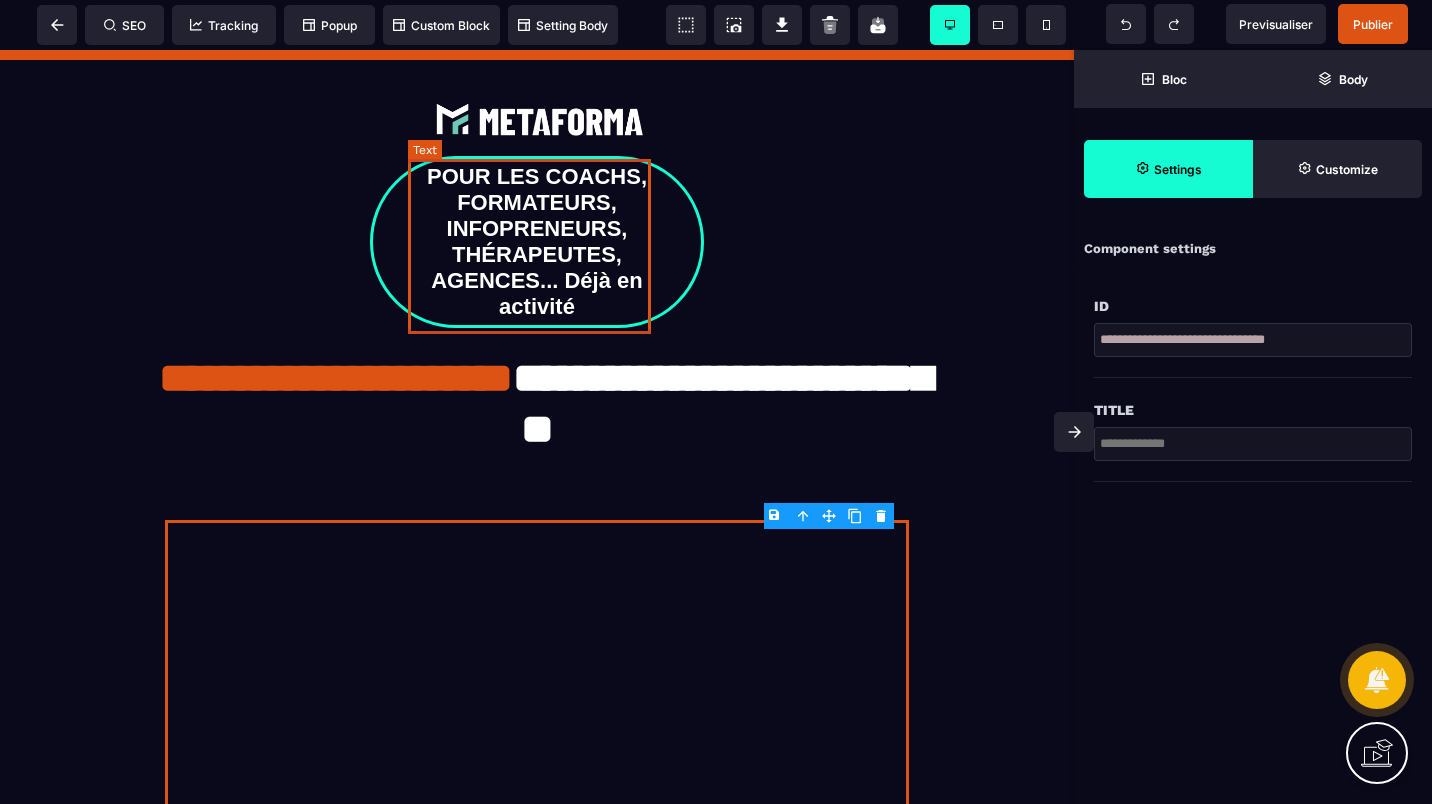 click on "POUR LES COACHS, FORMATEURS,  INFOPRENEURS, THÉRAPEUTES, AGENCES... Déjà en activité" at bounding box center (537, 242) 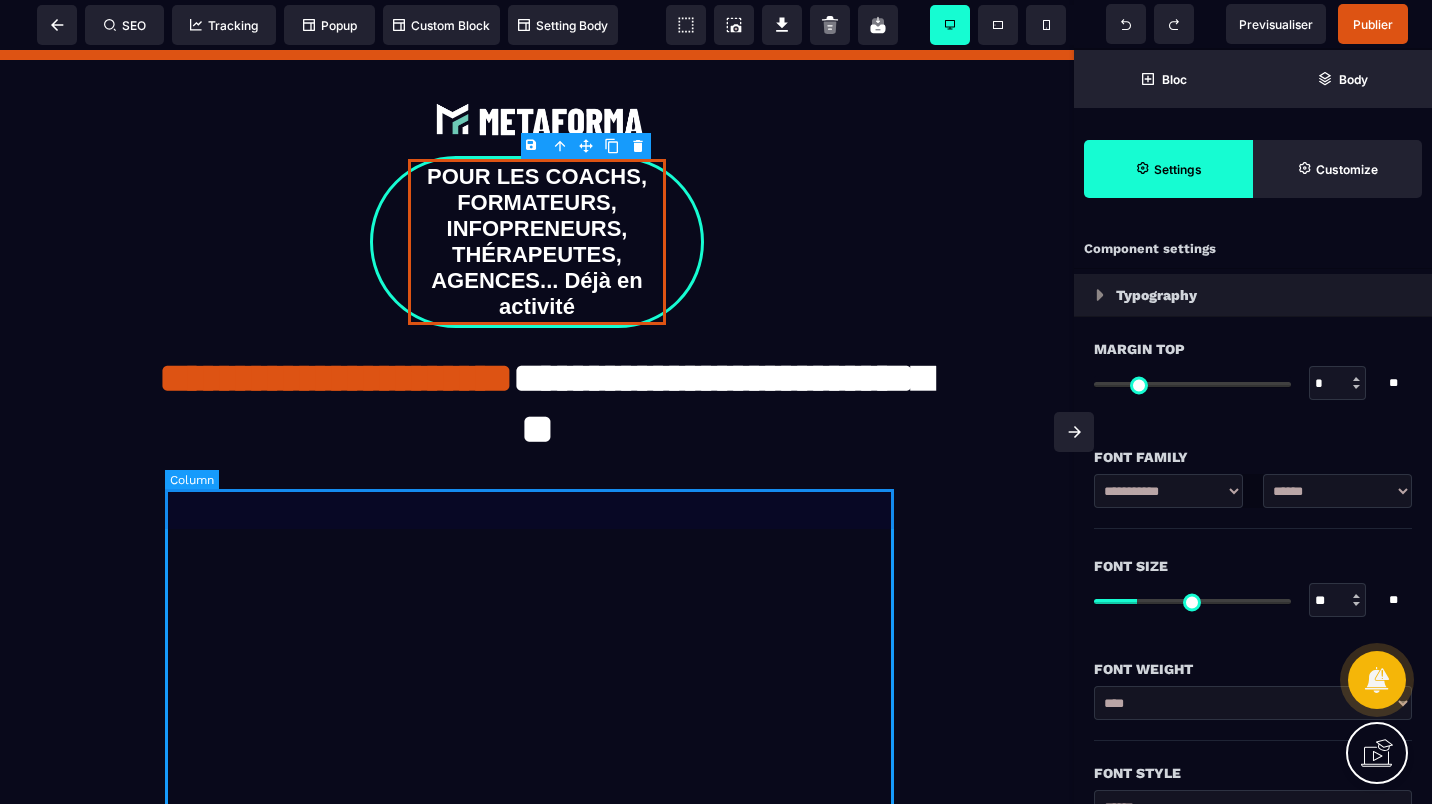 click on "Créez des webinaires performants, des tunnels de vente qui convertissent, automatisez vos tâches, vos prises de RDV téléphonique, des espaces de formation personnalisés, et gérez vos clients avec un CRM puissant - tout cela en quelques clics. Accéder Gratuitement à La Démo et réserver votre appel Offre limitée aux 150 premiers inscrits ! avec un quota de 10 nouveaux membres acceptés par semaine maximum" at bounding box center [537, 901] 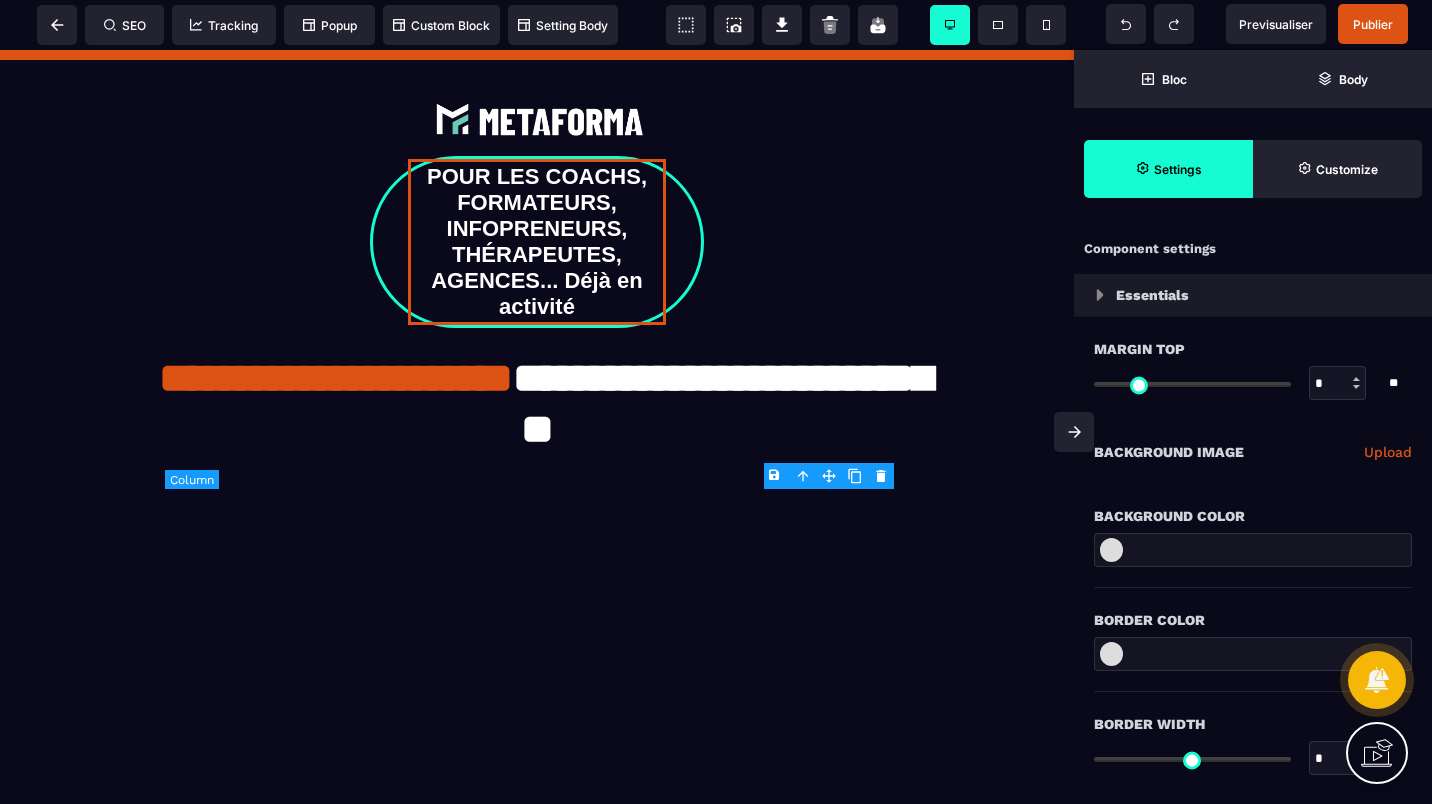 type on "*" 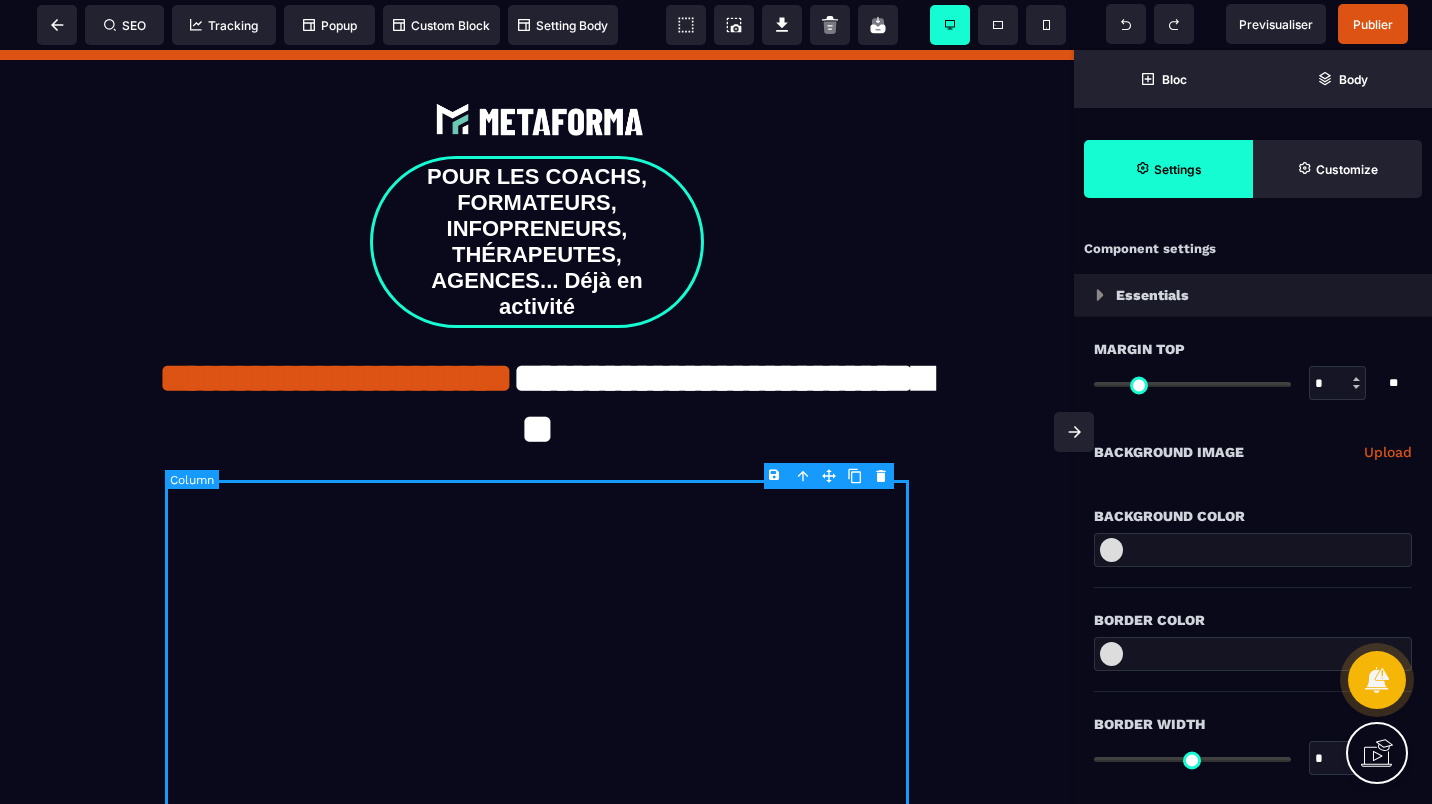 select on "**" 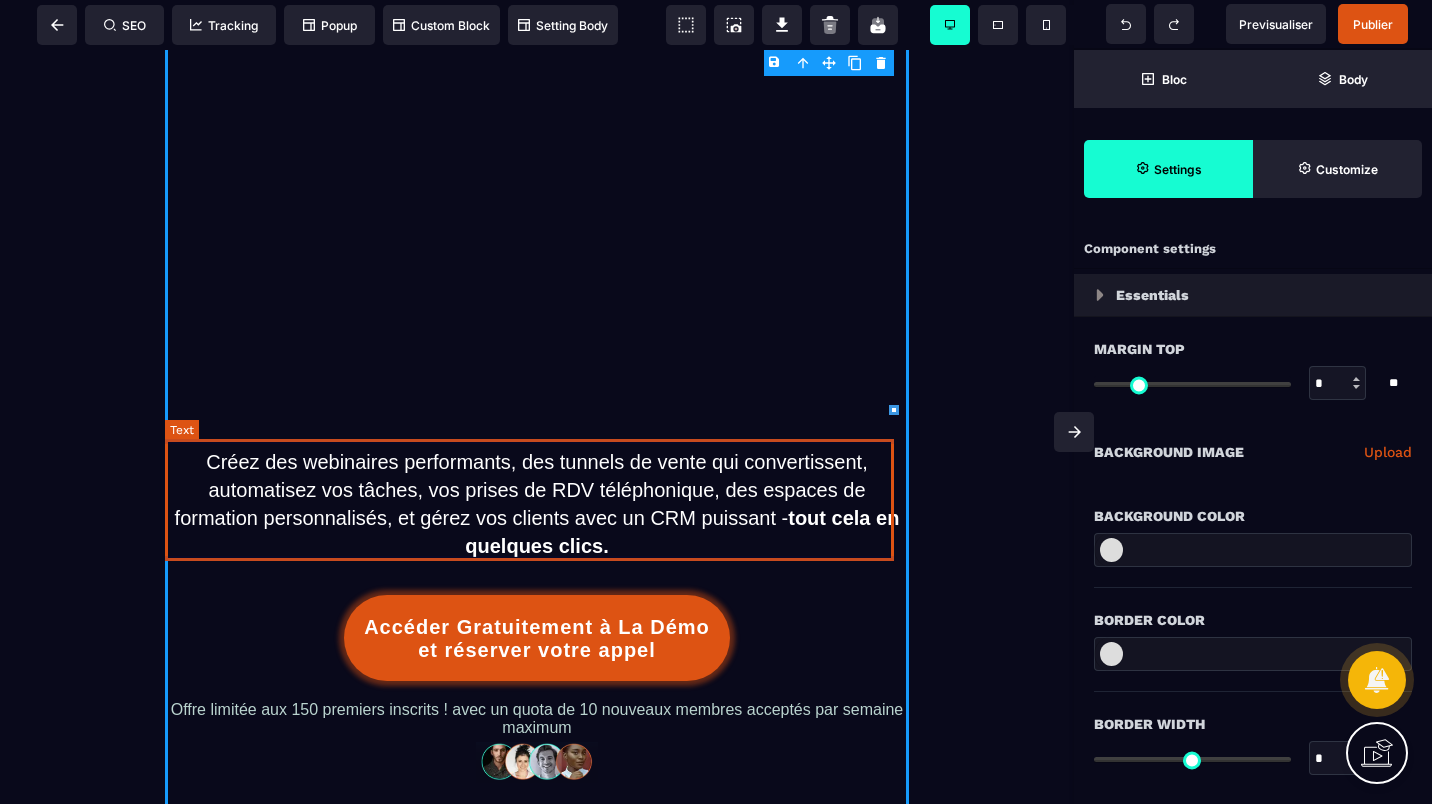 scroll, scrollTop: 500, scrollLeft: 0, axis: vertical 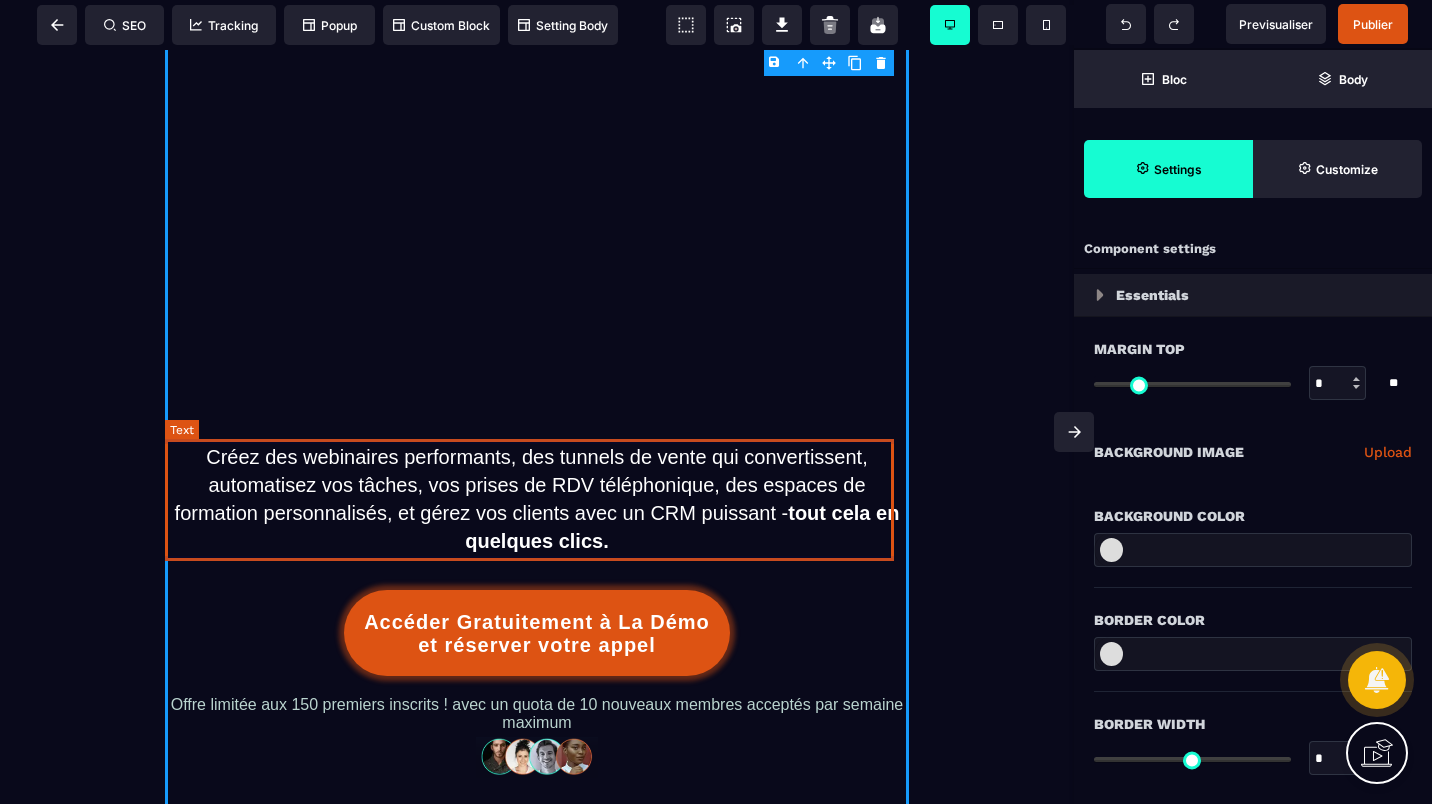 click on "Créez des webinaires performants, des tunnels de vente qui convertissent, automatisez vos tâches, vos prises de RDV téléphonique, des espaces de formation personnalisés, et gérez vos clients avec un CRM puissant - tout cela en quelques clics." at bounding box center (537, 499) 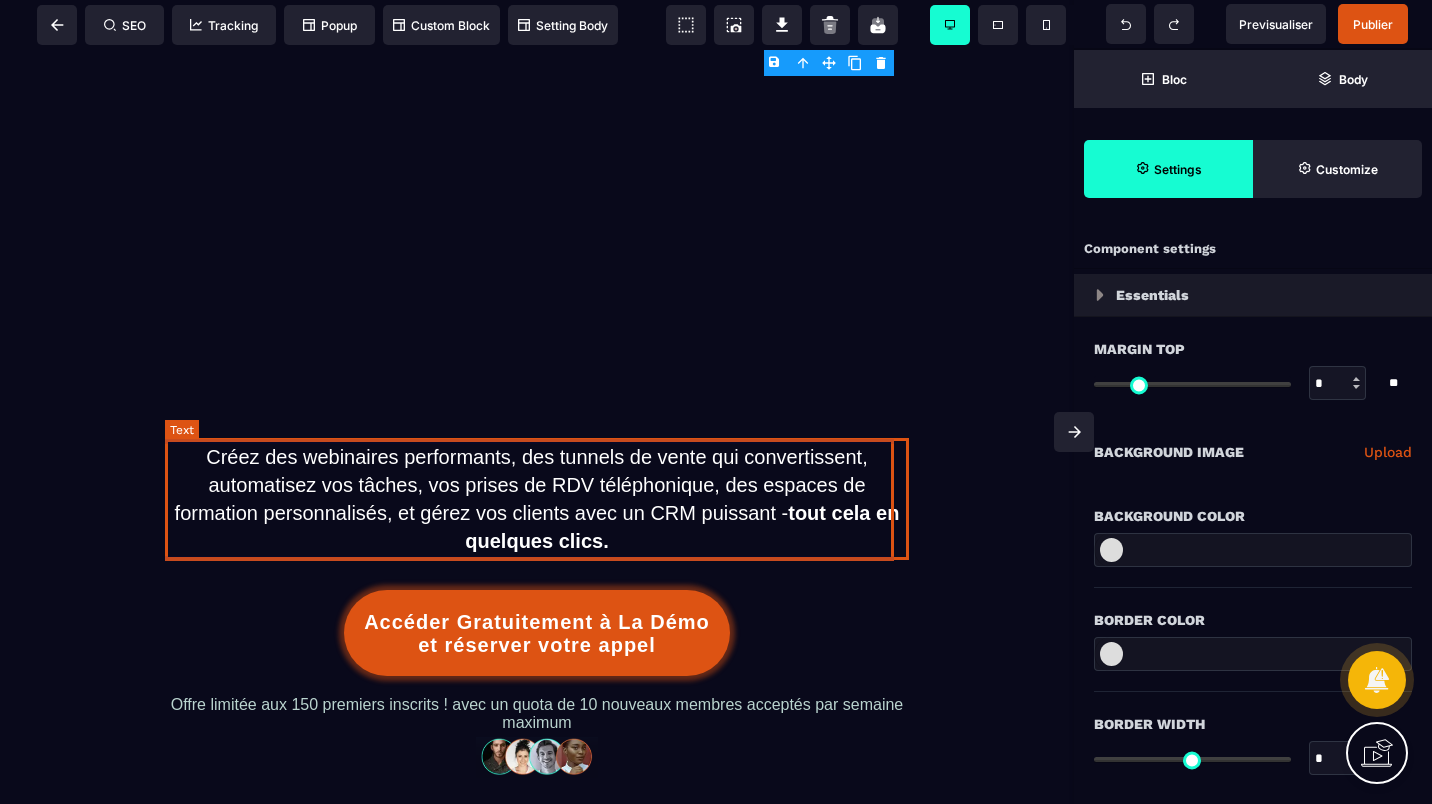 select on "***" 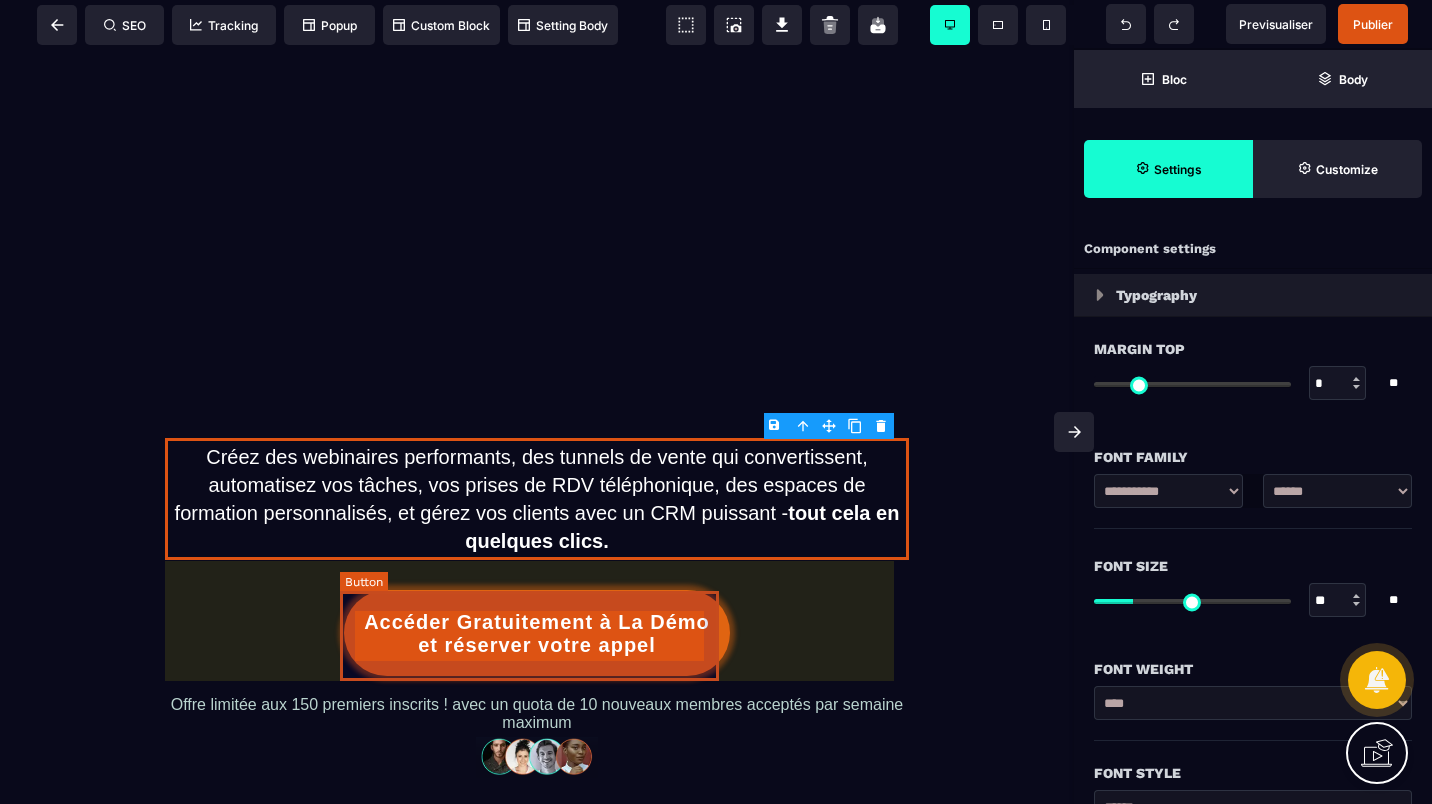 click on "Accéder Gratuitement à La Démo et réserver votre appel" at bounding box center [537, 634] 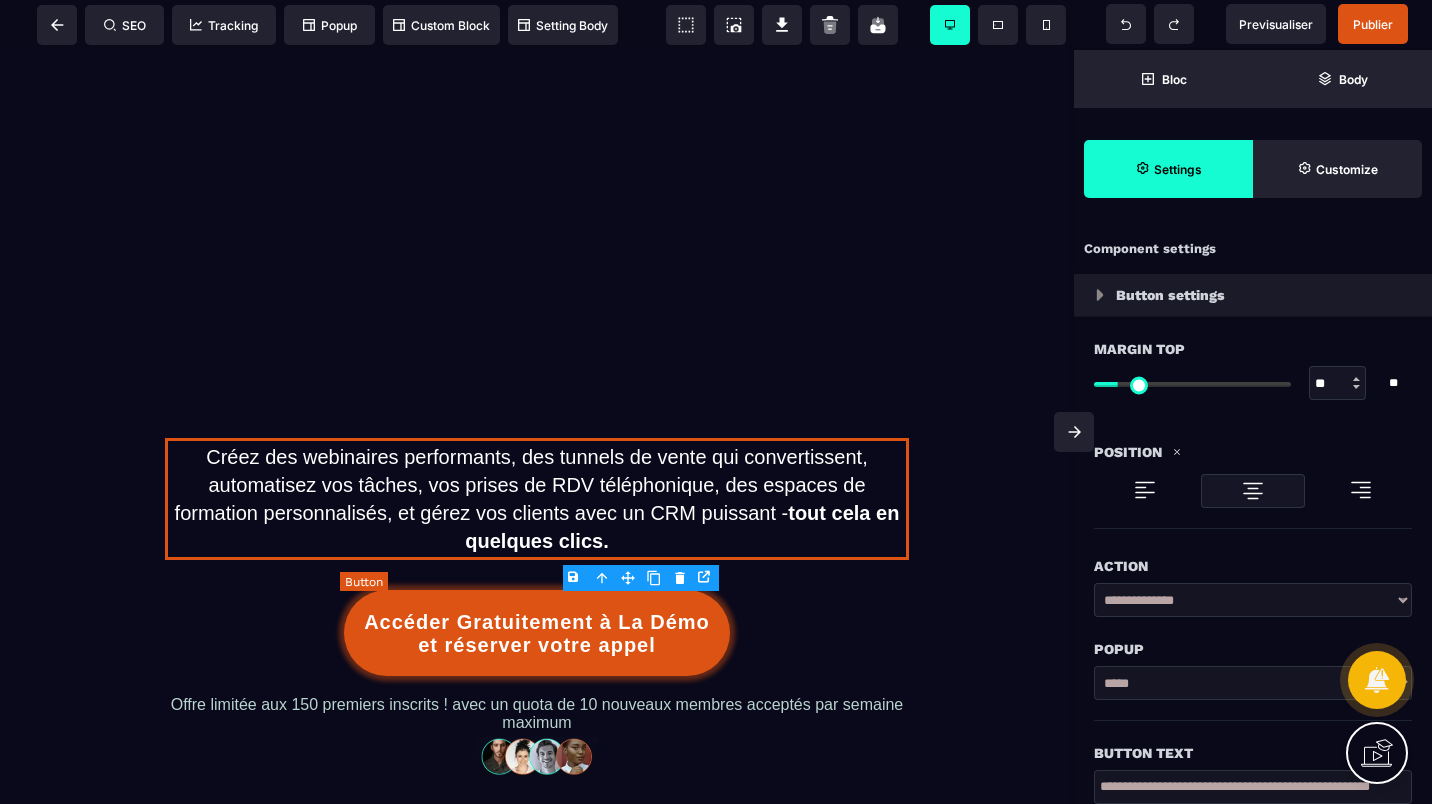 type on "**" 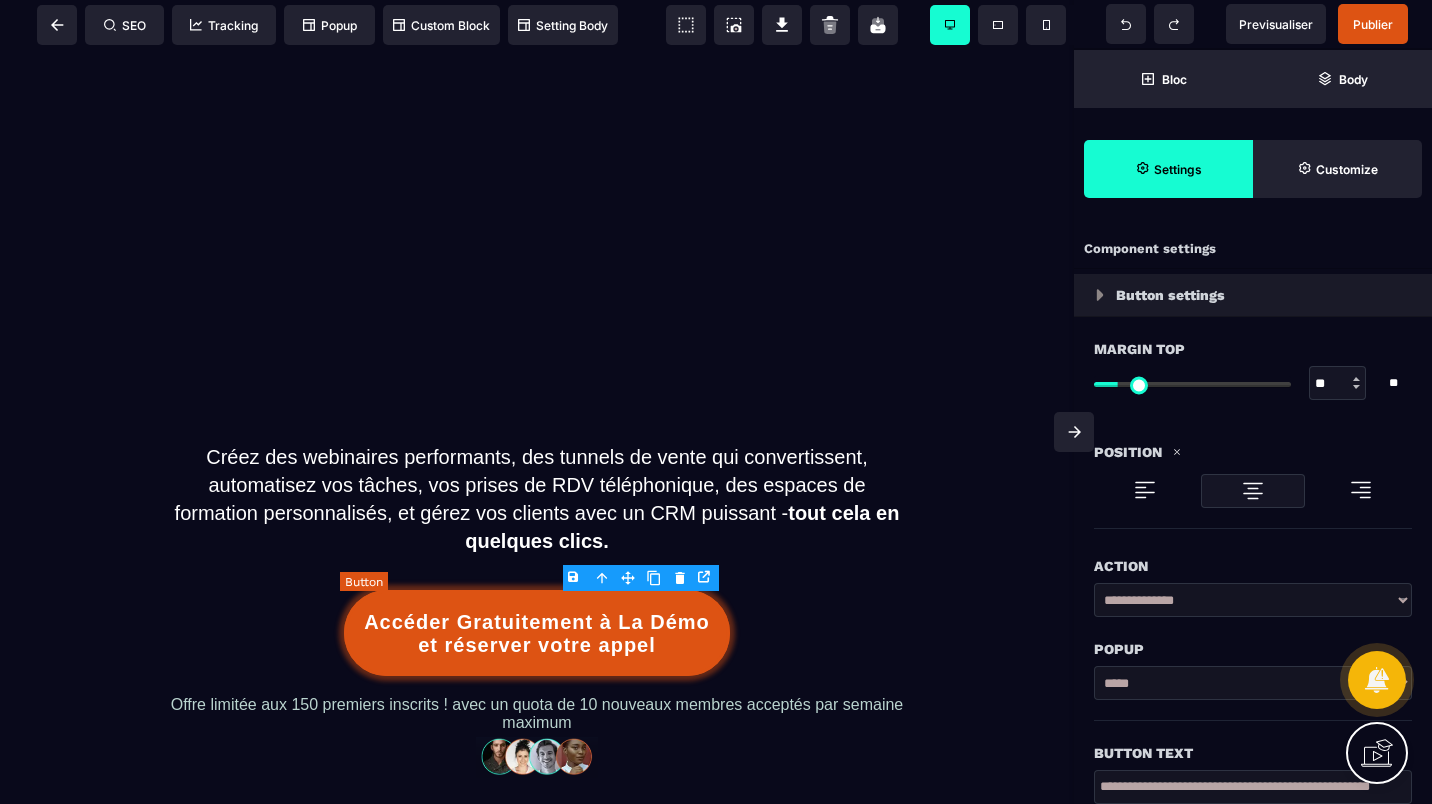 select on "*****" 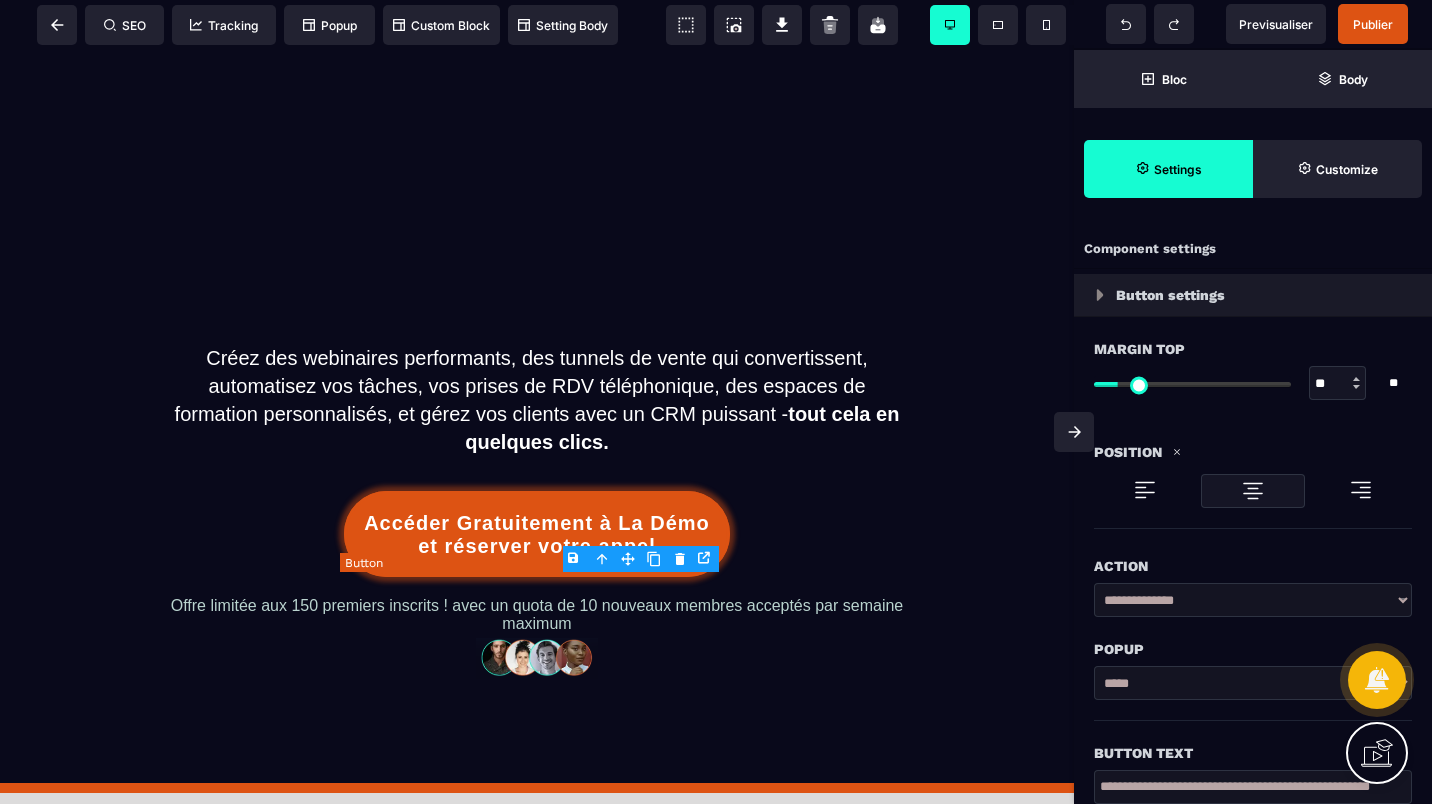scroll, scrollTop: 600, scrollLeft: 0, axis: vertical 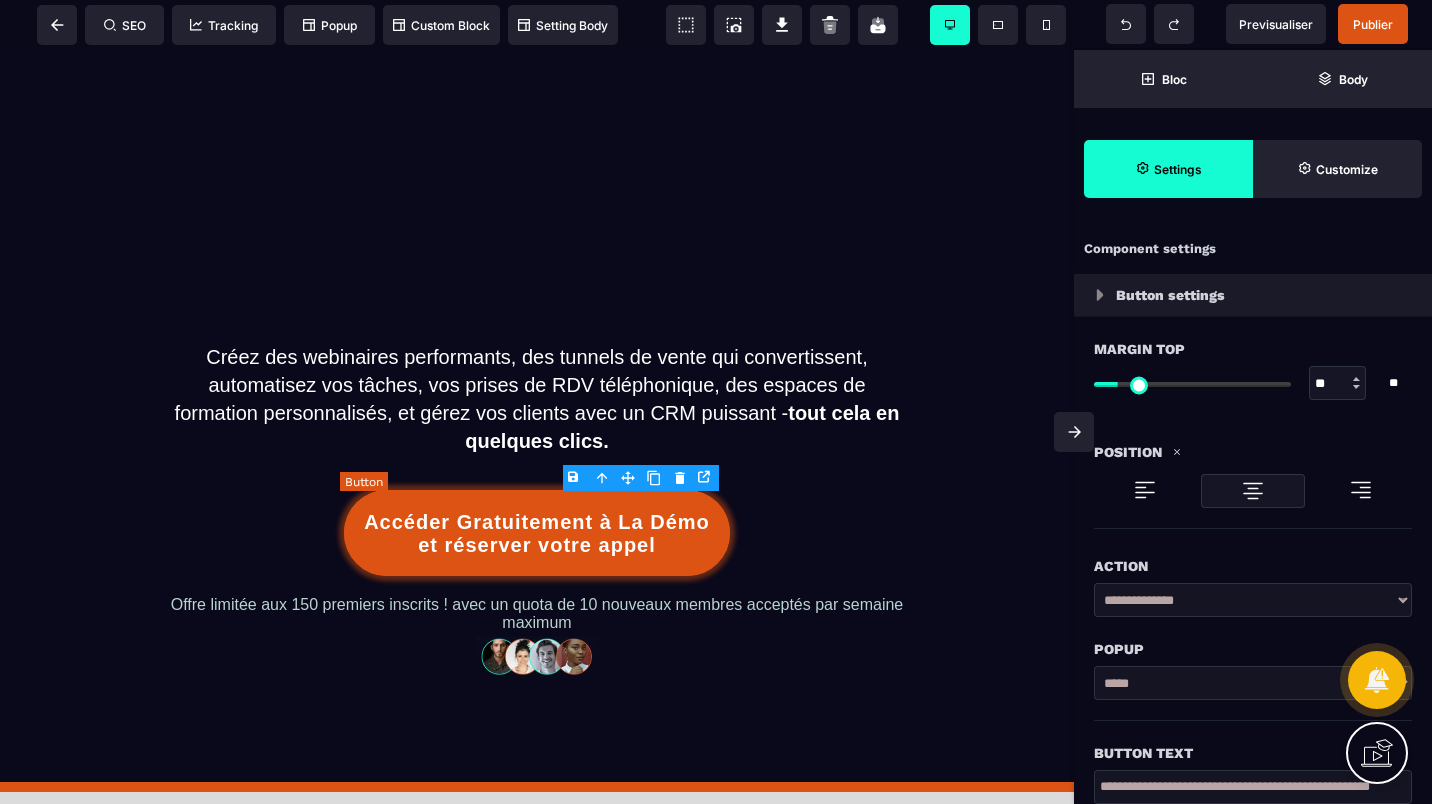 click on "Accéder Gratuitement à La Démo et réserver votre appel" at bounding box center [537, 534] 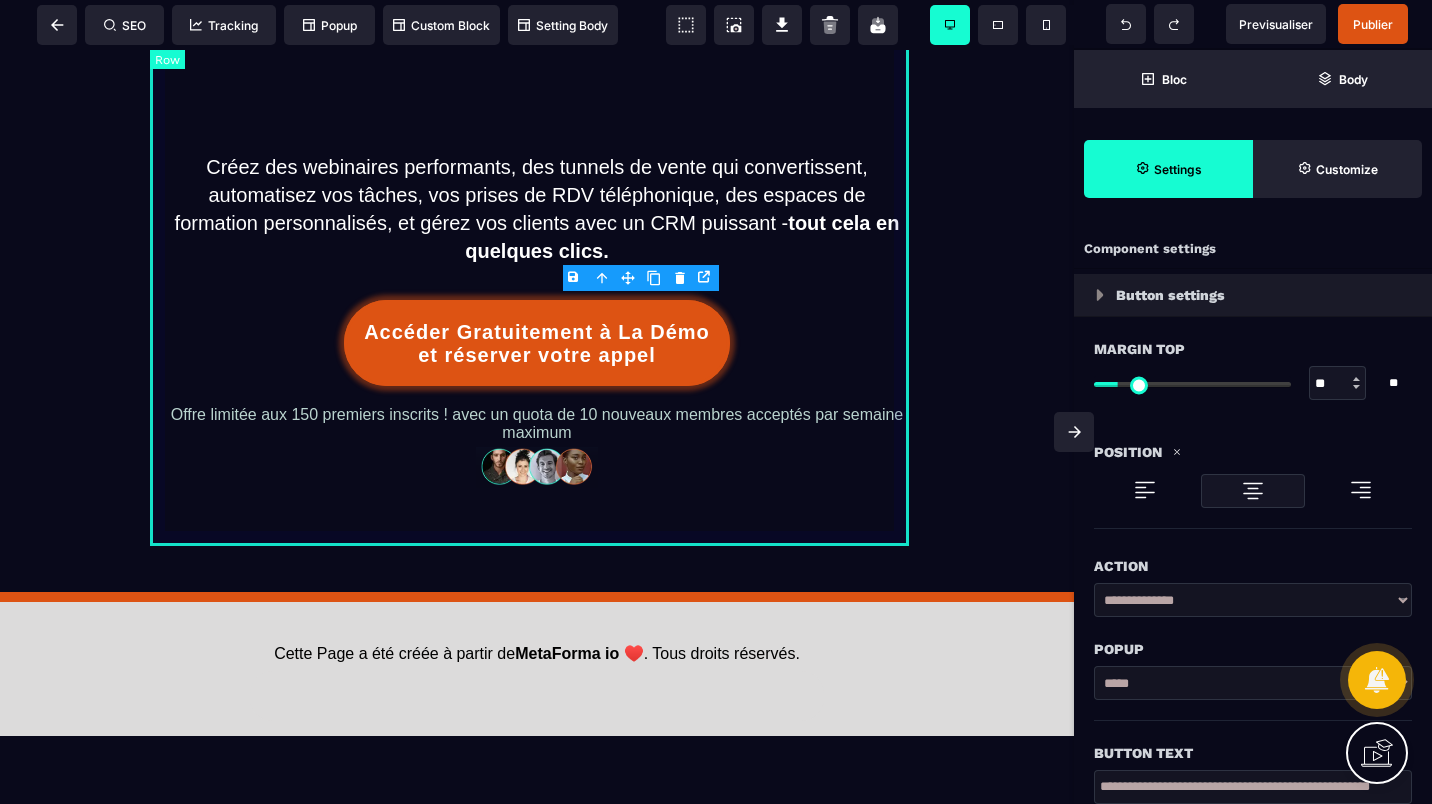 scroll, scrollTop: 800, scrollLeft: 0, axis: vertical 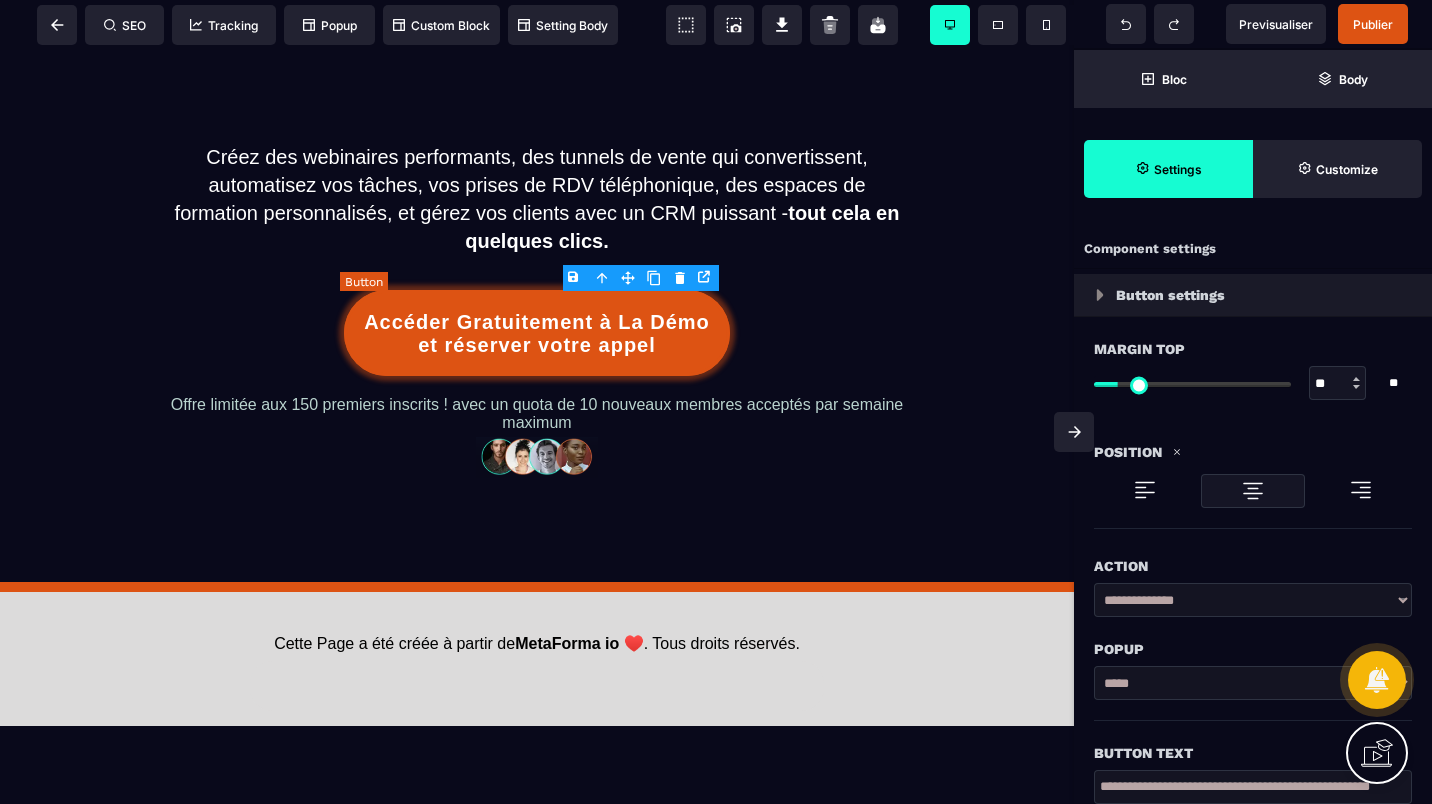 click on "Accéder Gratuitement à La Démo et réserver votre appel" at bounding box center (537, 334) 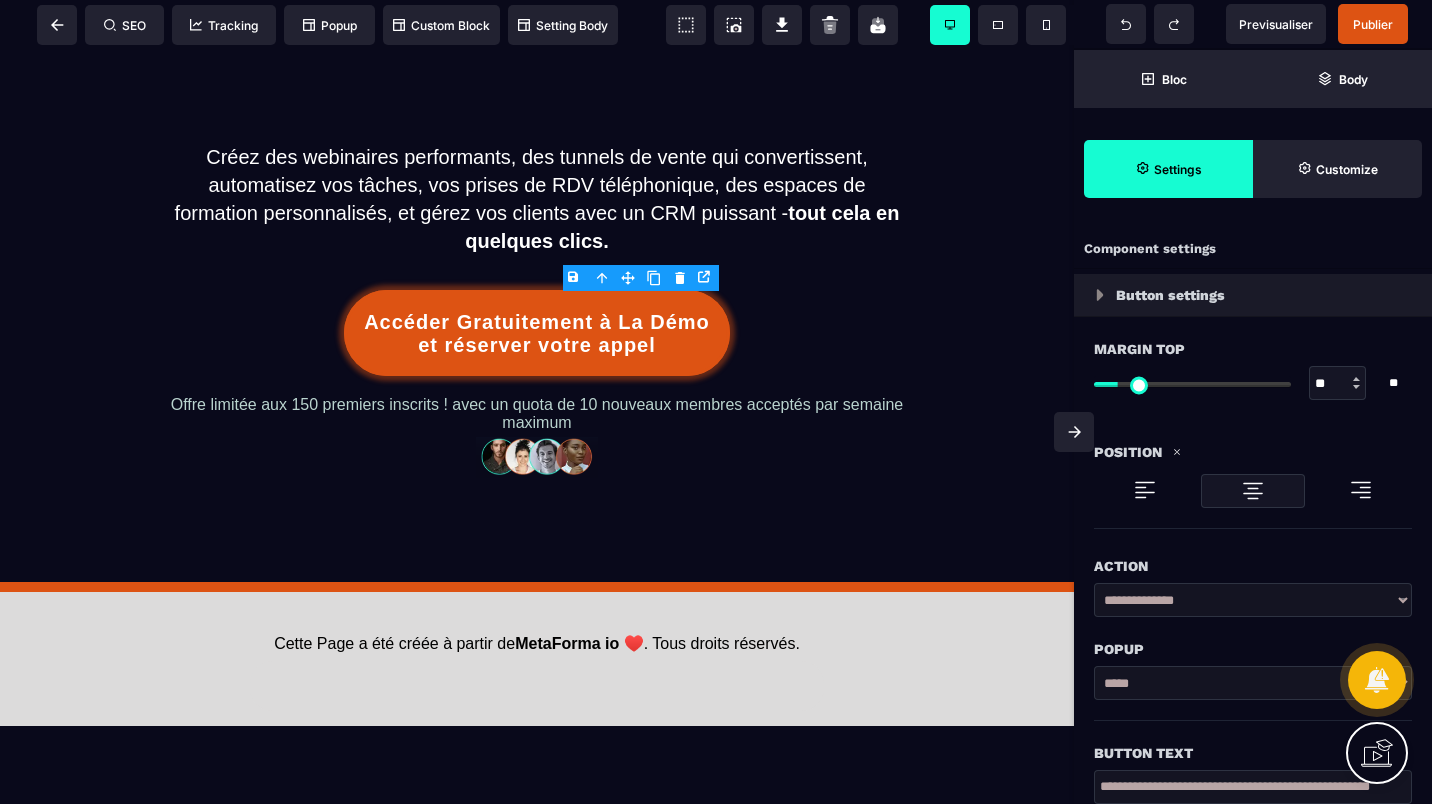 scroll, scrollTop: 300, scrollLeft: 0, axis: vertical 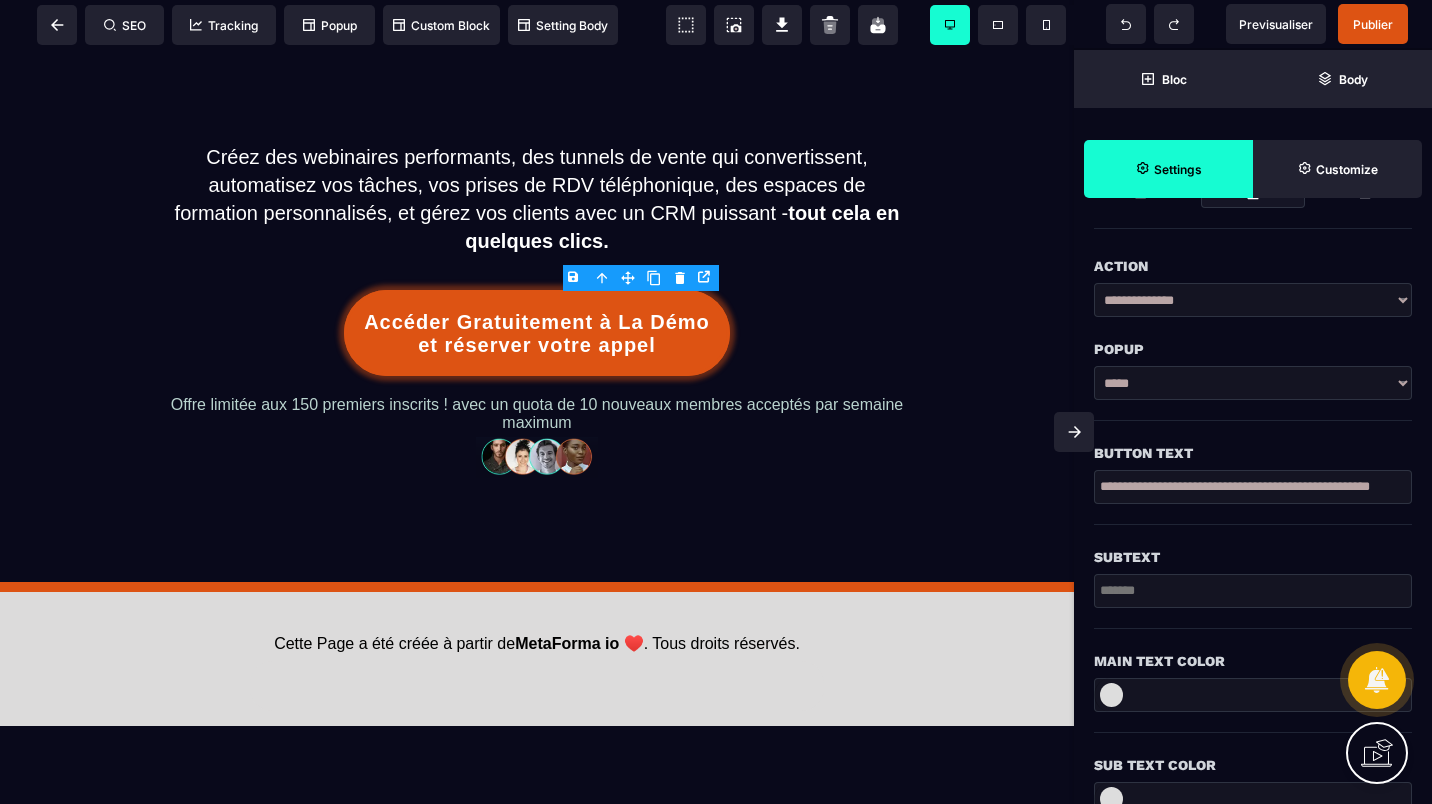 drag, startPoint x: 1098, startPoint y: 487, endPoint x: 1340, endPoint y: 490, distance: 242.0186 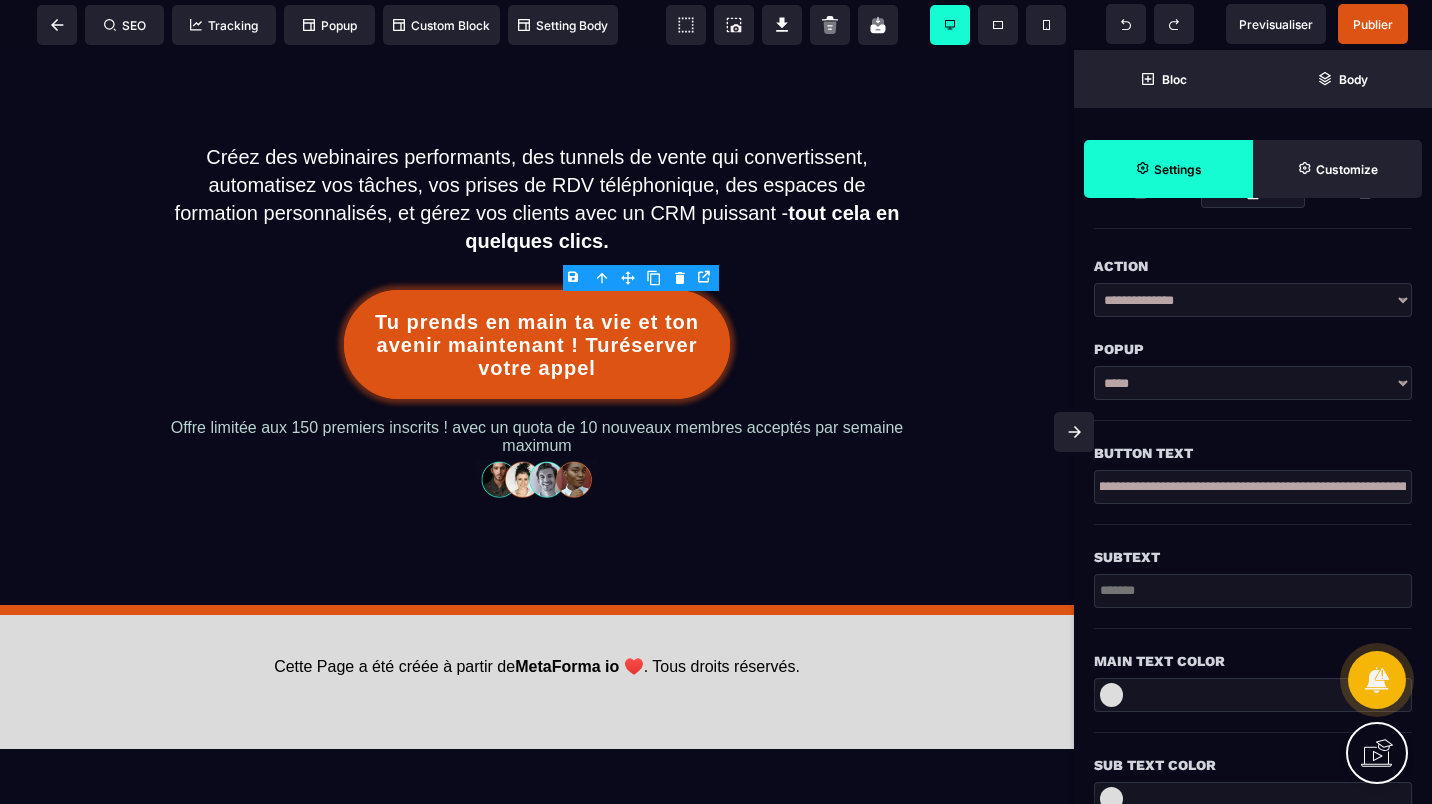 scroll, scrollTop: 0, scrollLeft: 54, axis: horizontal 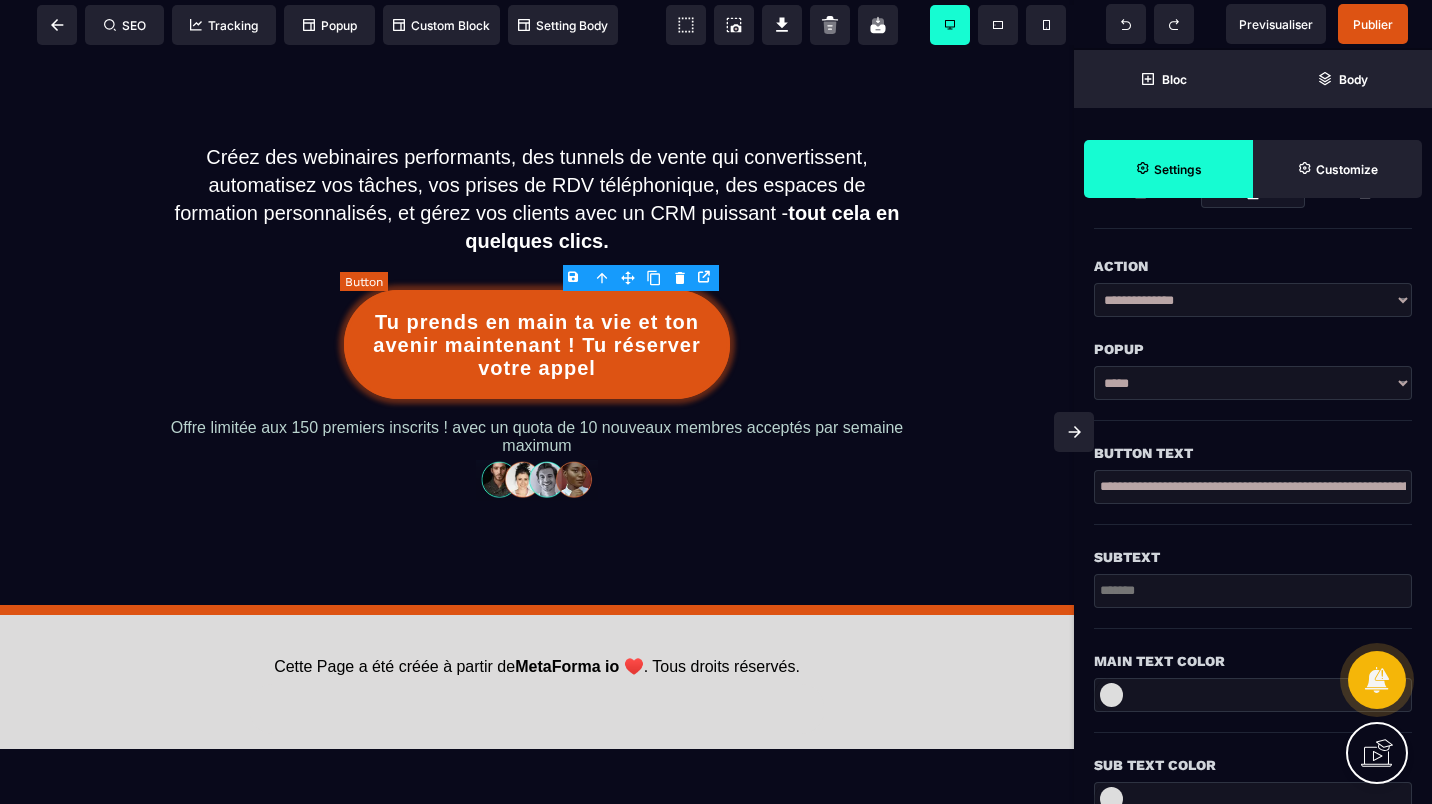 click on "Tu prends en main ta vie et ton avenir maintenant ! Tu réserver votre appel" at bounding box center (537, 345) 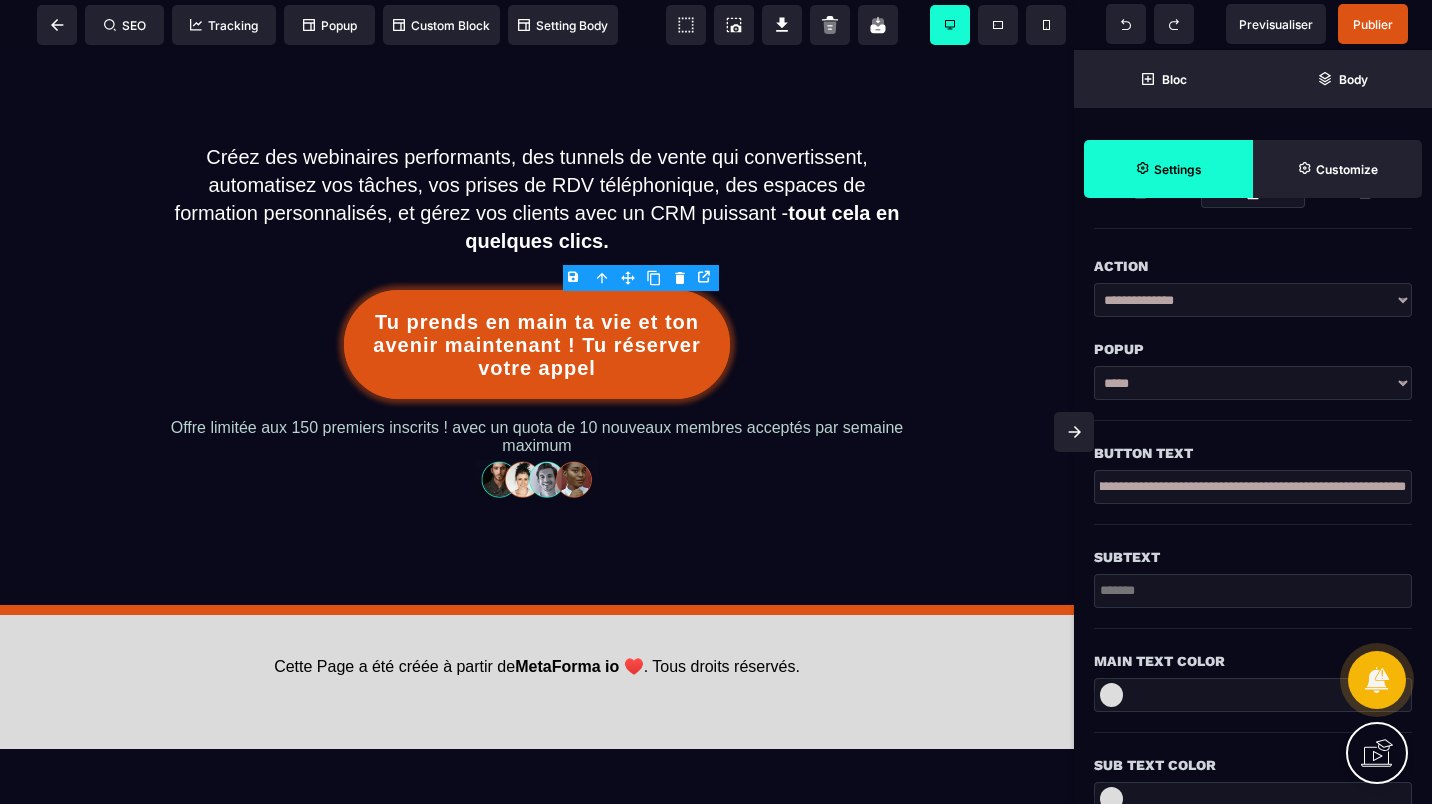 scroll, scrollTop: 0, scrollLeft: 185, axis: horizontal 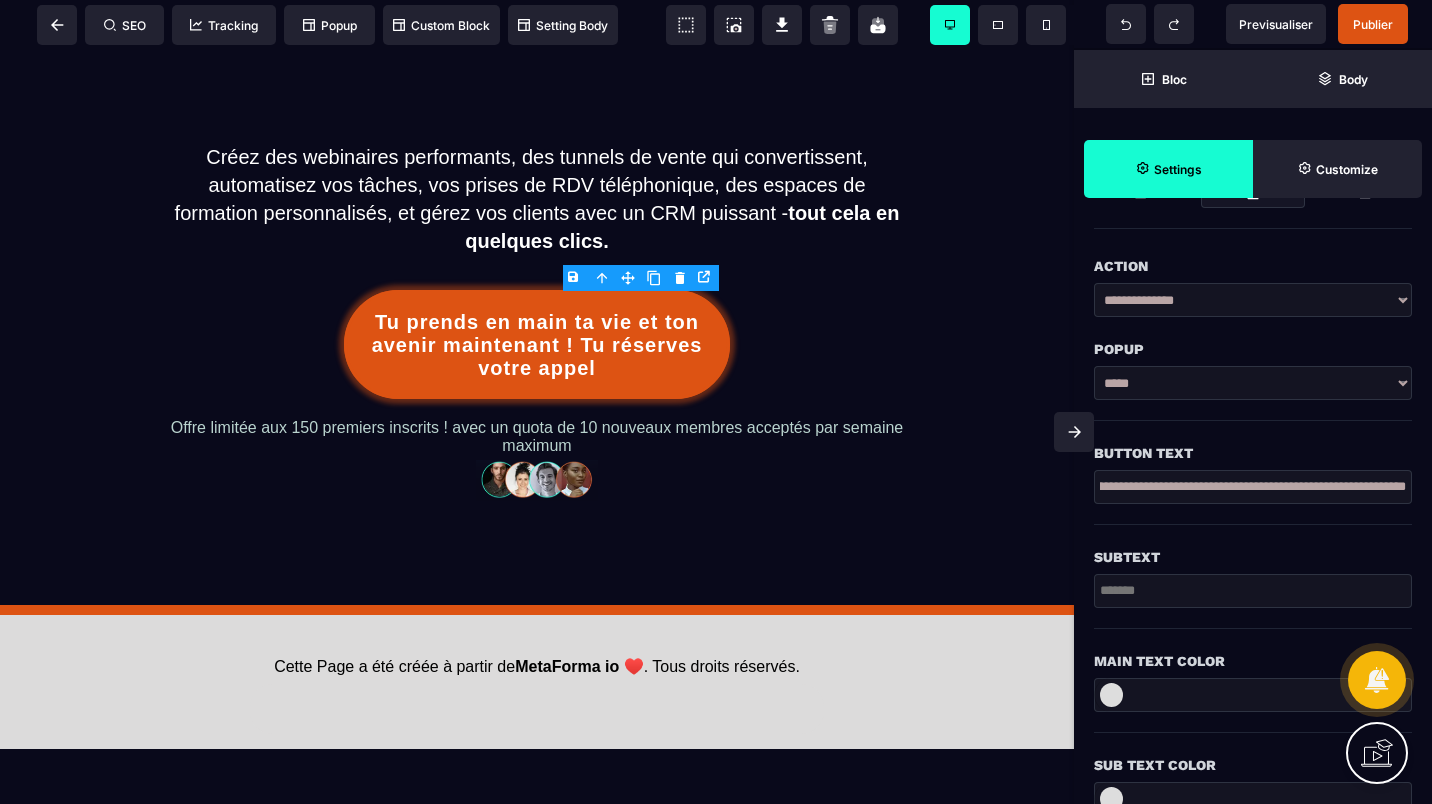 click on "**********" at bounding box center (1253, 487) 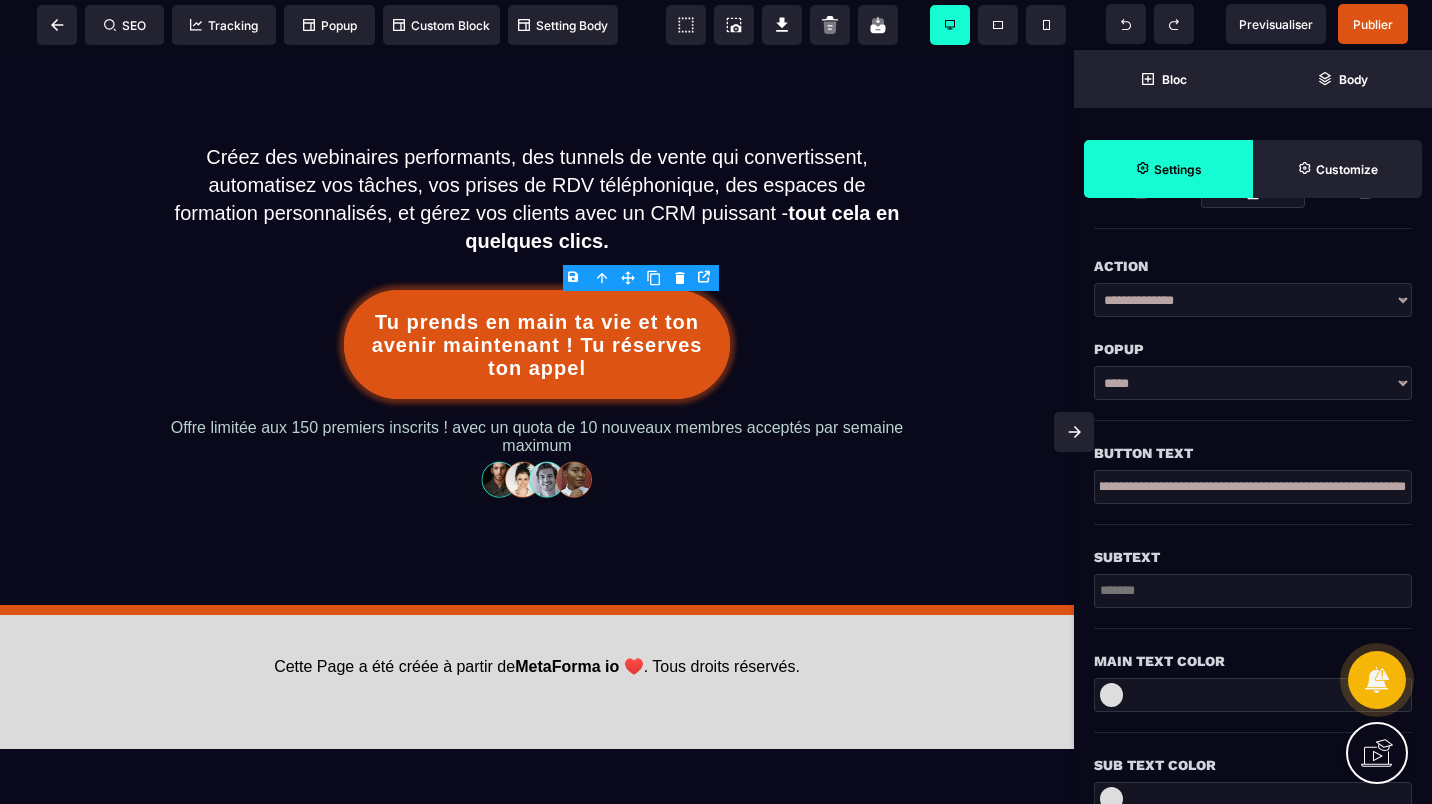scroll, scrollTop: 0, scrollLeft: 175, axis: horizontal 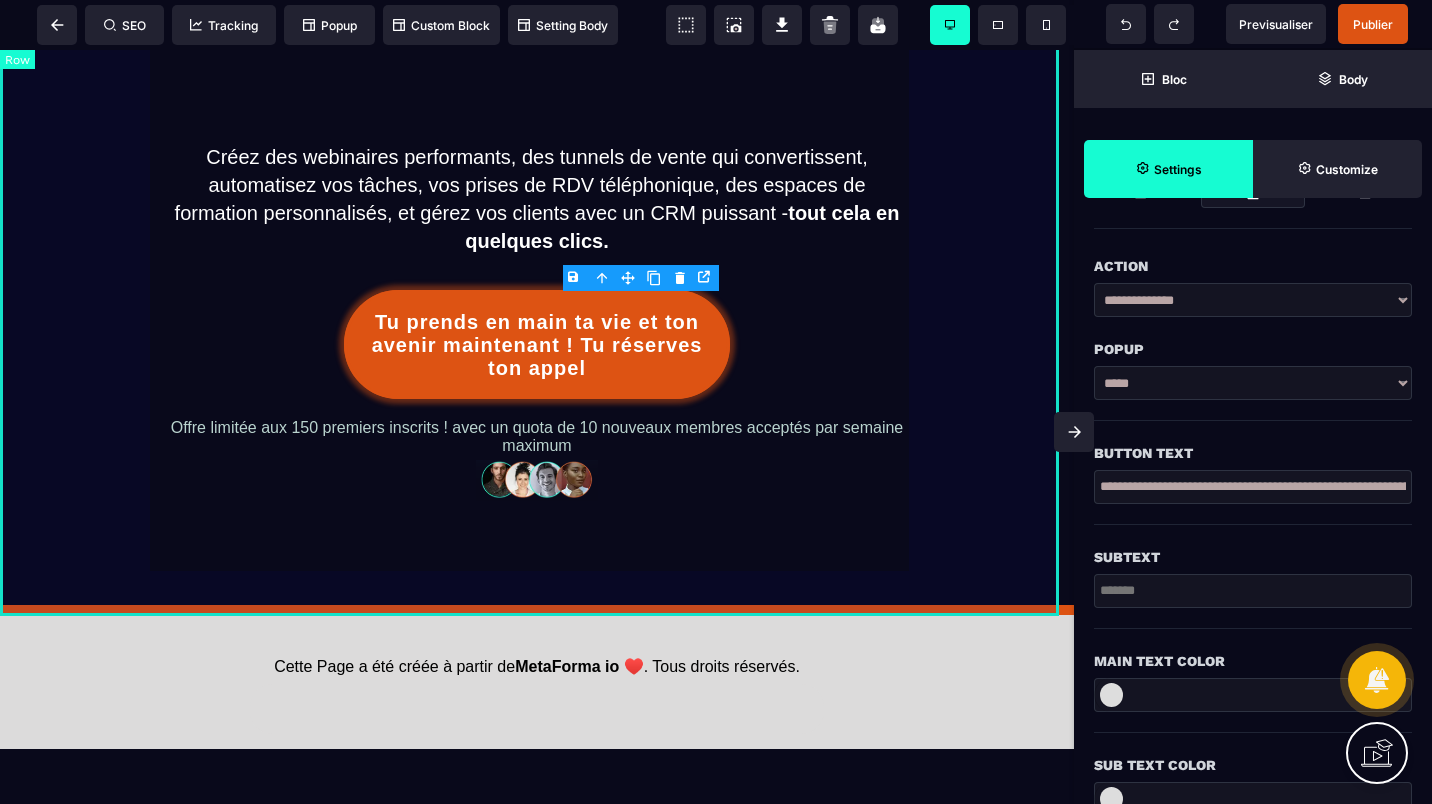 drag, startPoint x: 1190, startPoint y: 544, endPoint x: 959, endPoint y: 486, distance: 238.1701 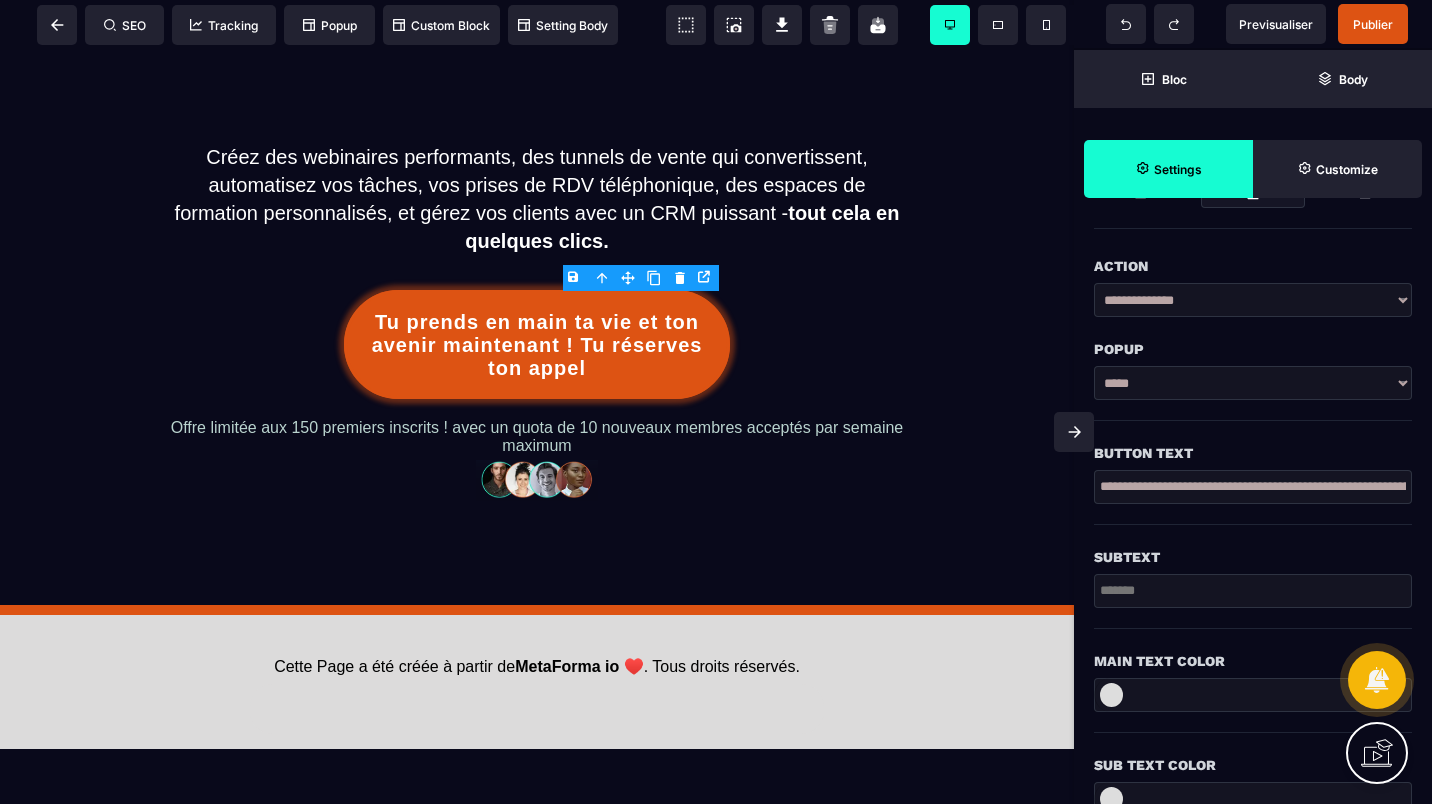 click on "**********" at bounding box center (1253, 487) 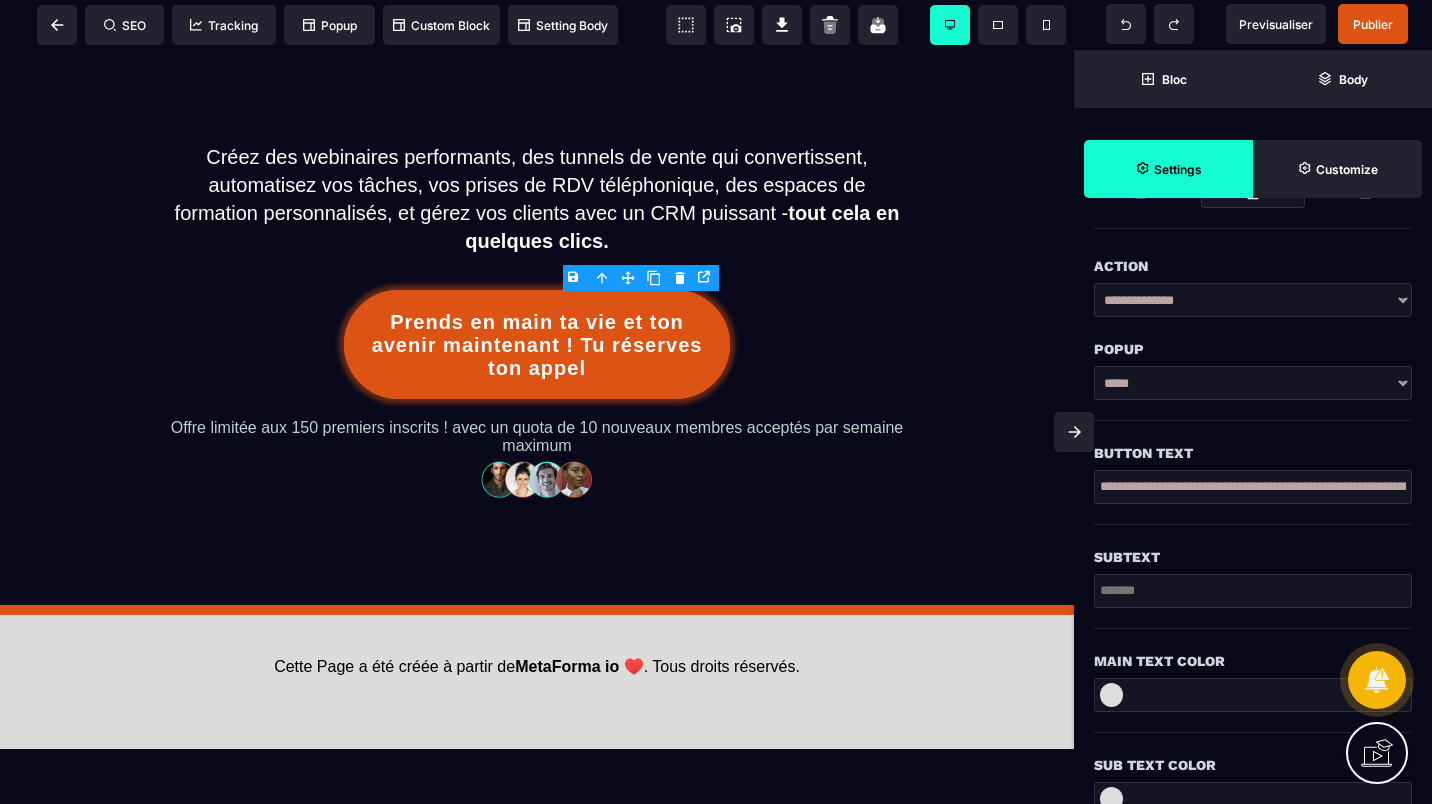 click on "**********" at bounding box center [1253, 487] 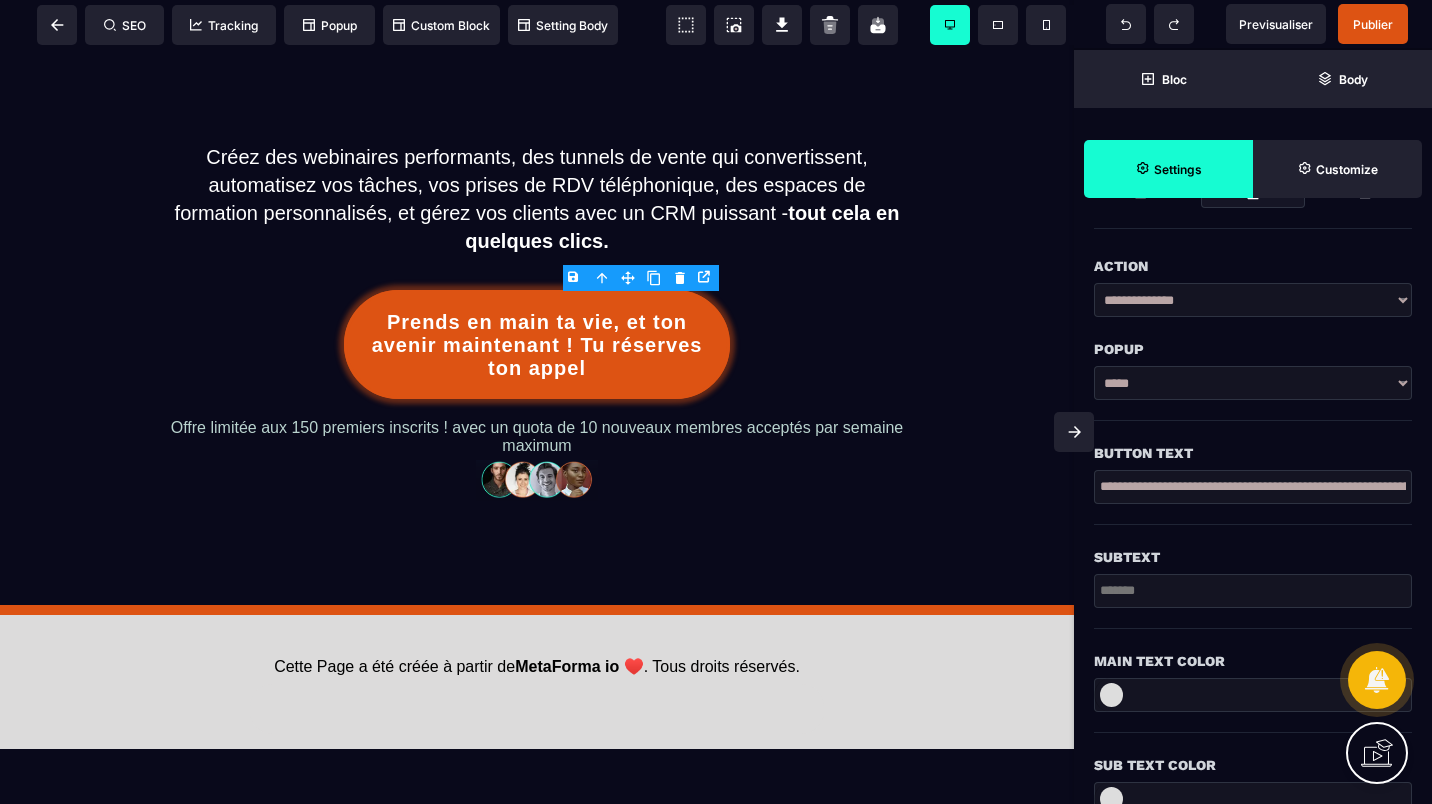 click on "**********" at bounding box center [1253, 487] 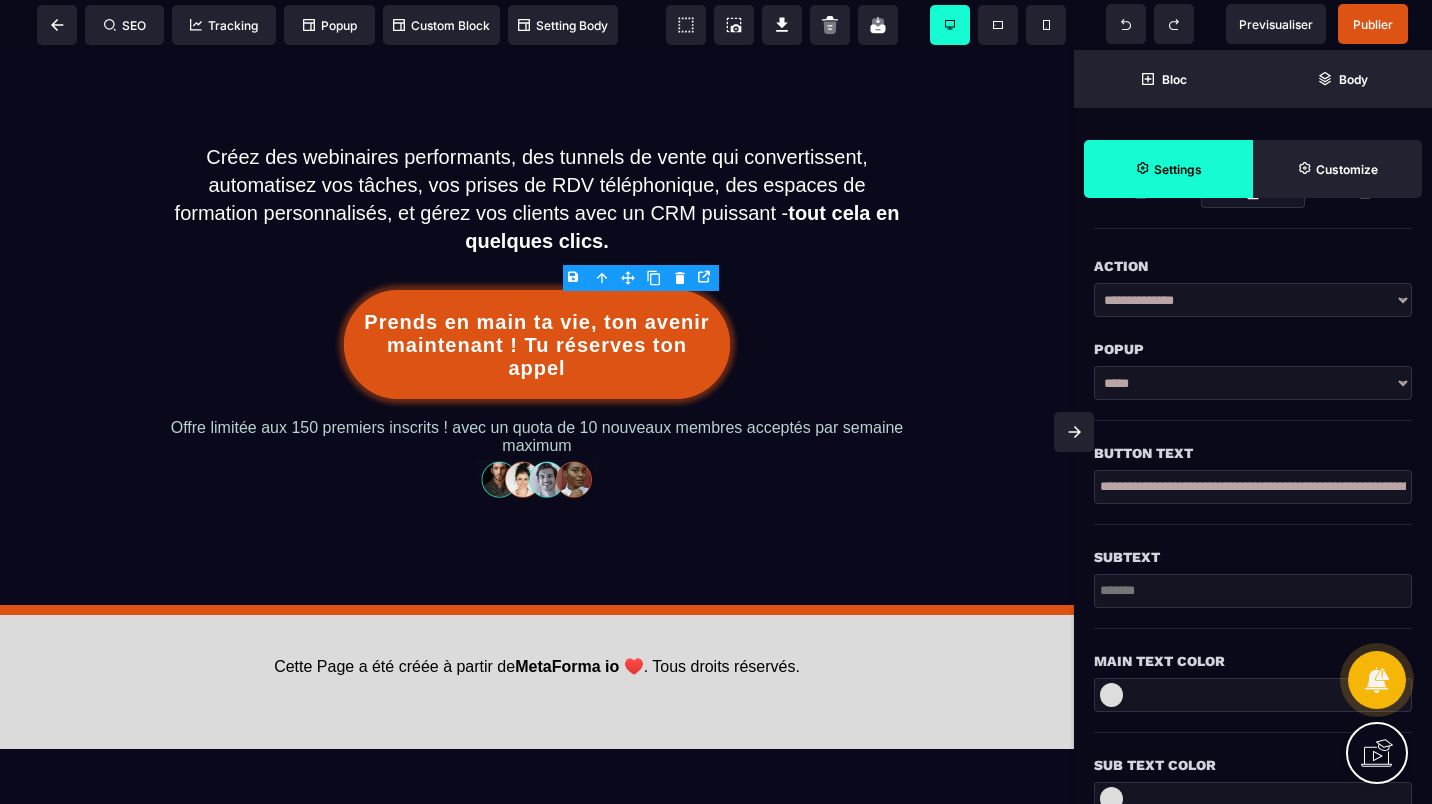click on "**********" at bounding box center [1253, 487] 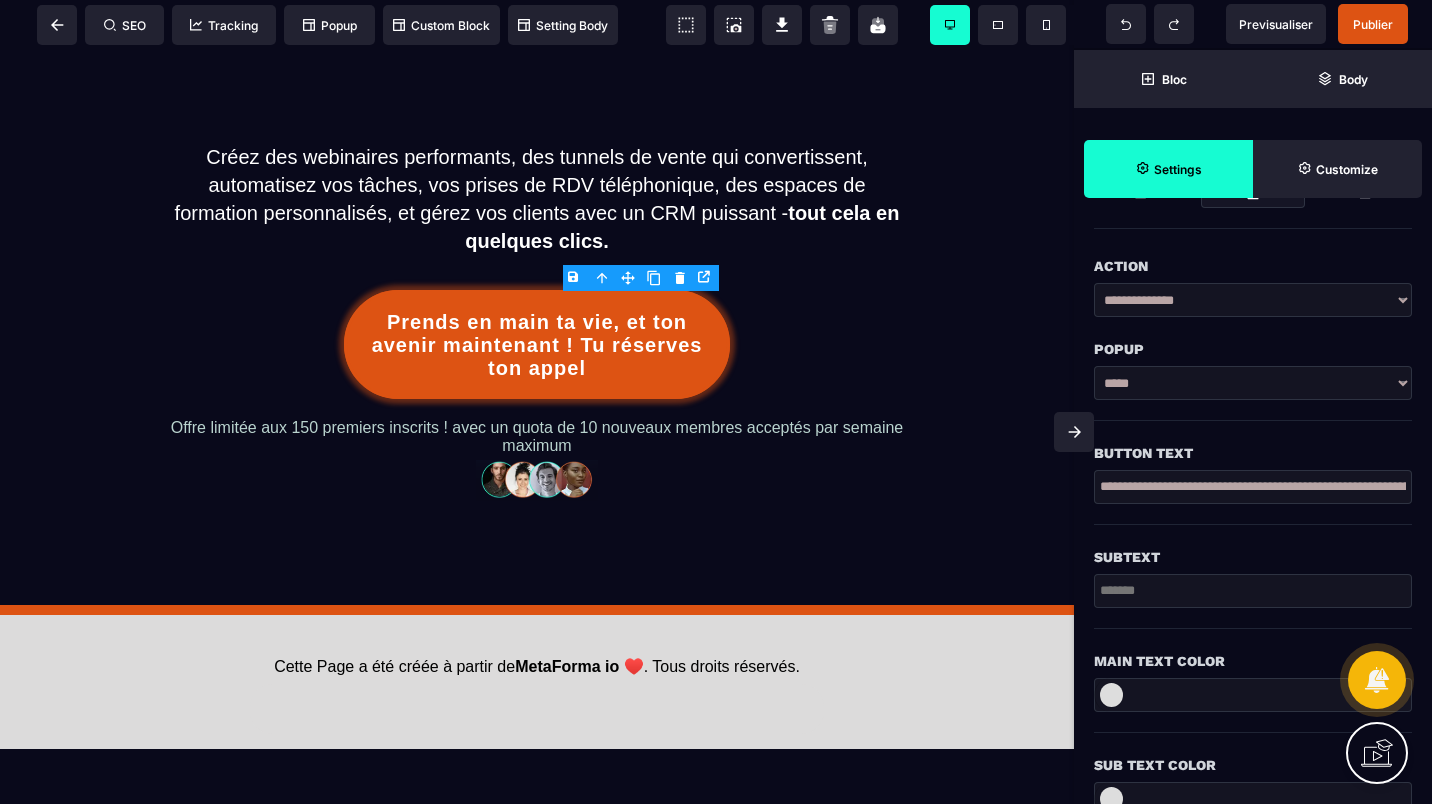 click on "**********" at bounding box center (1253, 487) 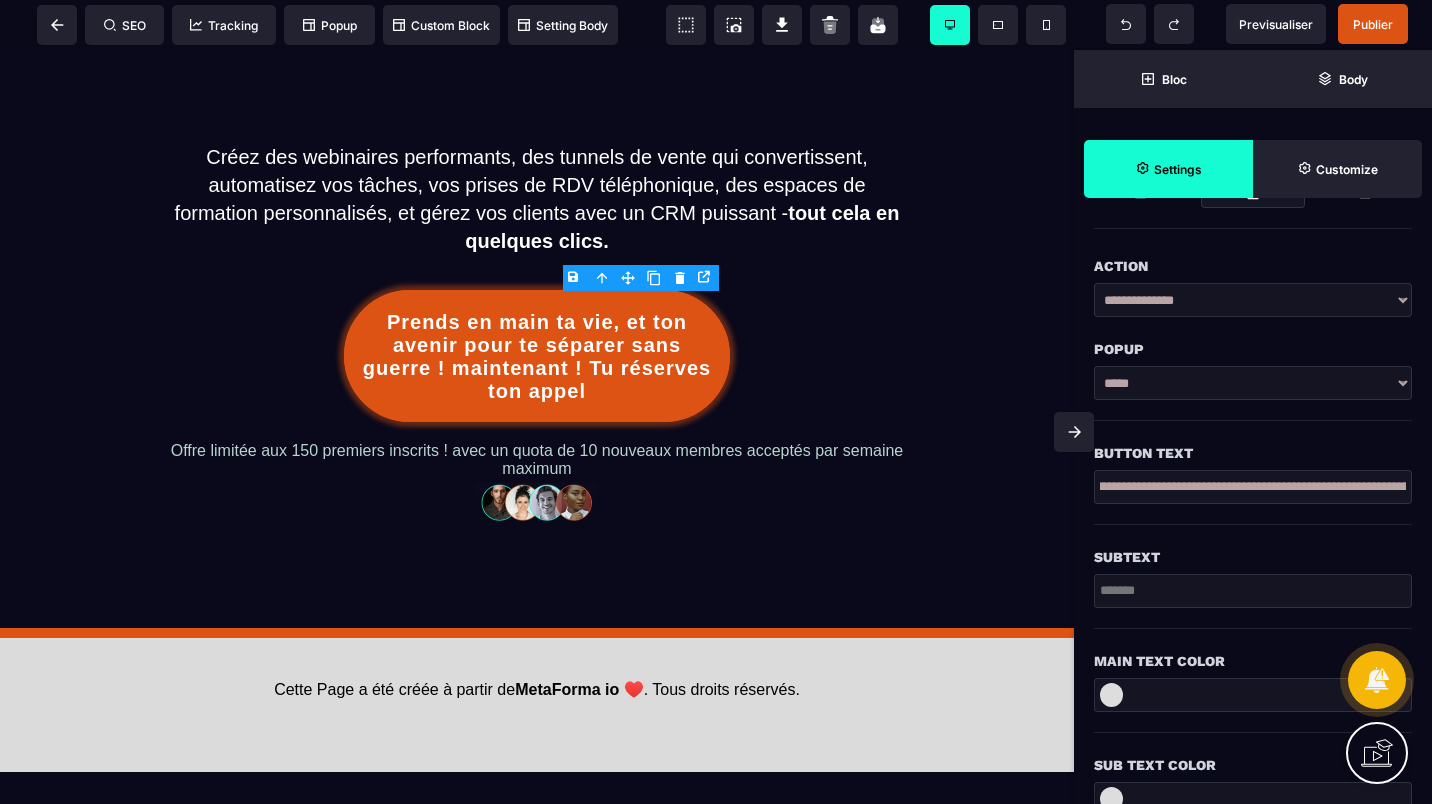 scroll, scrollTop: 0, scrollLeft: 120, axis: horizontal 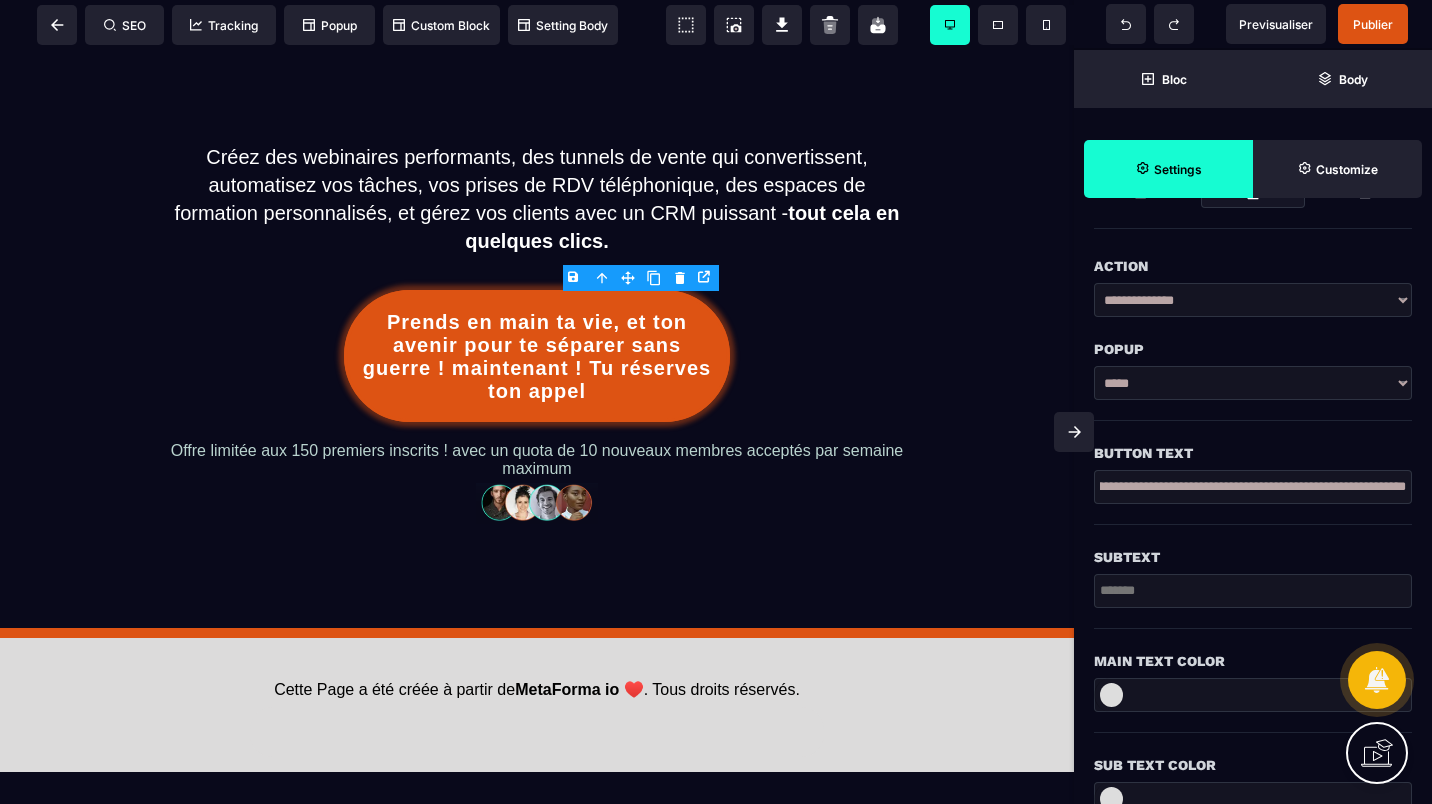 drag, startPoint x: 1362, startPoint y: 485, endPoint x: 1435, endPoint y: 486, distance: 73.00685 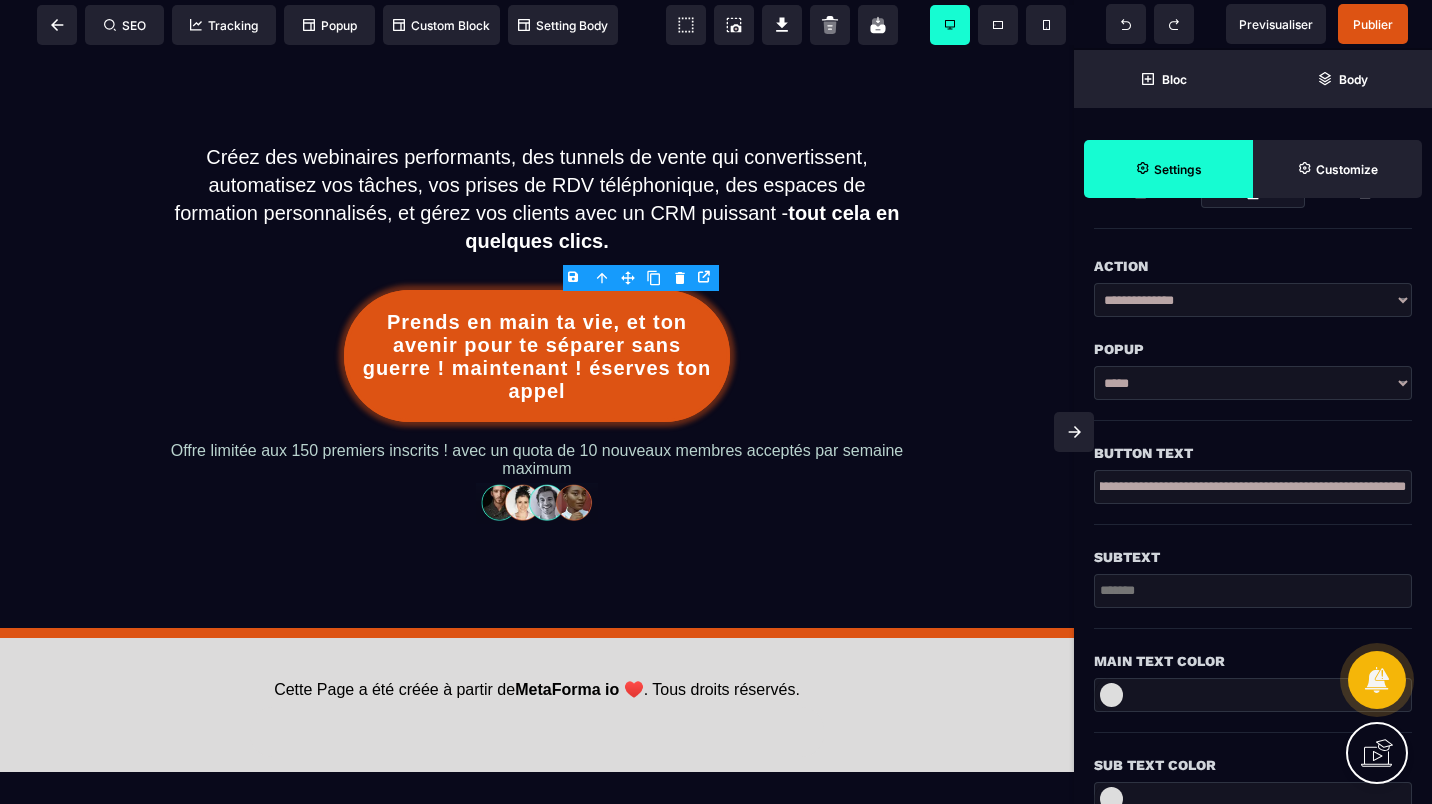 scroll, scrollTop: 0, scrollLeft: 332, axis: horizontal 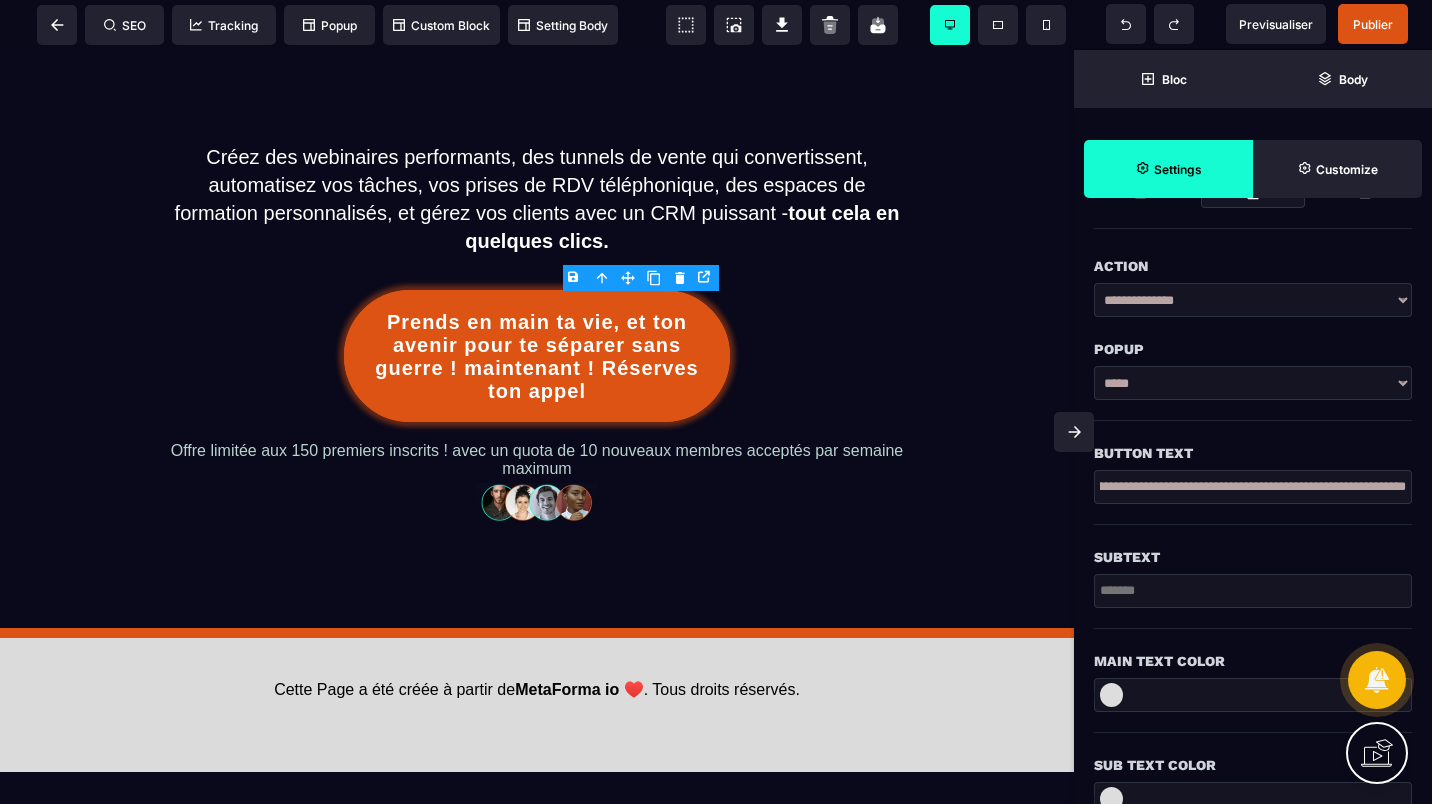 click on "**********" at bounding box center (1253, 487) 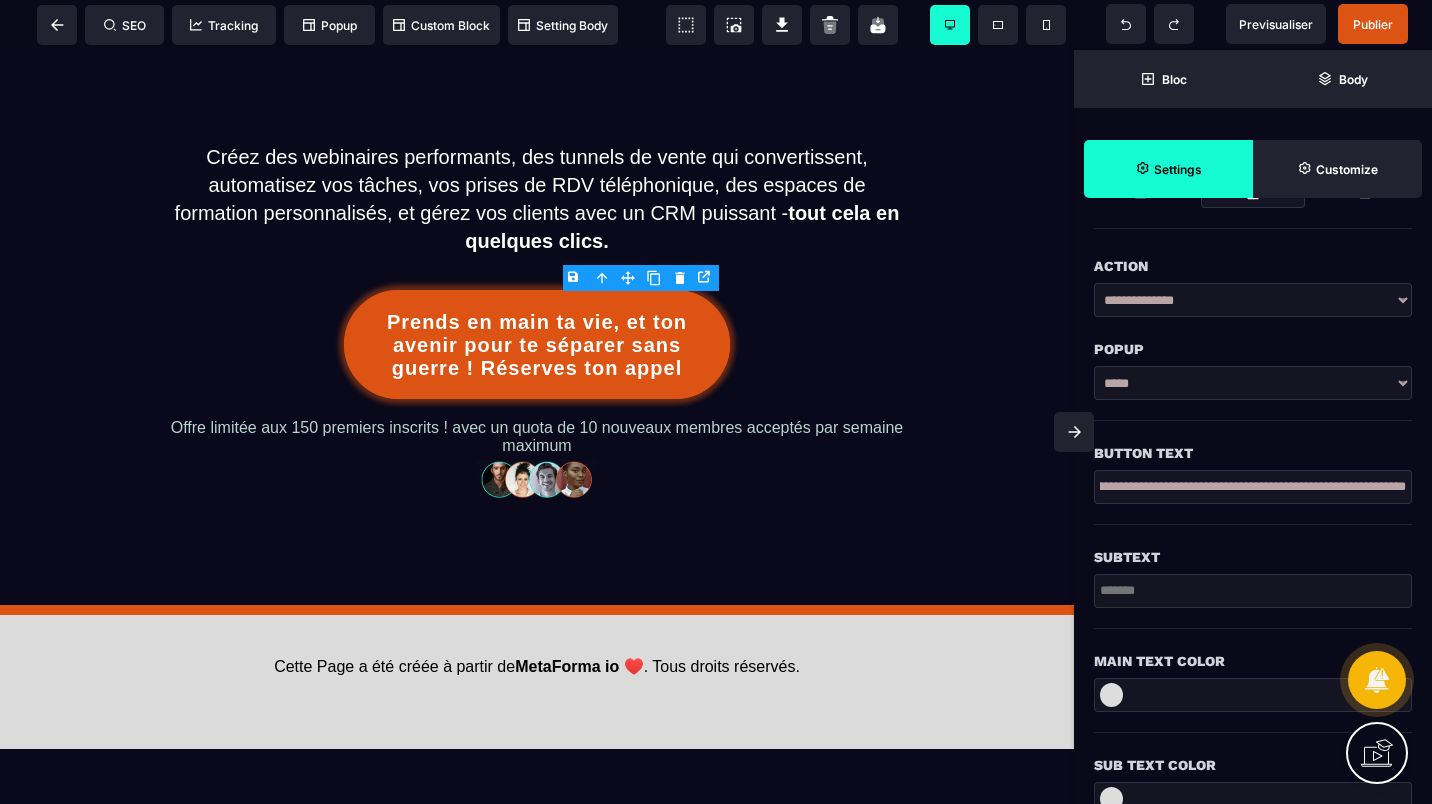 scroll, scrollTop: 0, scrollLeft: 0, axis: both 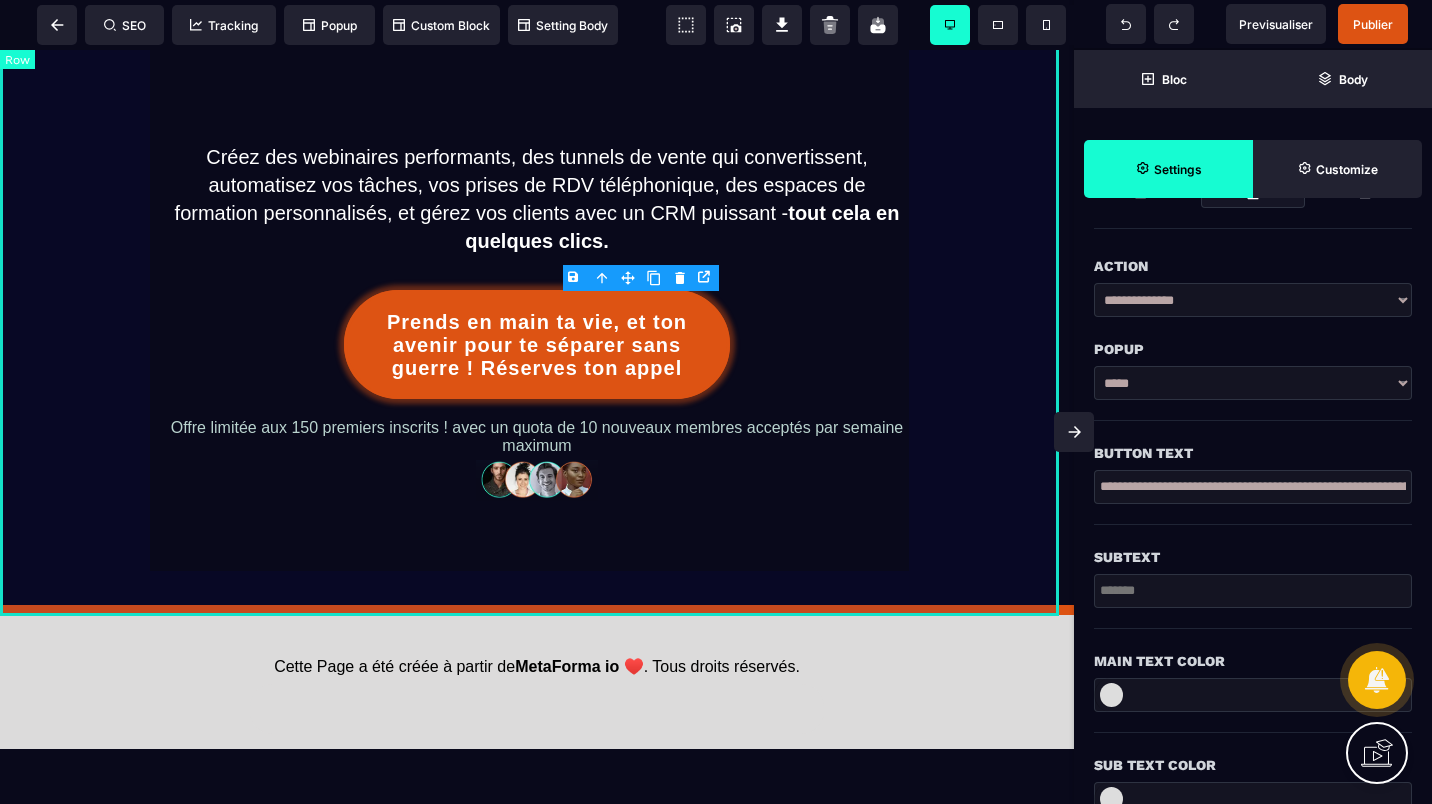 drag, startPoint x: 1282, startPoint y: 529, endPoint x: 1007, endPoint y: 465, distance: 282.34906 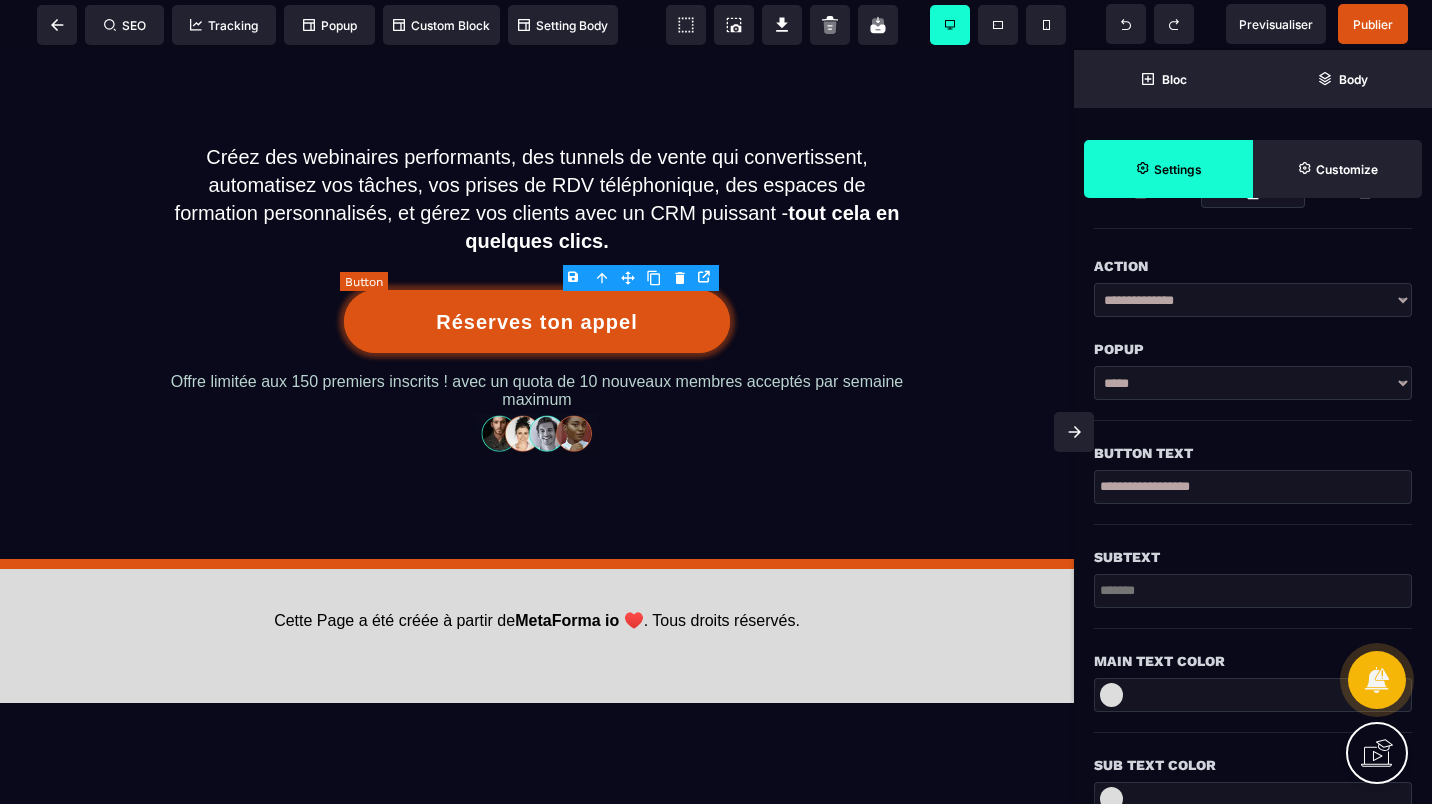 click on "Réserves ton appel" at bounding box center (537, 321) 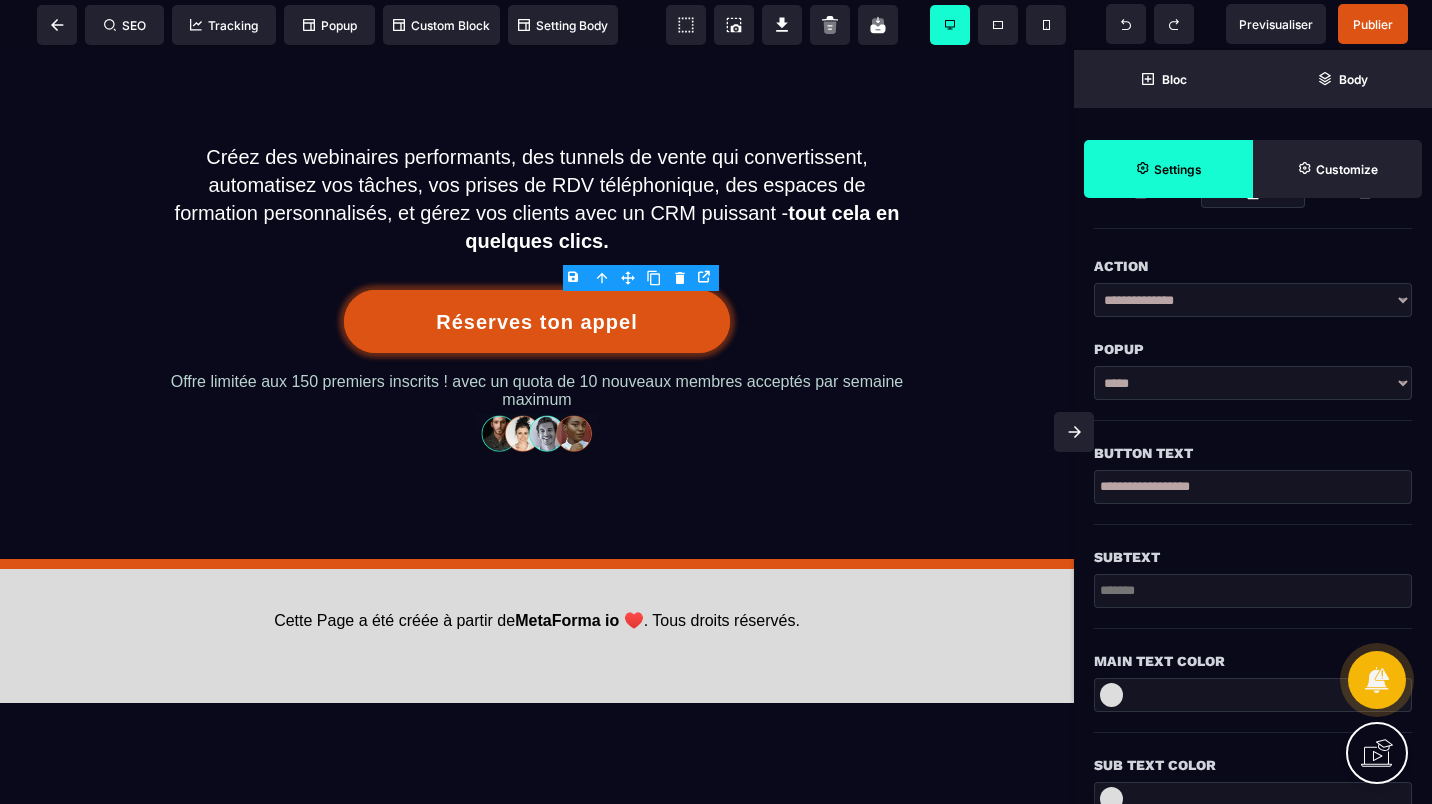 click on "**********" at bounding box center [1253, 487] 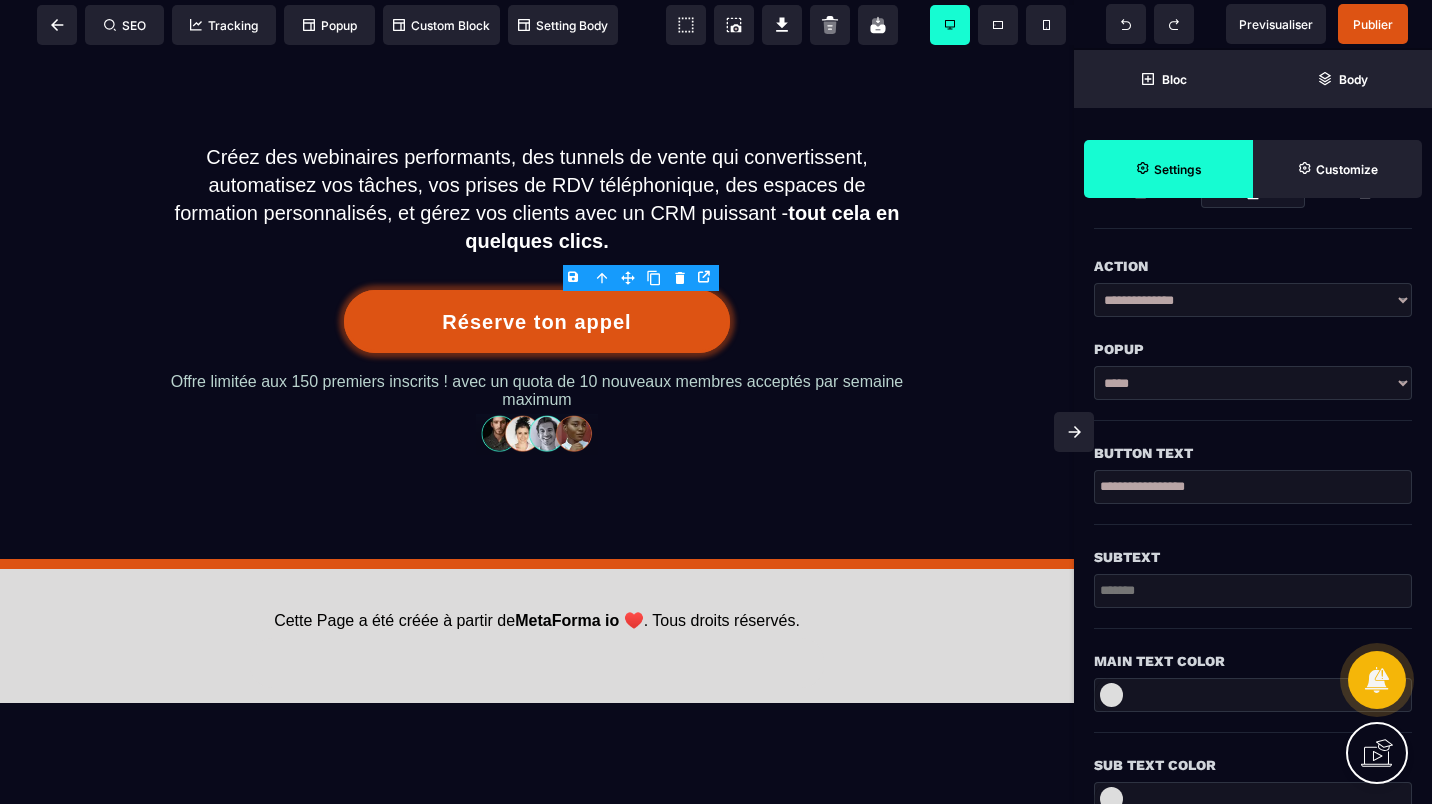 click on "**********" at bounding box center [1253, 487] 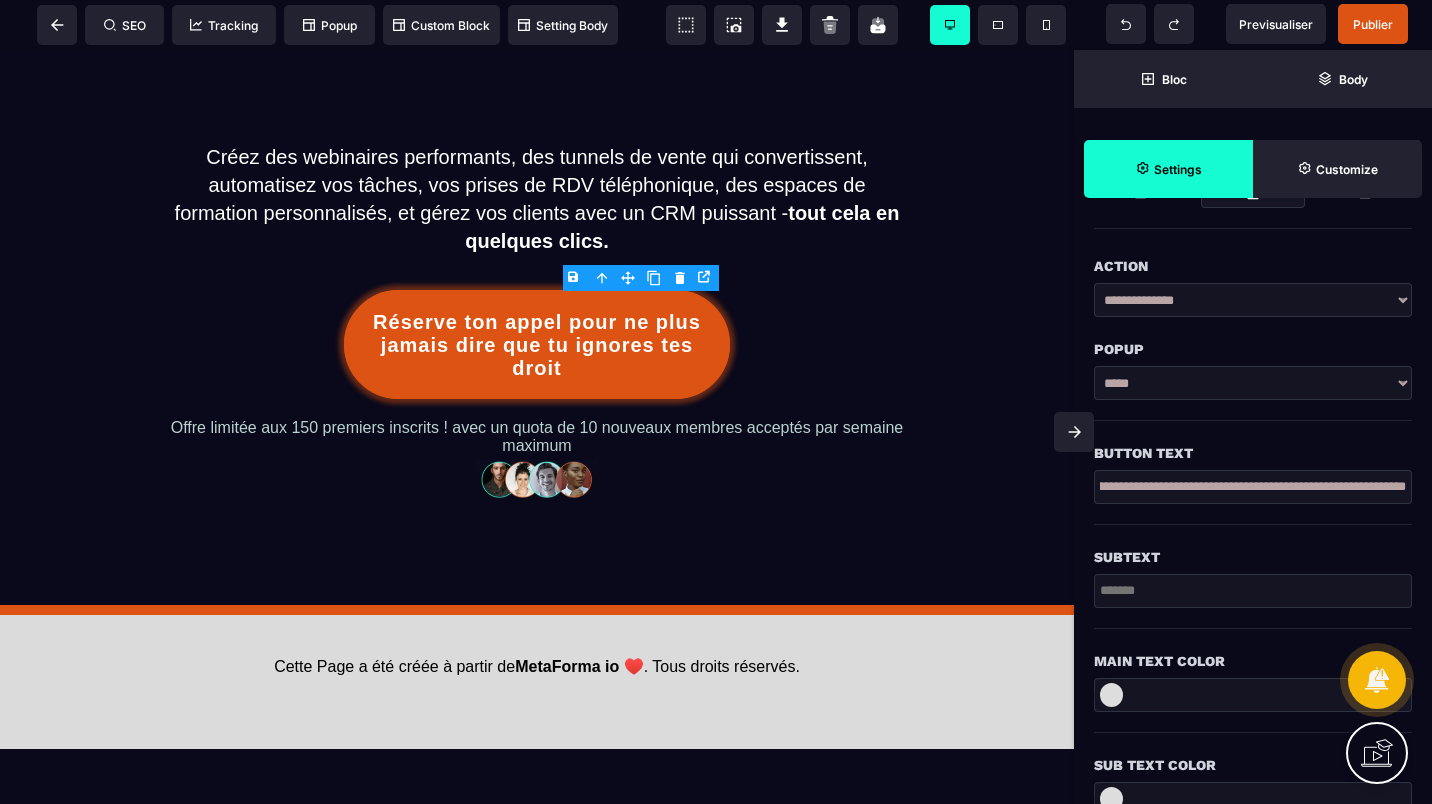 scroll, scrollTop: 0, scrollLeft: 139, axis: horizontal 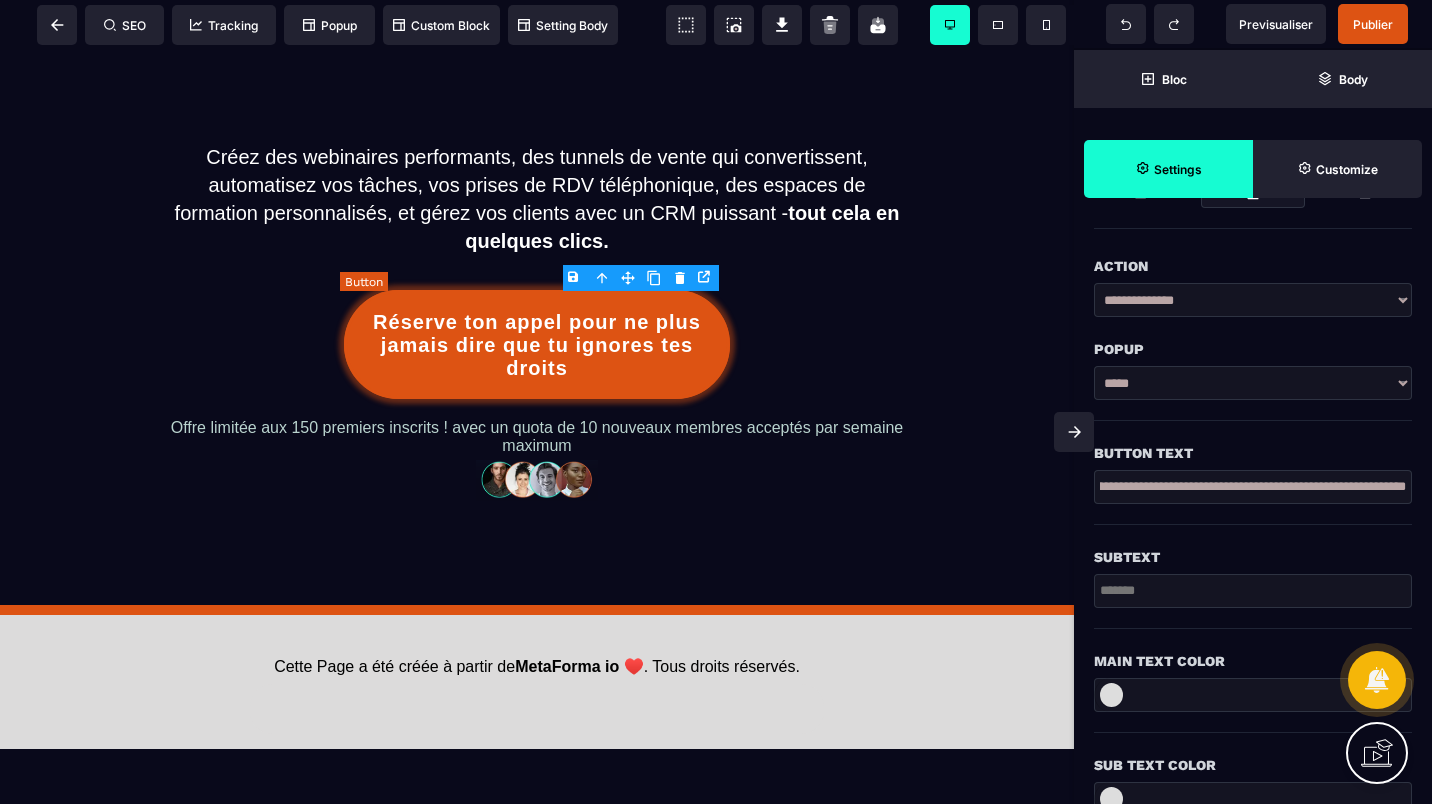 click on "Réserve ton appel pour ne plus jamais dire que tu ignores tes droits" at bounding box center [537, 345] 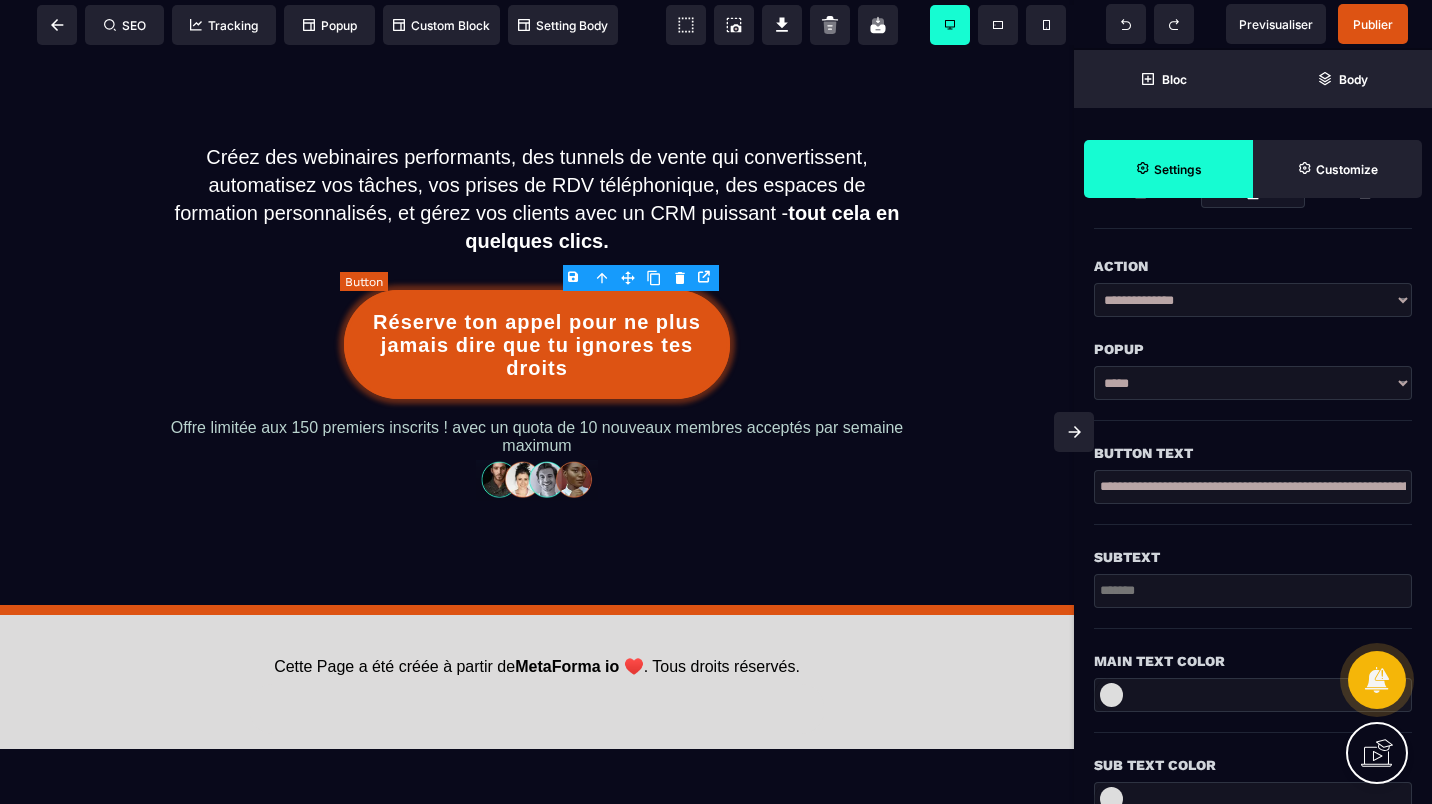 click on "Réserve ton appel pour ne plus jamais dire que tu ignores tes droits" at bounding box center (537, 345) 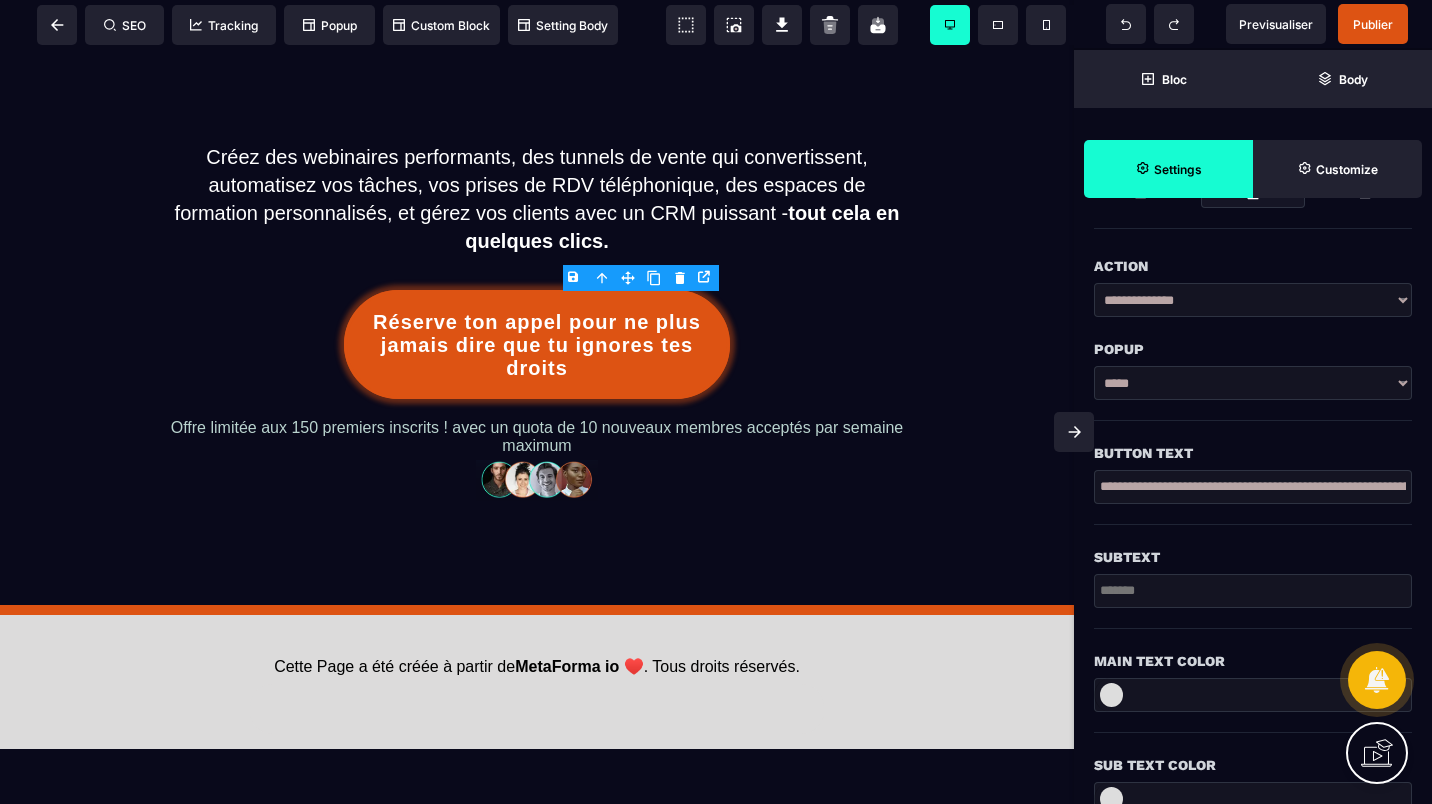scroll, scrollTop: 0, scrollLeft: 139, axis: horizontal 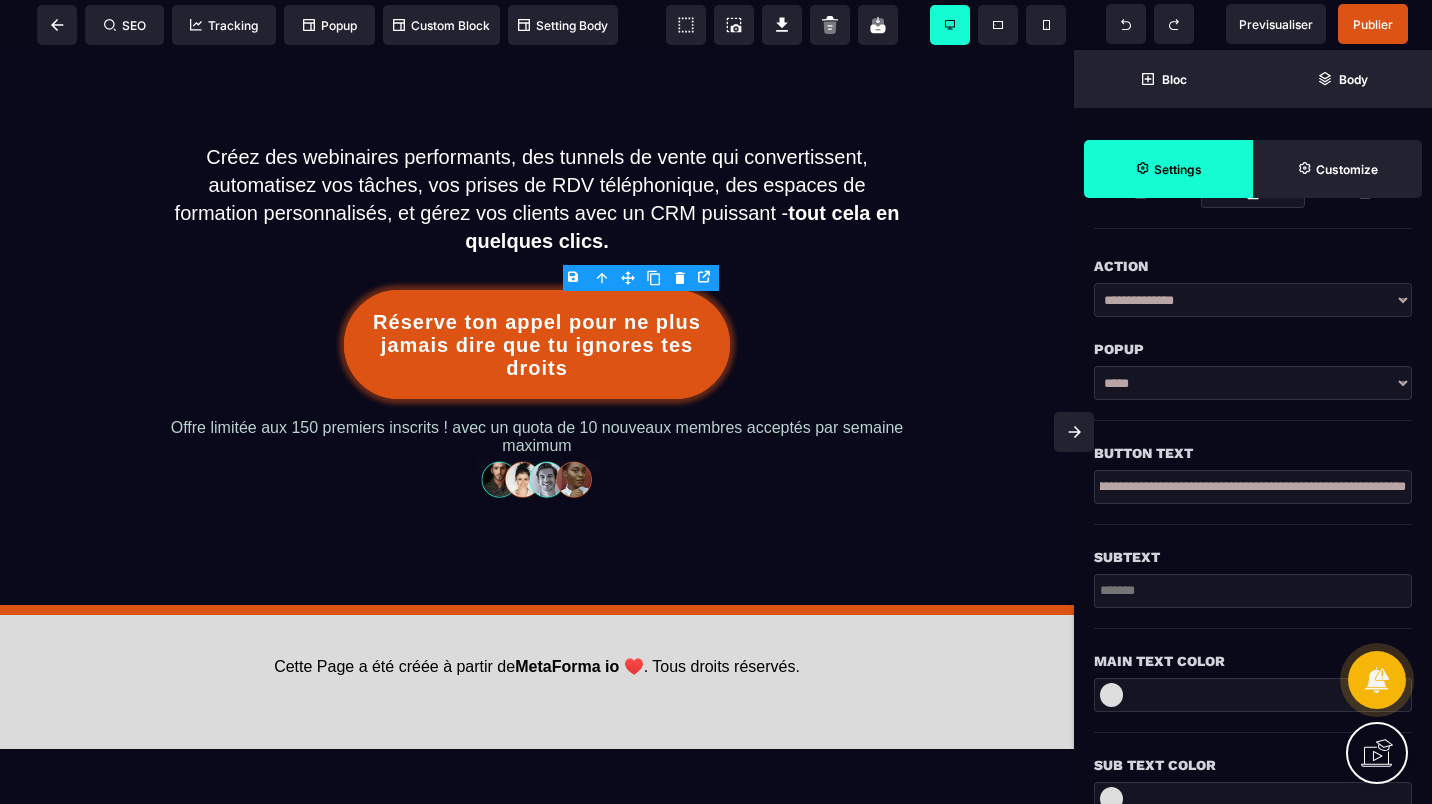drag, startPoint x: 1334, startPoint y: 487, endPoint x: 1435, endPoint y: 488, distance: 101.00495 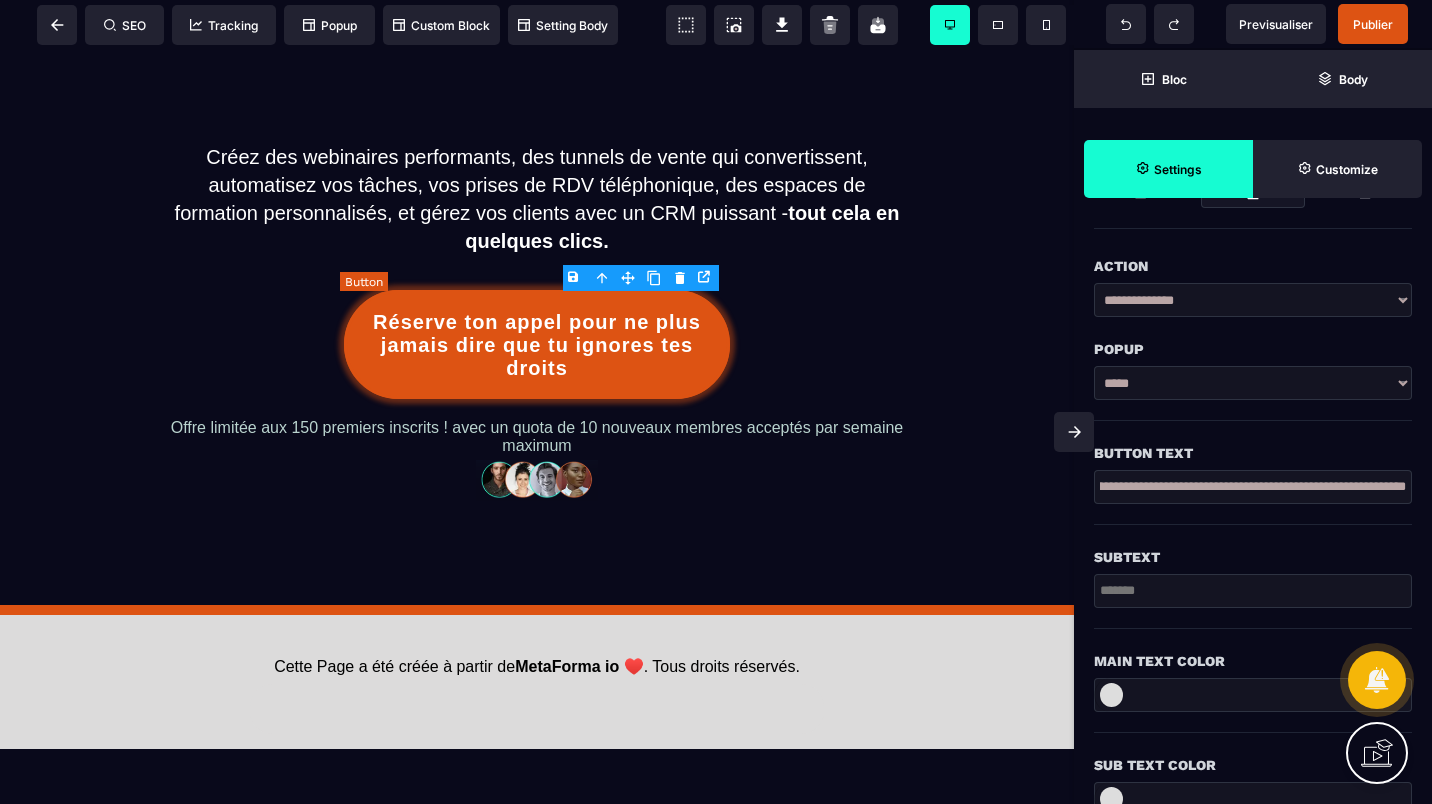click on "Réserve ton appel pour ne plus jamais dire que tu ignores tes droits" at bounding box center (537, 345) 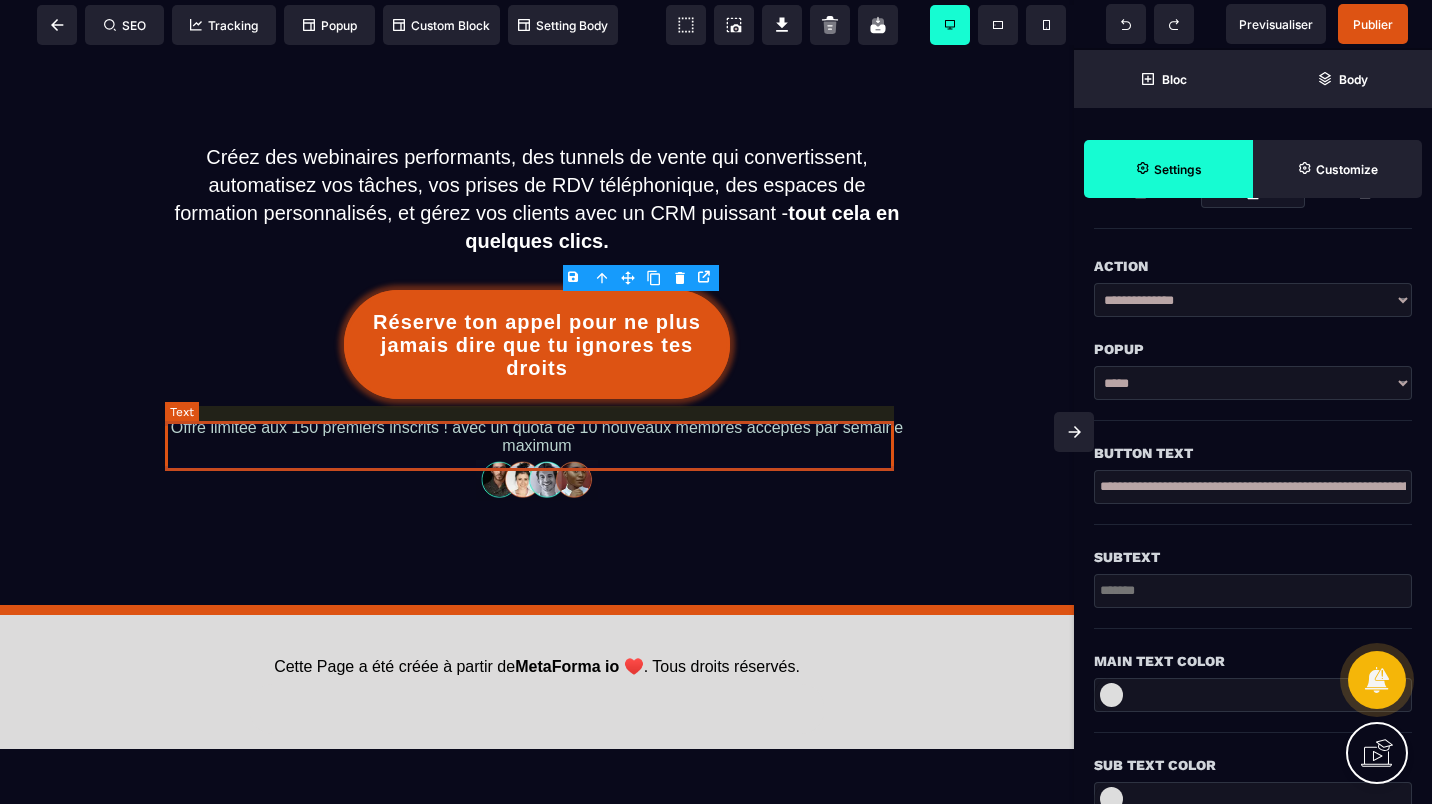 click on "Offre limitée aux 150 premiers inscrits ! avec un quota de 10 nouveaux membres acceptés par semaine maximum" at bounding box center (537, 437) 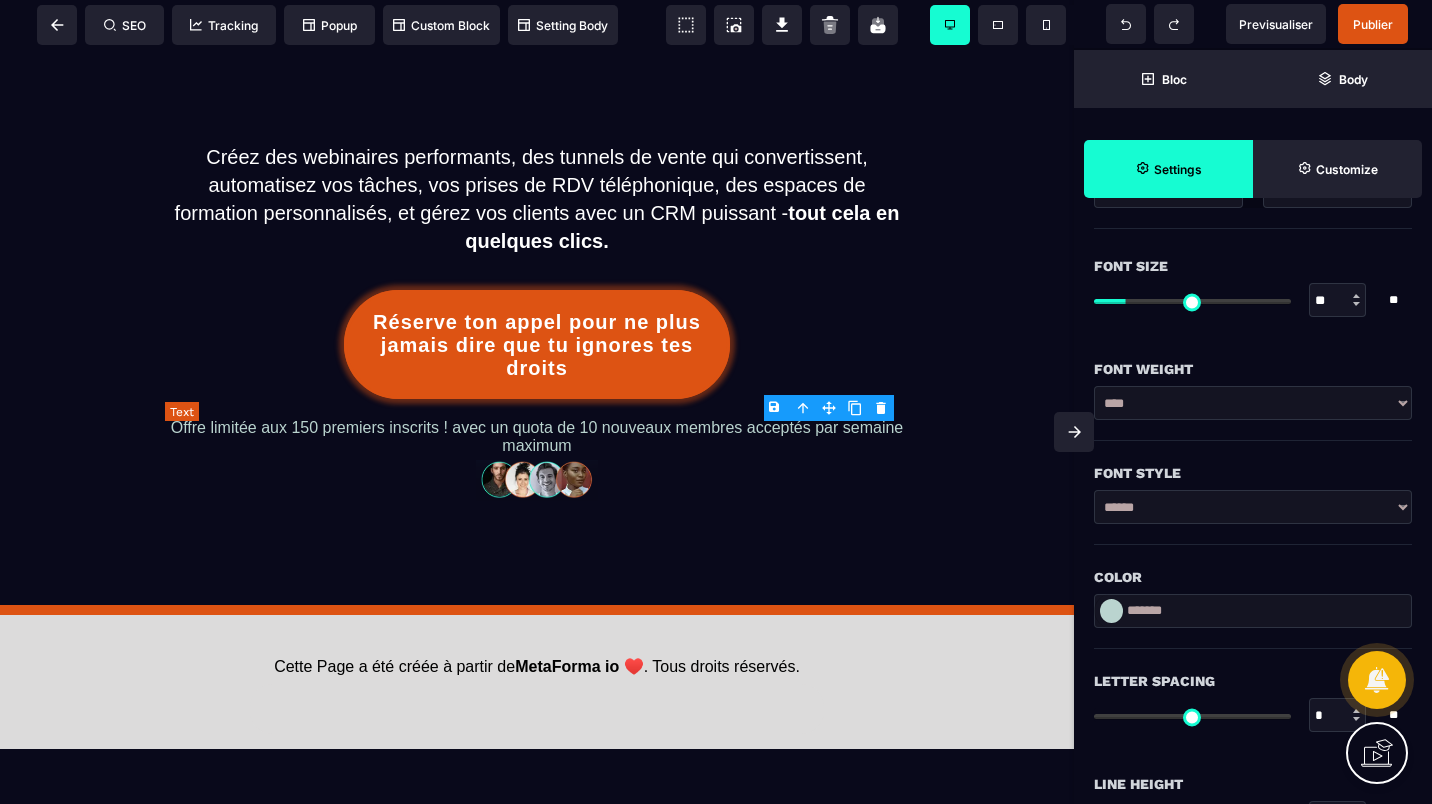scroll, scrollTop: 0, scrollLeft: 0, axis: both 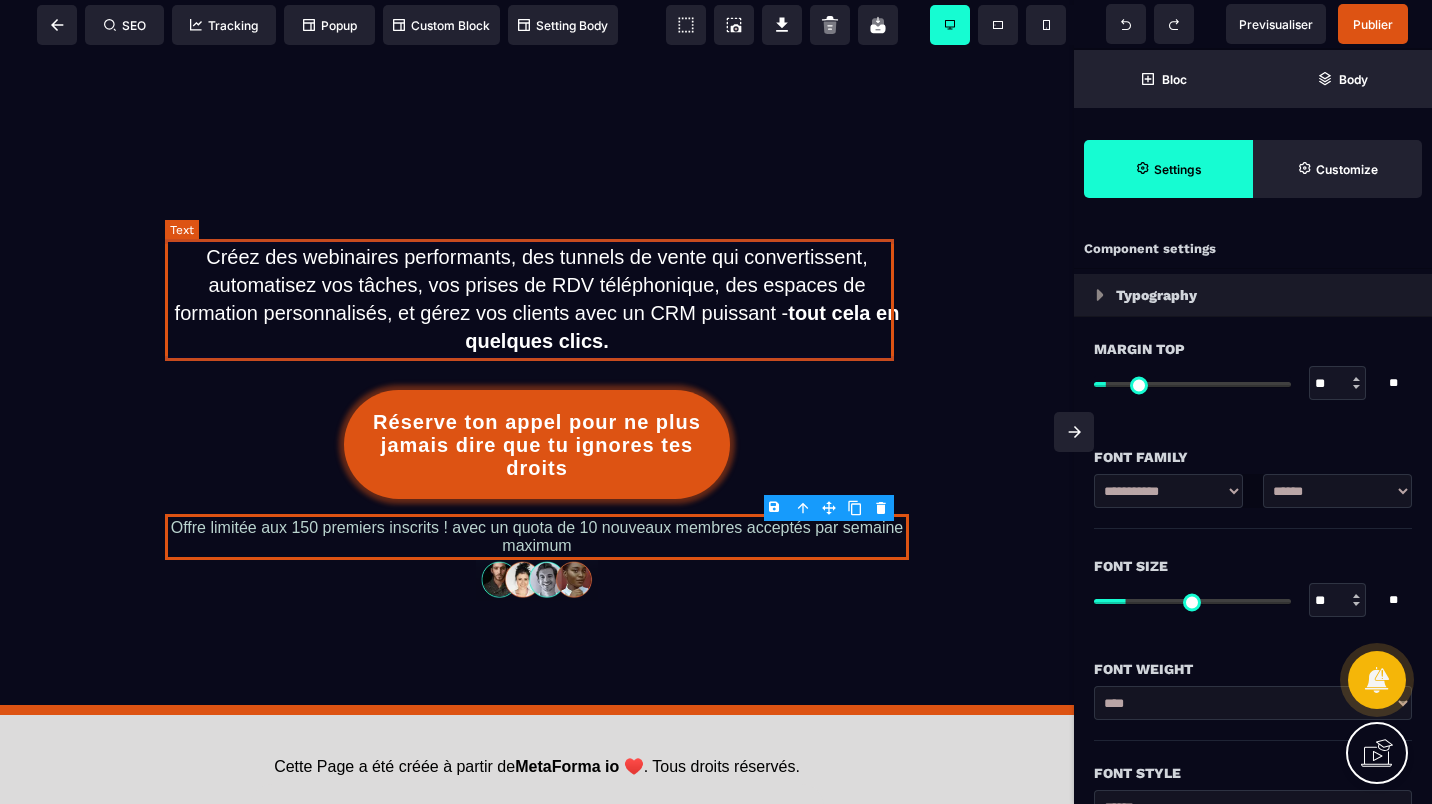 click on "Créez des webinaires performants, des tunnels de vente qui convertissent, automatisez vos tâches, vos prises de RDV téléphonique, des espaces de formation personnalisés, et gérez vos clients avec un CRM puissant - tout cela en quelques clics." at bounding box center (537, 299) 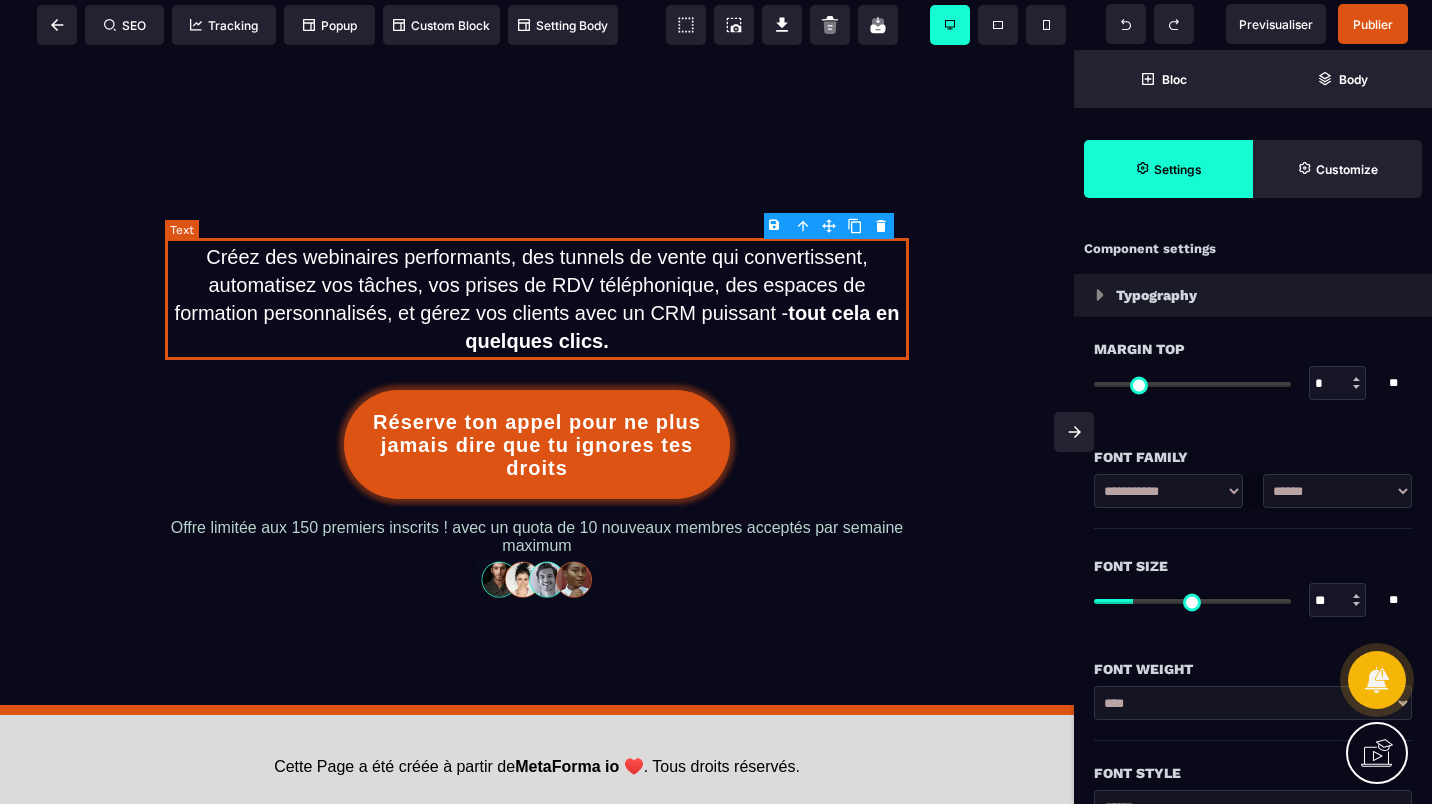click on "Créez des webinaires performants, des tunnels de vente qui convertissent, automatisez vos tâches, vos prises de RDV téléphonique, des espaces de formation personnalisés, et gérez vos clients avec un CRM puissant - tout cela en quelques clics." at bounding box center (537, 299) 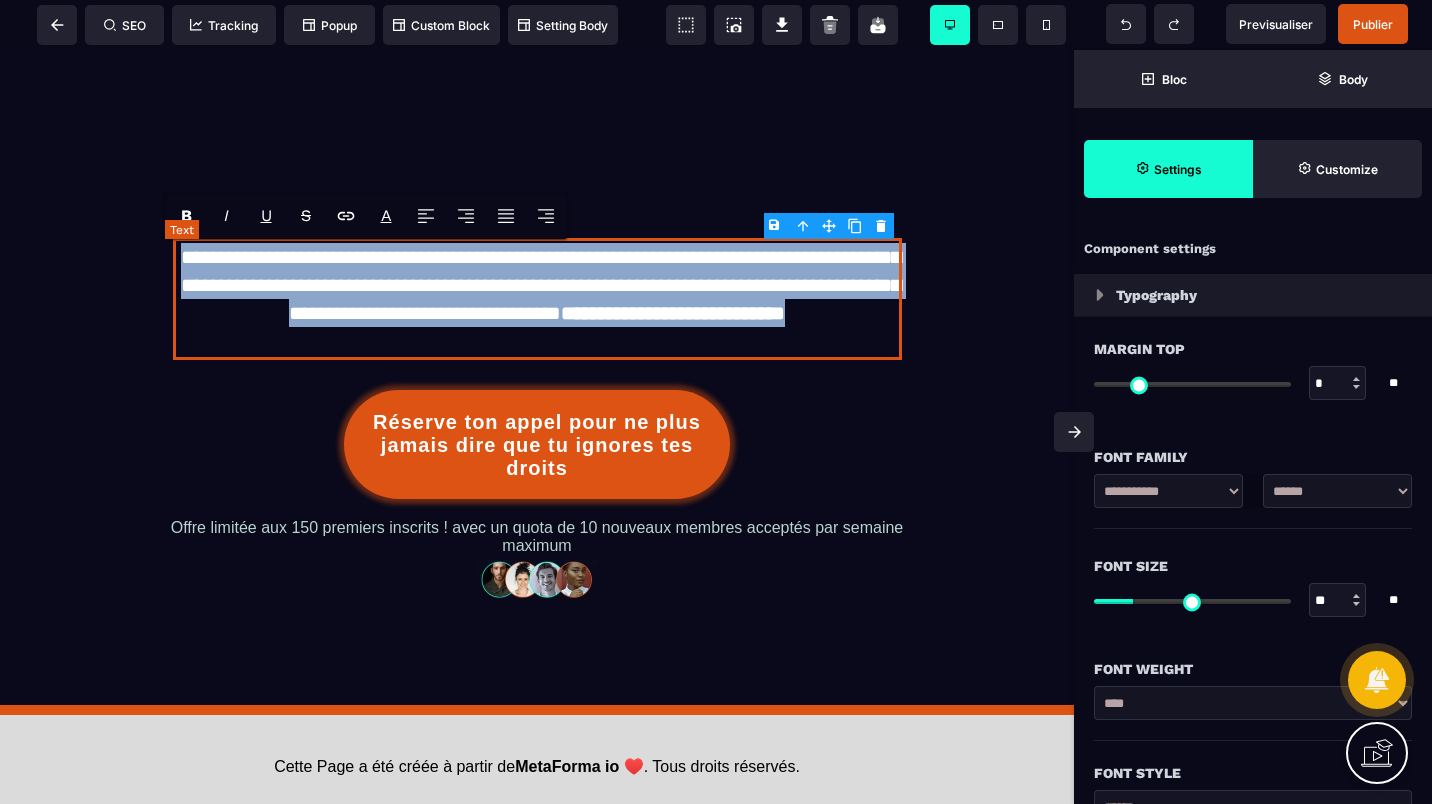 drag, startPoint x: 598, startPoint y: 336, endPoint x: 209, endPoint y: 246, distance: 399.2756 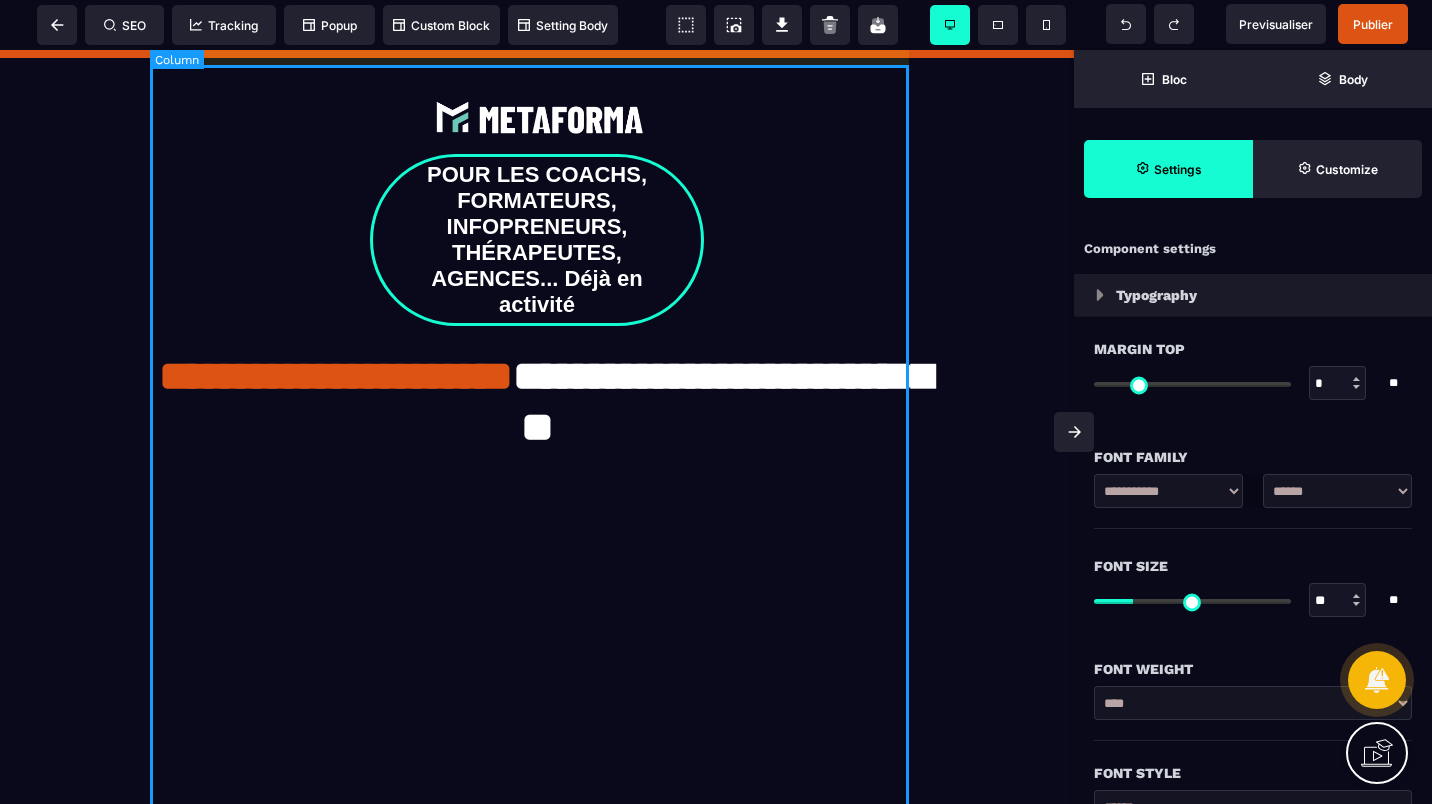 scroll, scrollTop: 0, scrollLeft: 0, axis: both 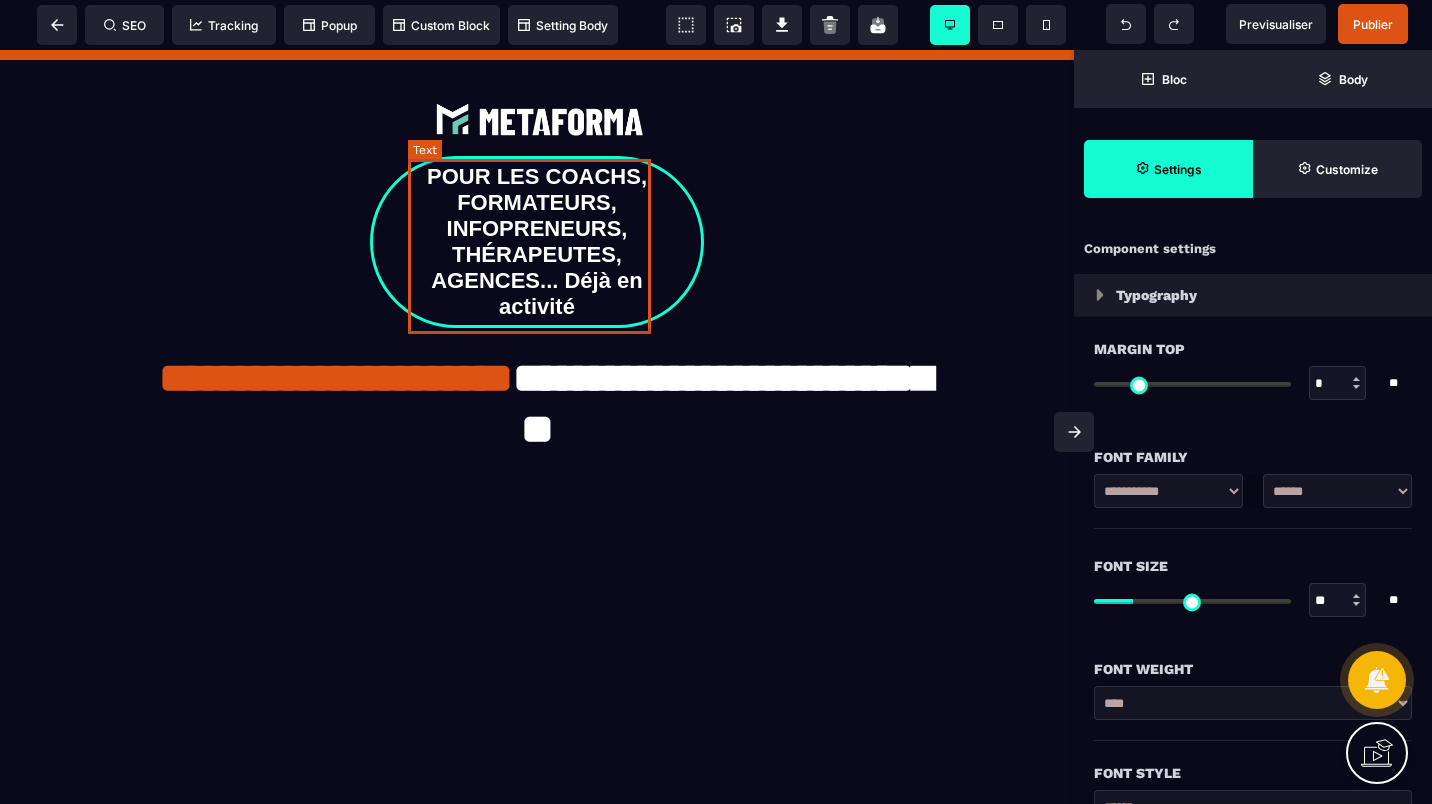click on "POUR LES COACHS, FORMATEURS,  INFOPRENEURS, THÉRAPEUTES, AGENCES... Déjà en activité" at bounding box center [537, 242] 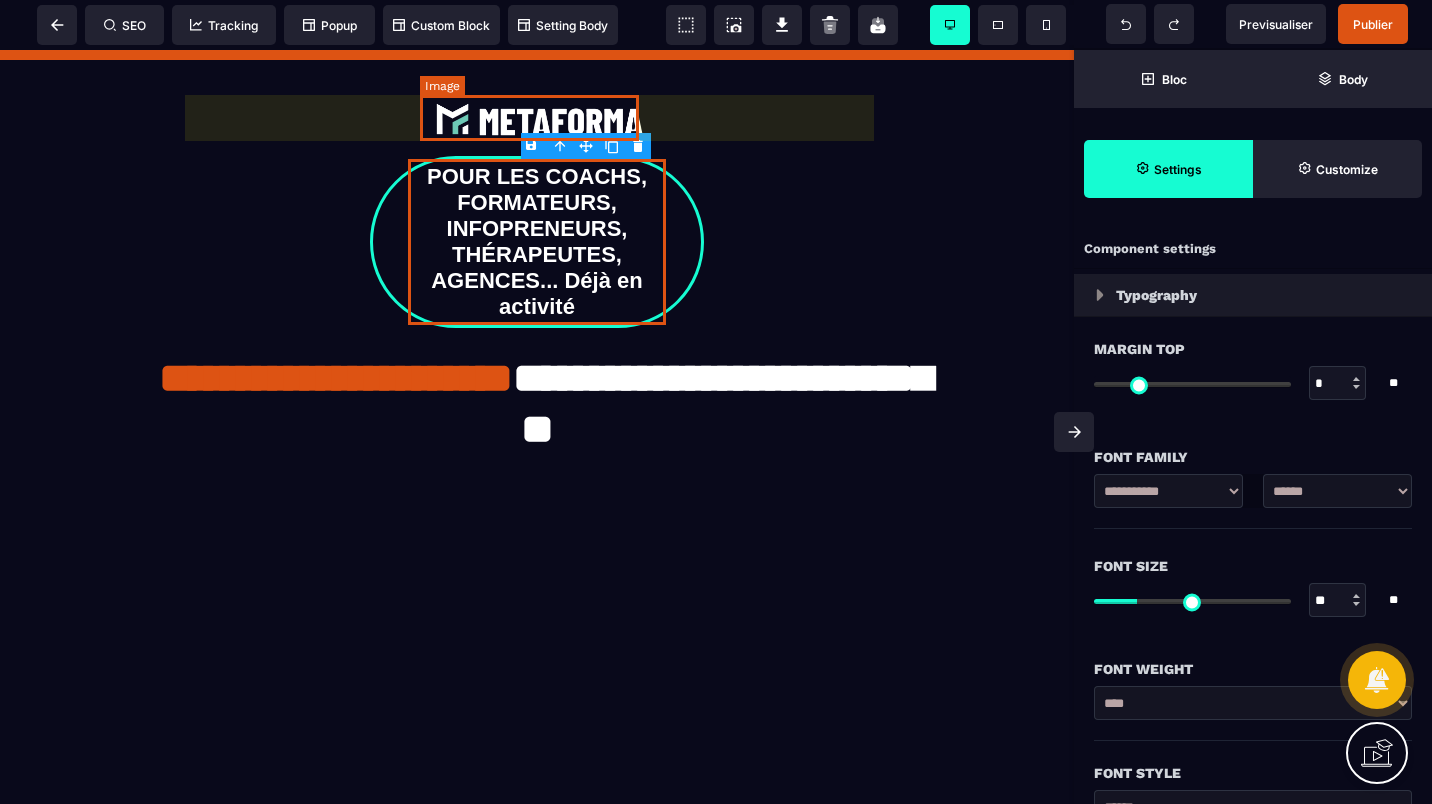click at bounding box center (537, 118) 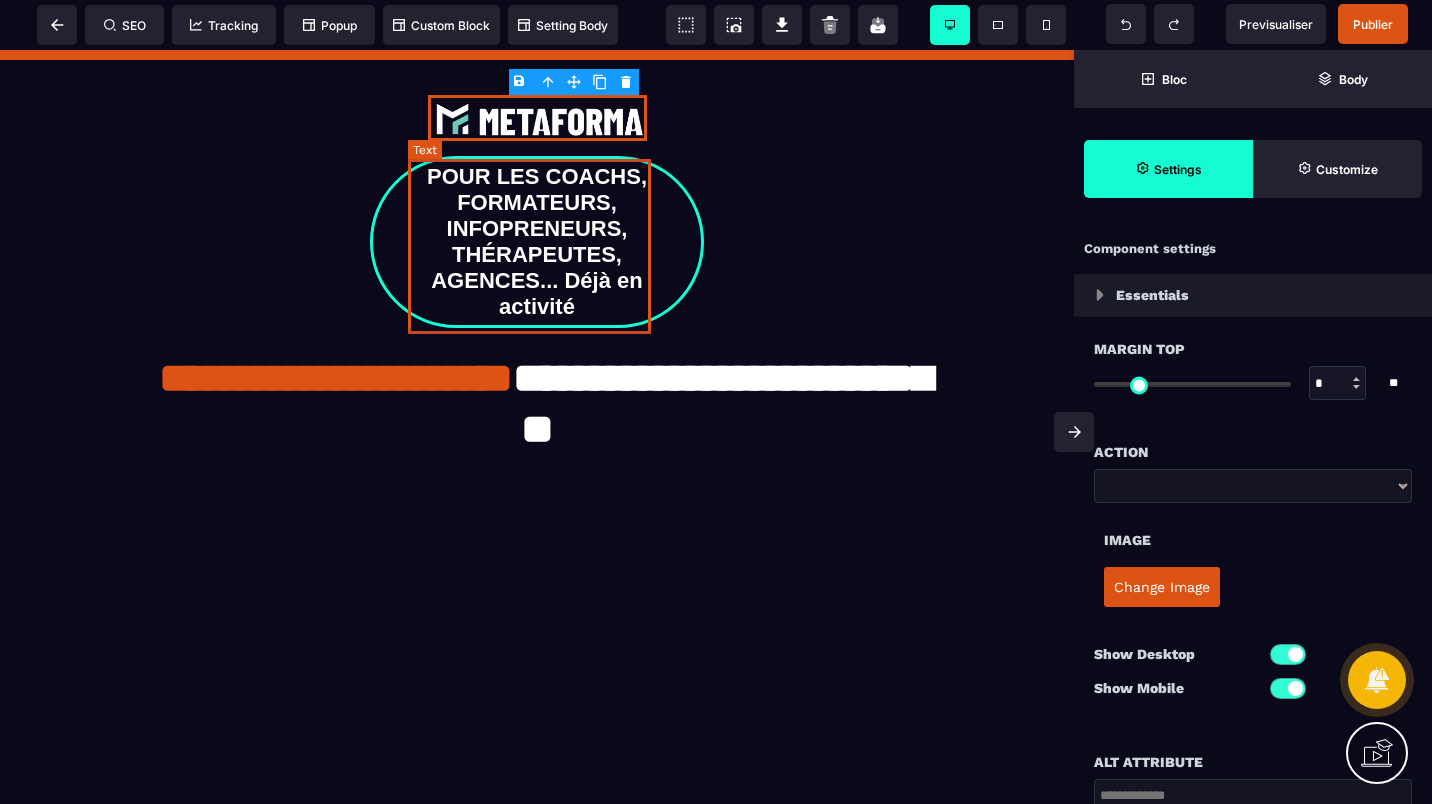 click on "POUR LES COACHS, FORMATEURS,  INFOPRENEURS, THÉRAPEUTES, AGENCES... Déjà en activité" at bounding box center (537, 242) 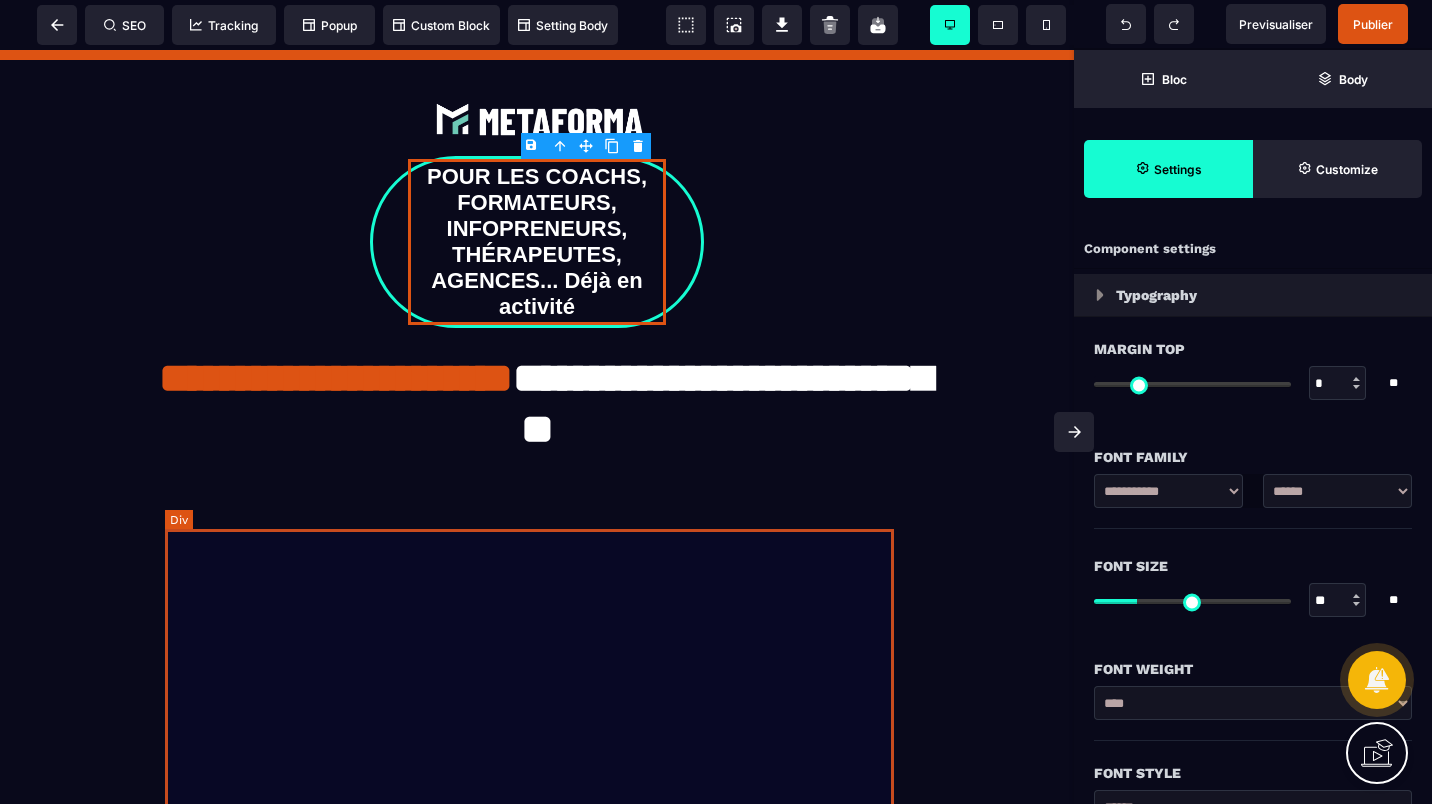 scroll, scrollTop: 300, scrollLeft: 0, axis: vertical 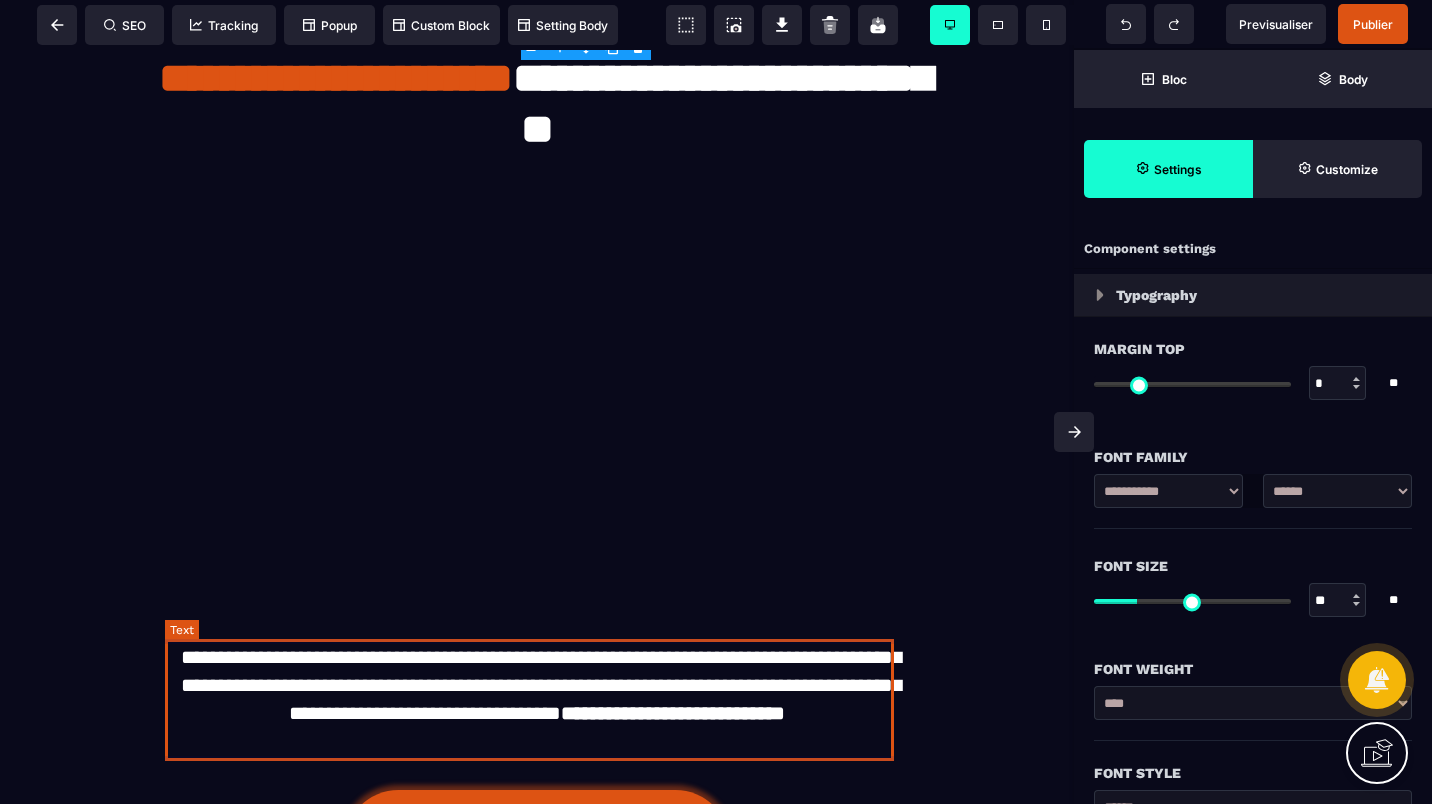 click on "**********" at bounding box center (537, 699) 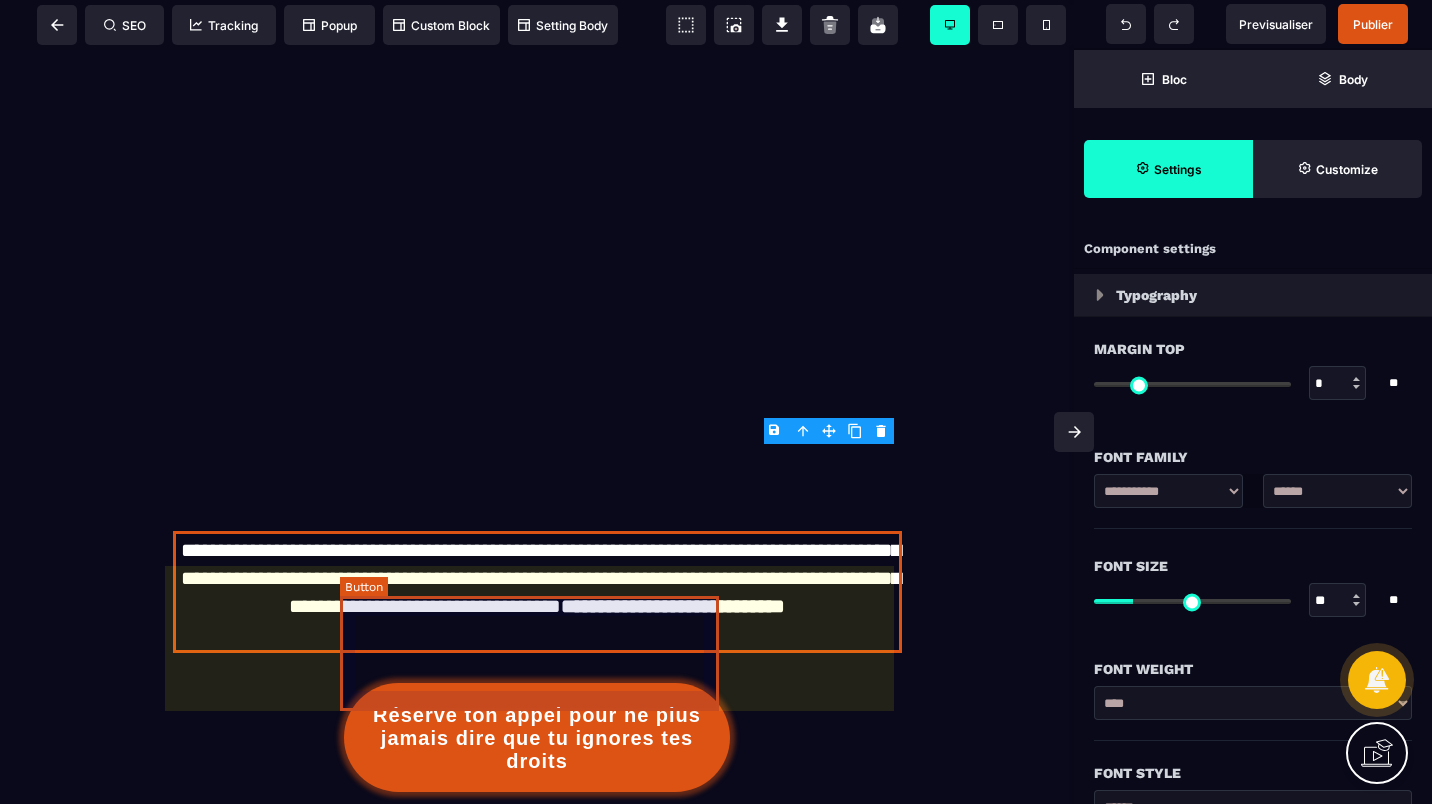 scroll, scrollTop: 500, scrollLeft: 0, axis: vertical 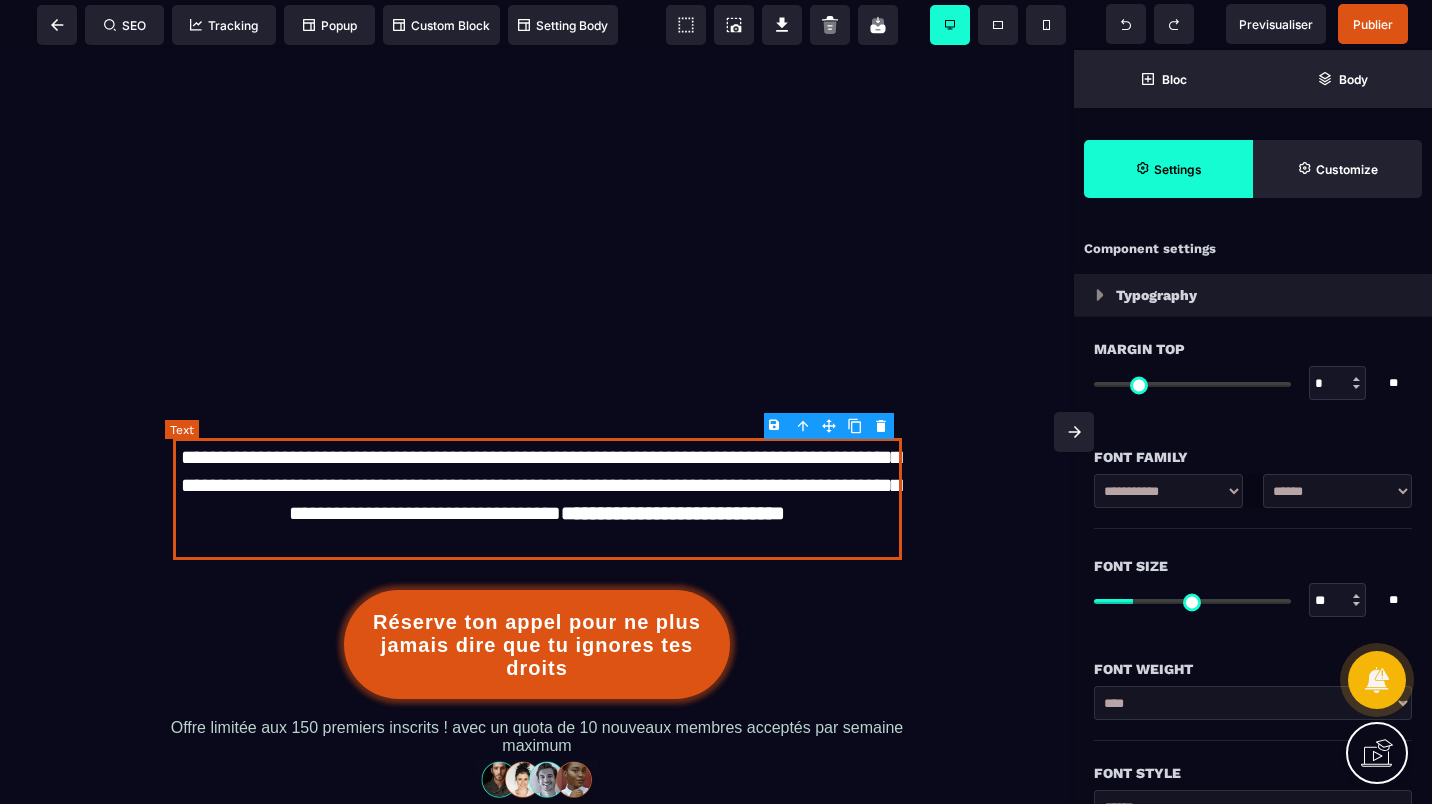 click on "**********" at bounding box center (537, 499) 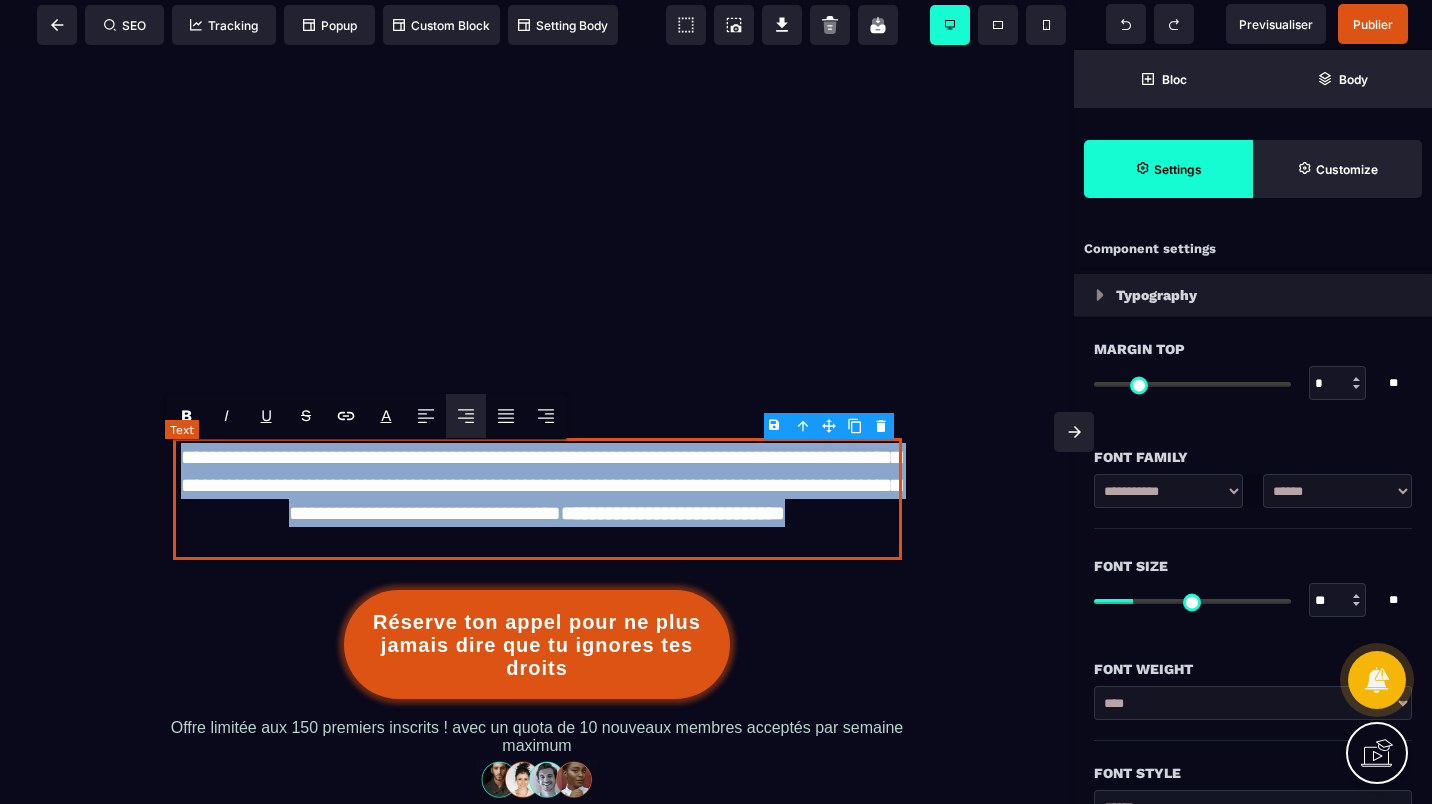 drag, startPoint x: 209, startPoint y: 454, endPoint x: 559, endPoint y: 493, distance: 352.16617 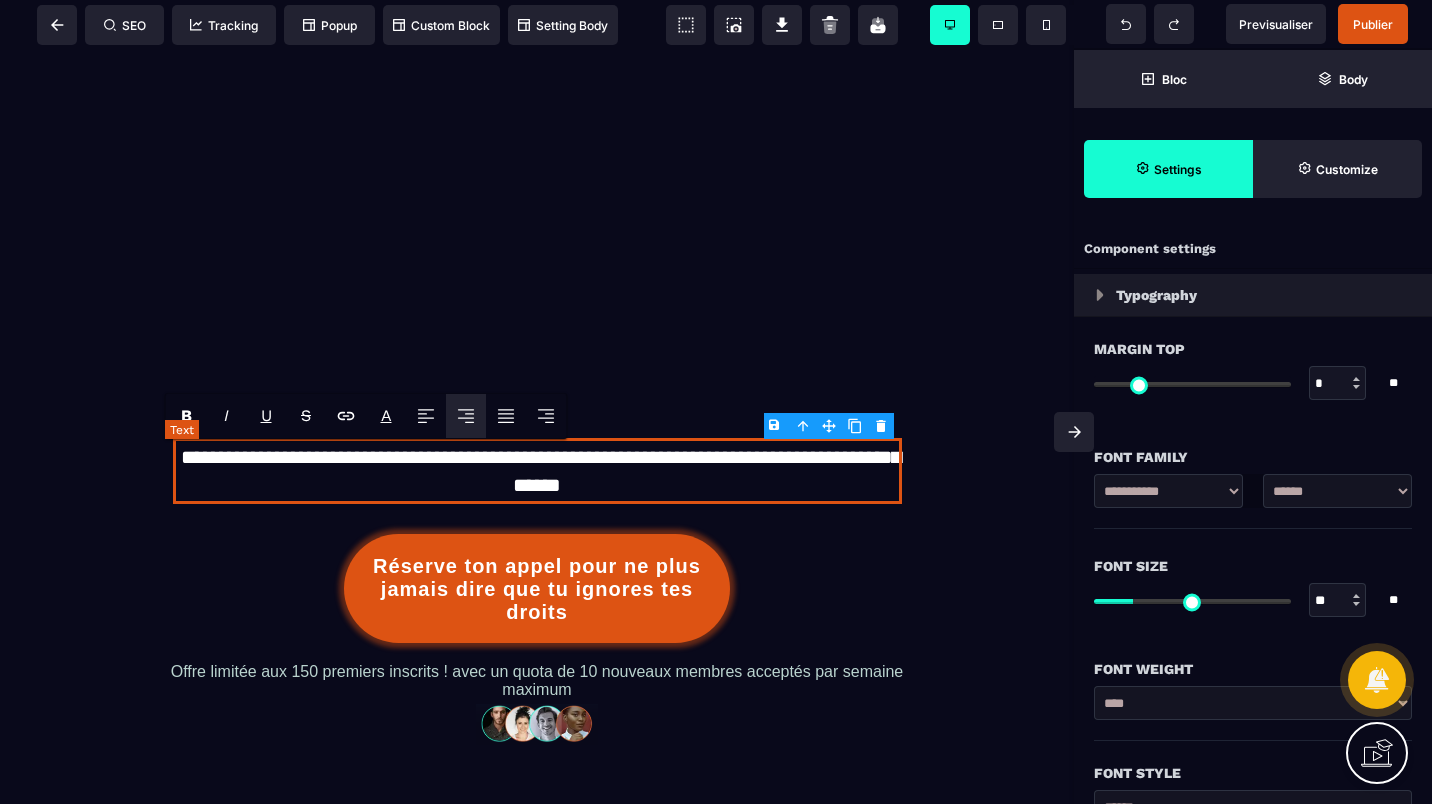 click on "**********" at bounding box center (537, 471) 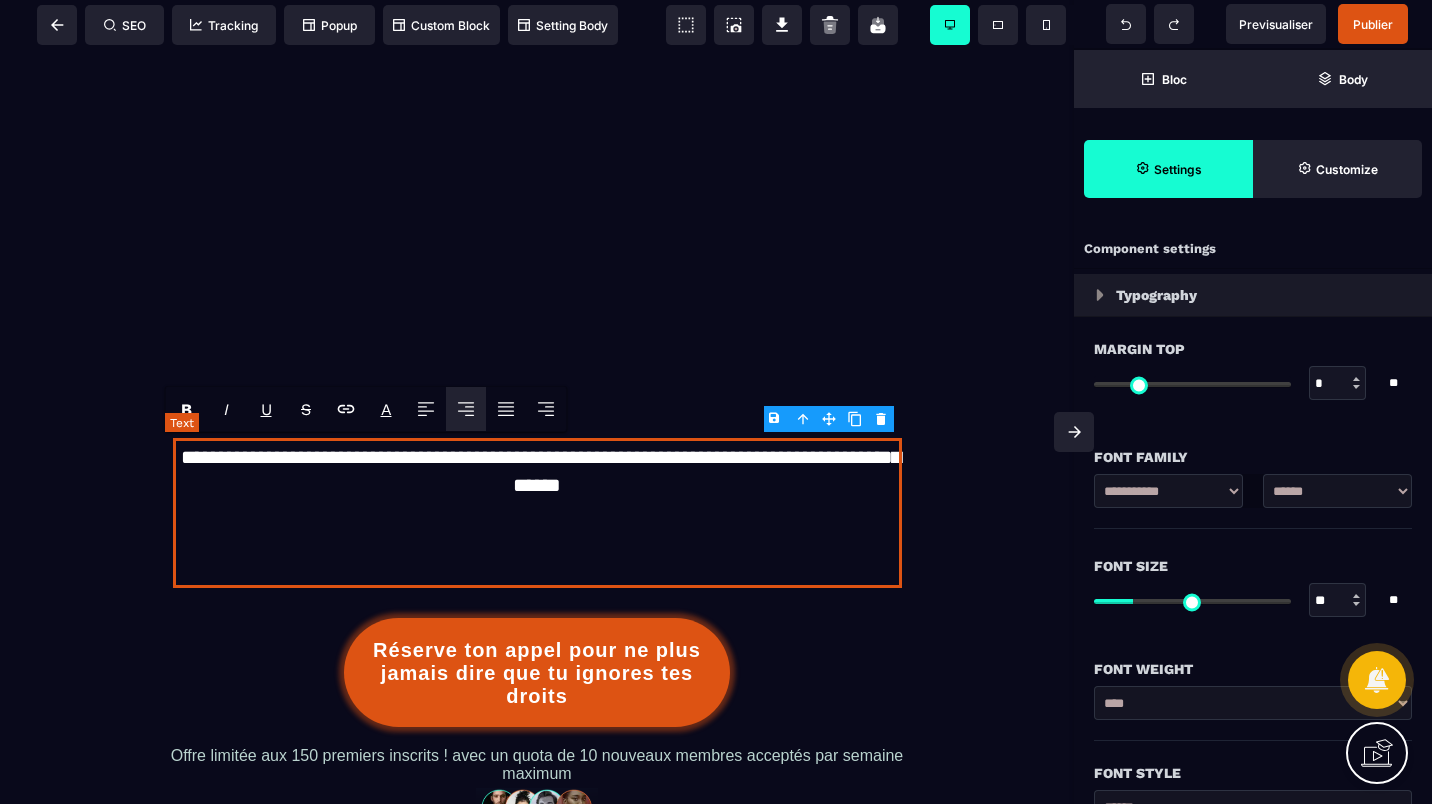 scroll, scrollTop: 506, scrollLeft: 0, axis: vertical 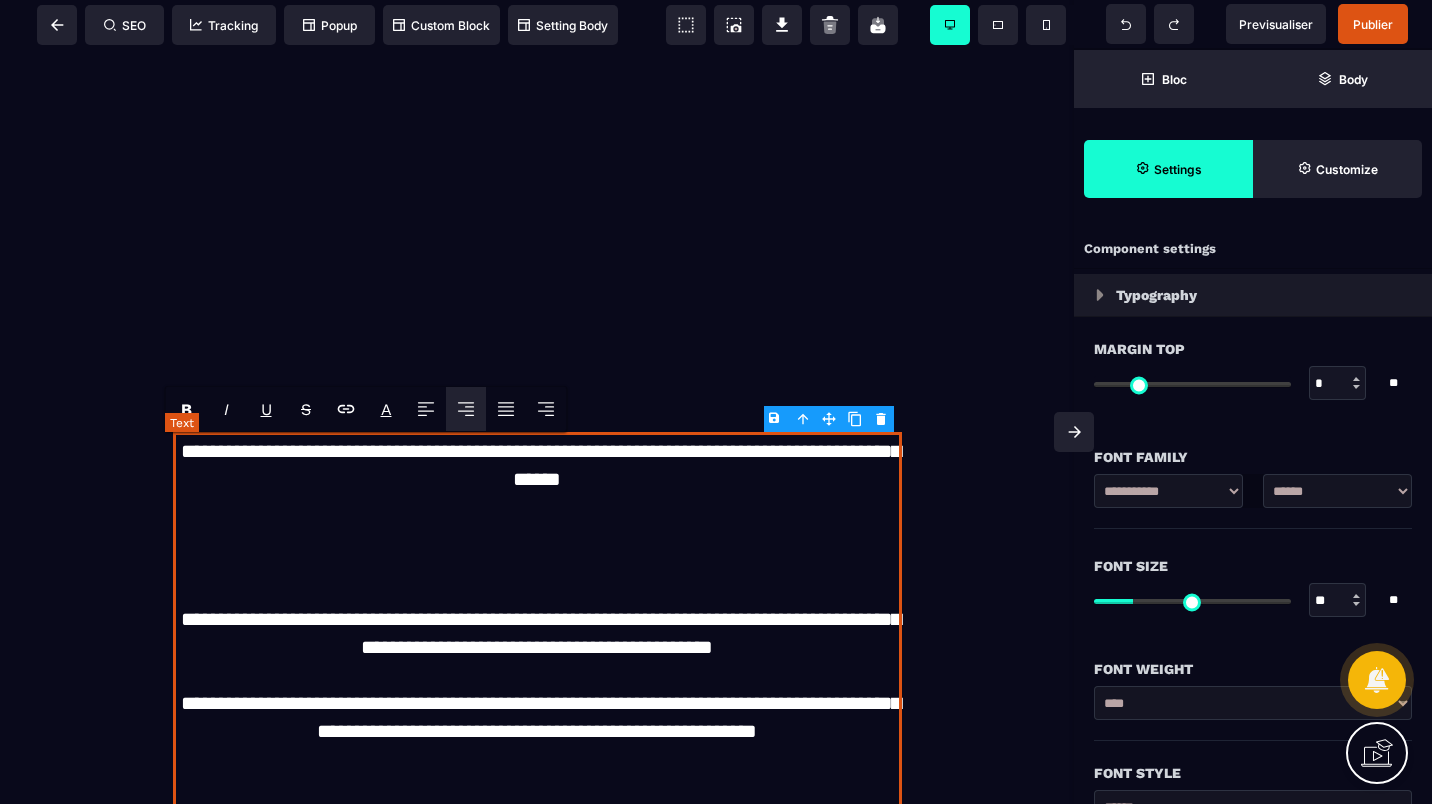 click on "**********" at bounding box center [537, 647] 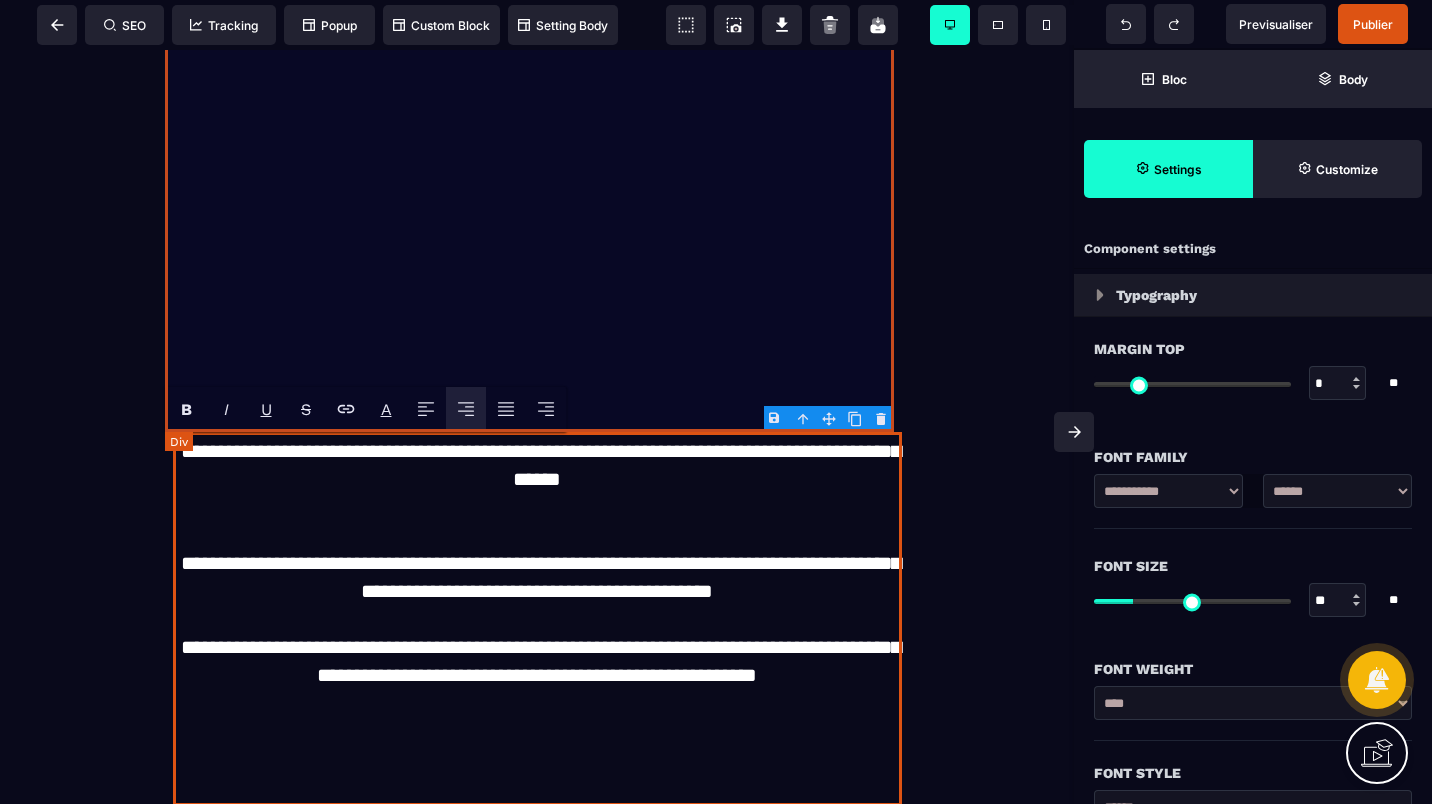 click at bounding box center (537, 223) 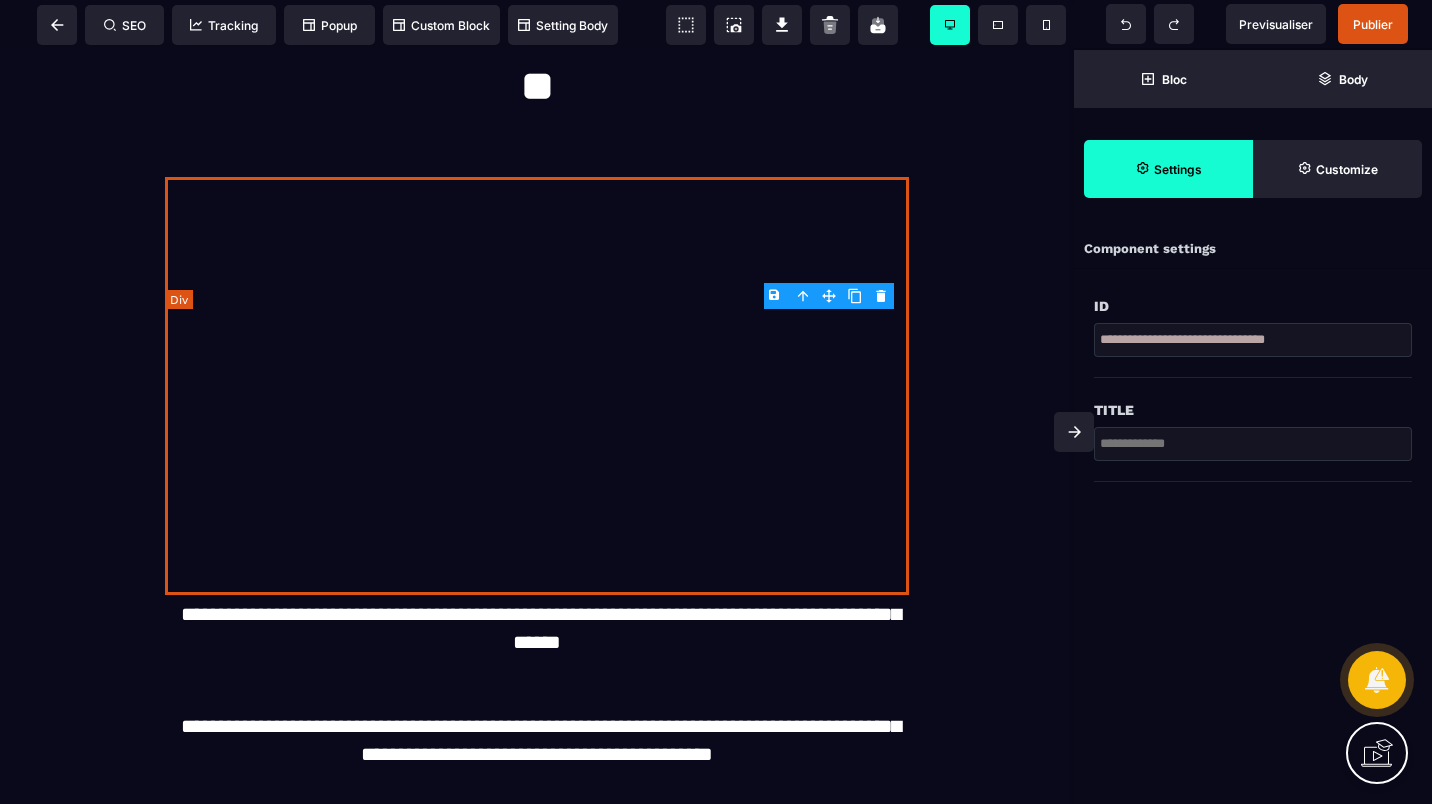 scroll, scrollTop: 606, scrollLeft: 0, axis: vertical 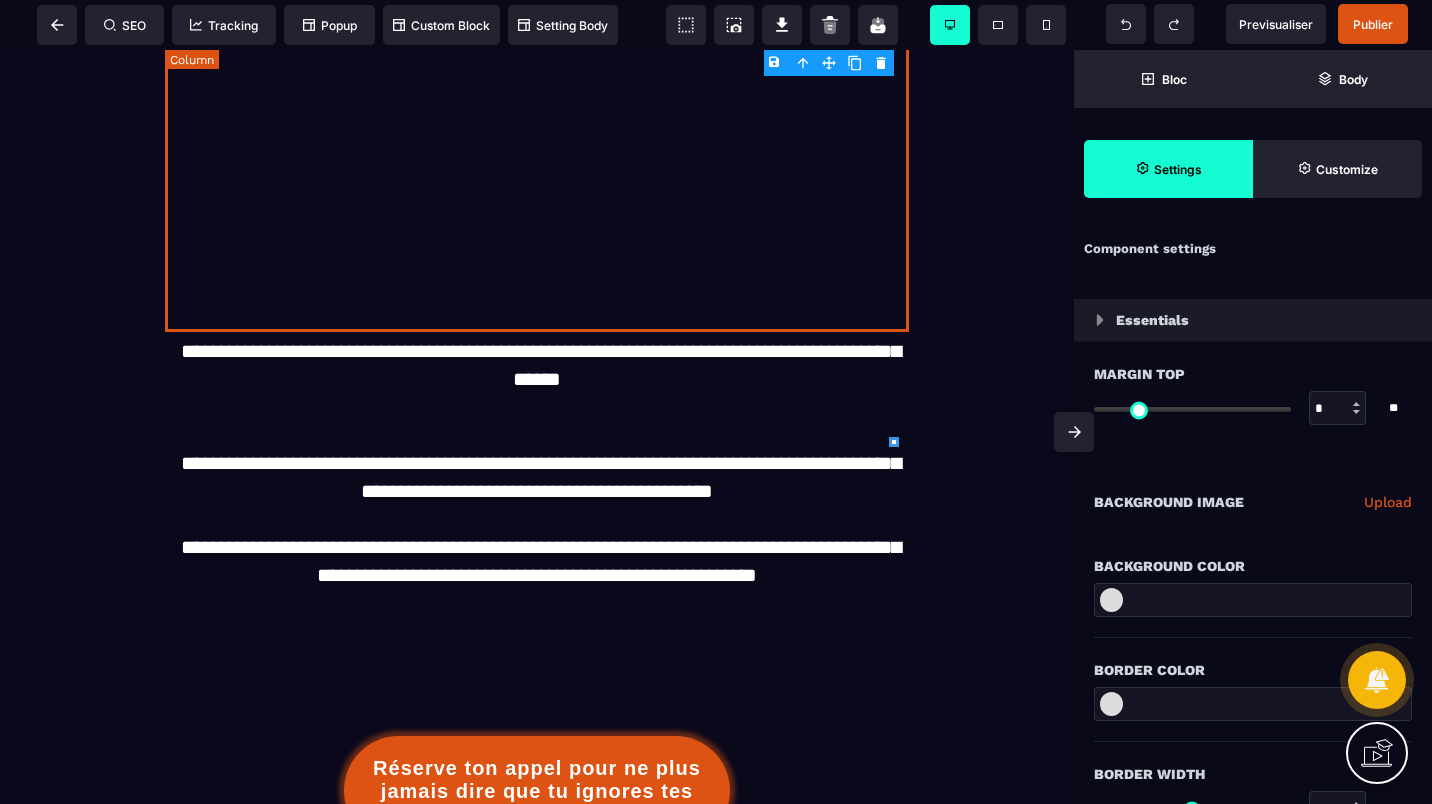 drag, startPoint x: 807, startPoint y: 395, endPoint x: 807, endPoint y: 344, distance: 51 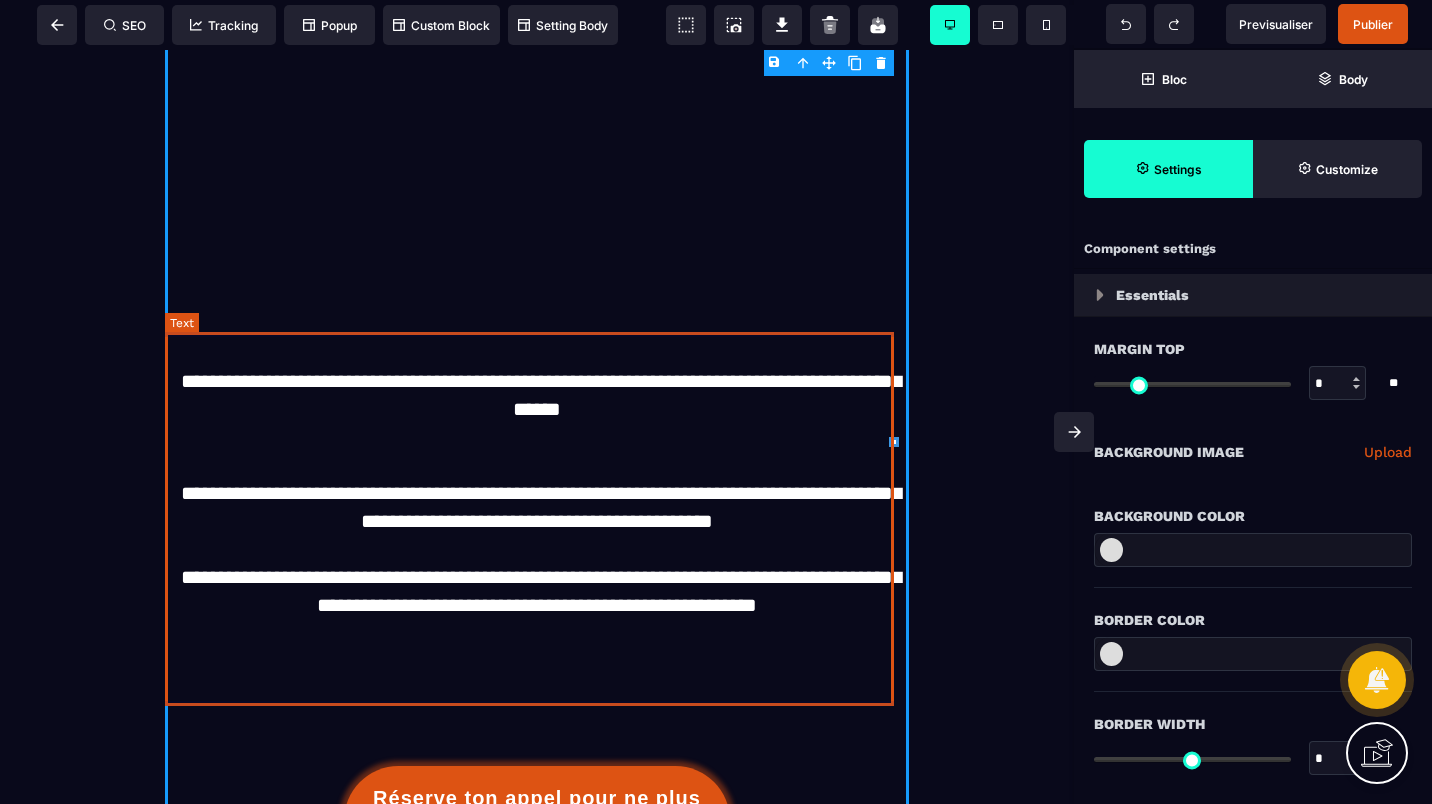 scroll, scrollTop: 606, scrollLeft: 0, axis: vertical 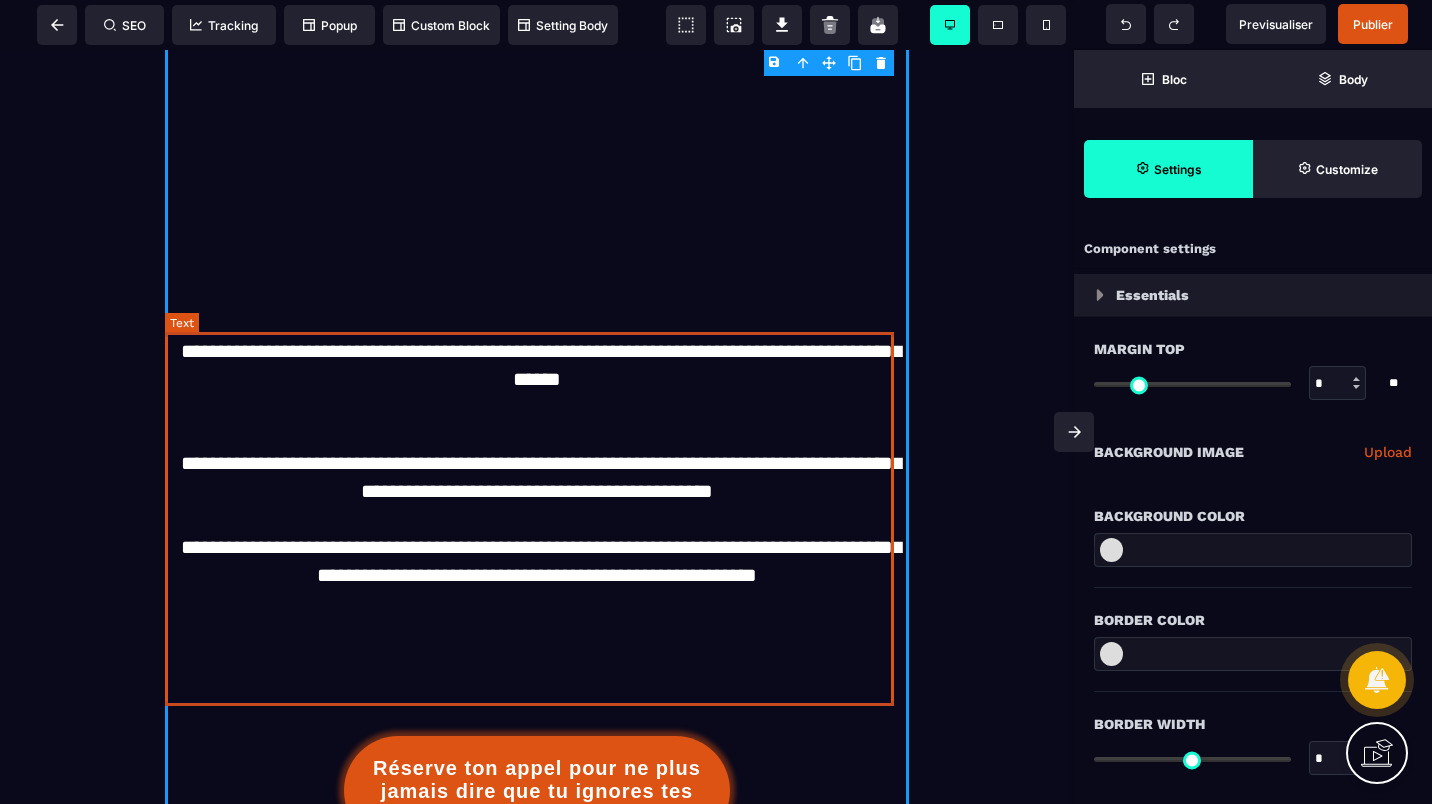 click on "**********" at bounding box center (537, 519) 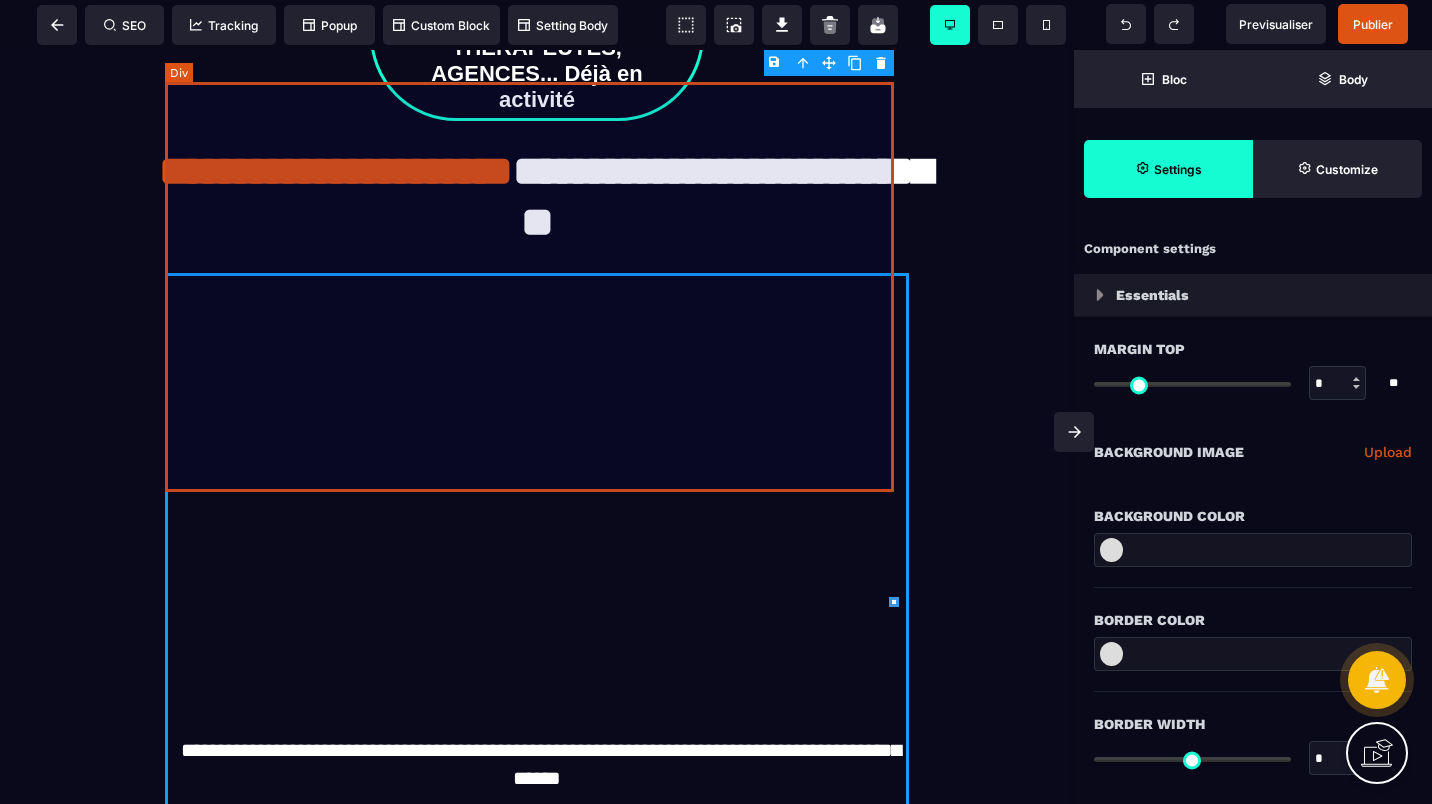 scroll, scrollTop: 206, scrollLeft: 0, axis: vertical 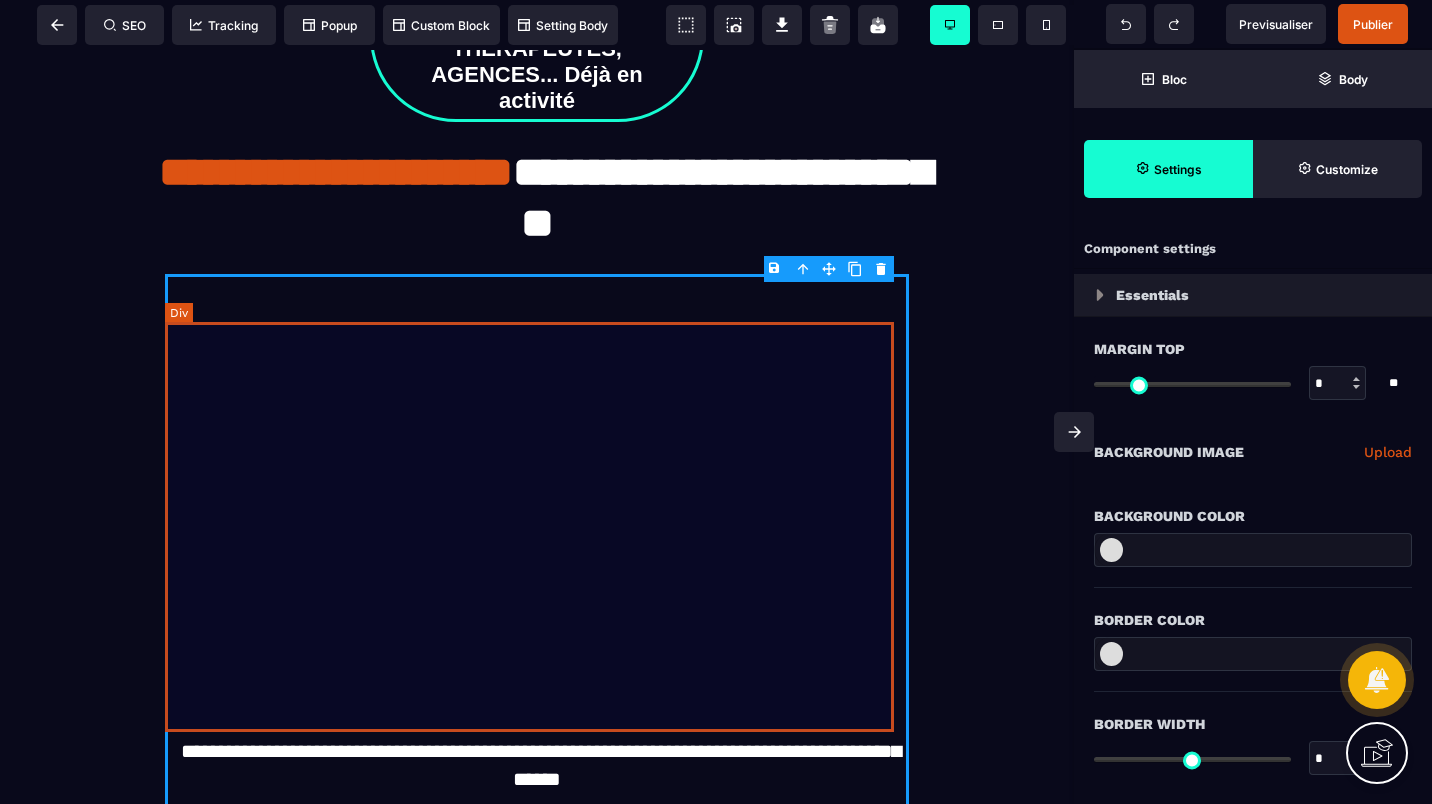 click at bounding box center [537, 523] 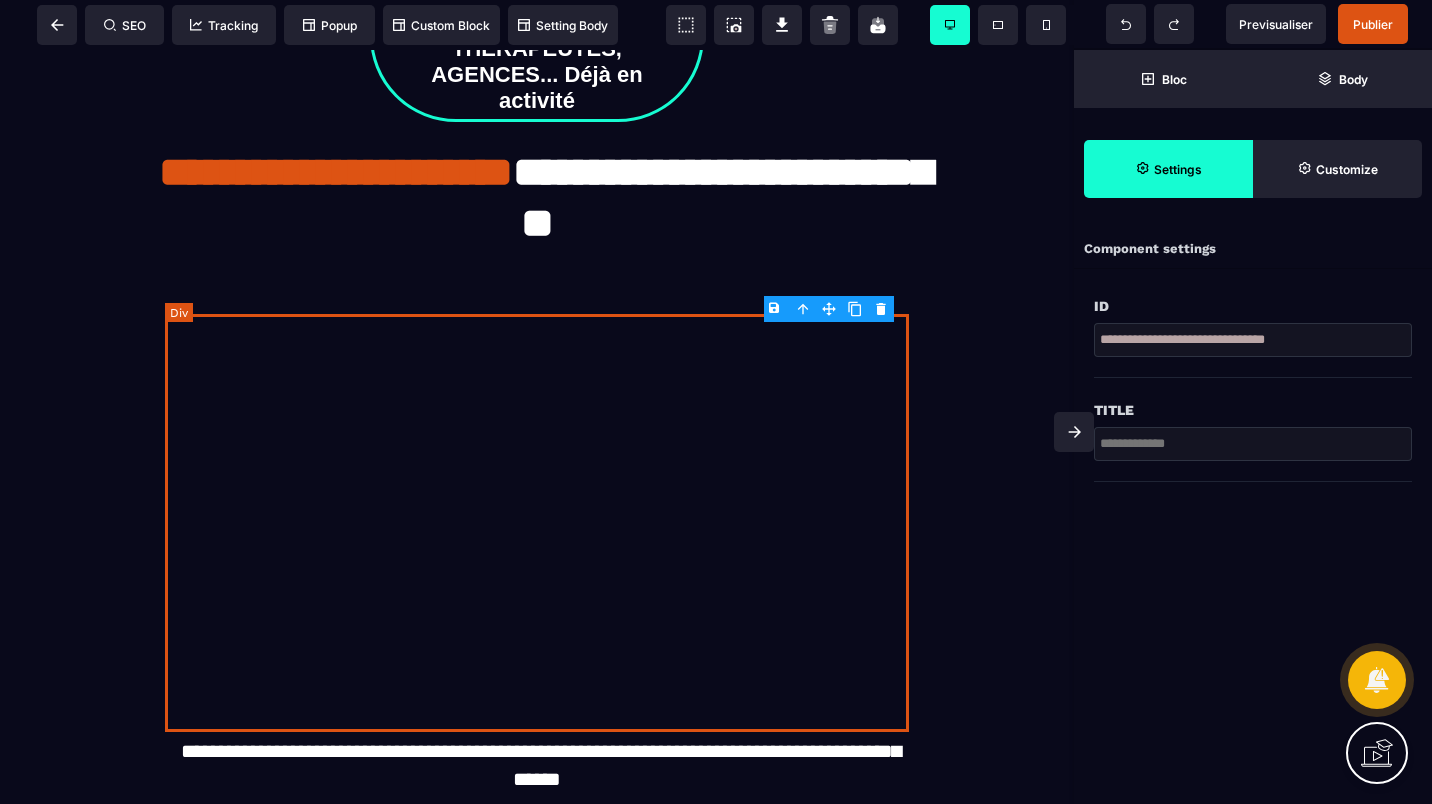 click at bounding box center [537, 523] 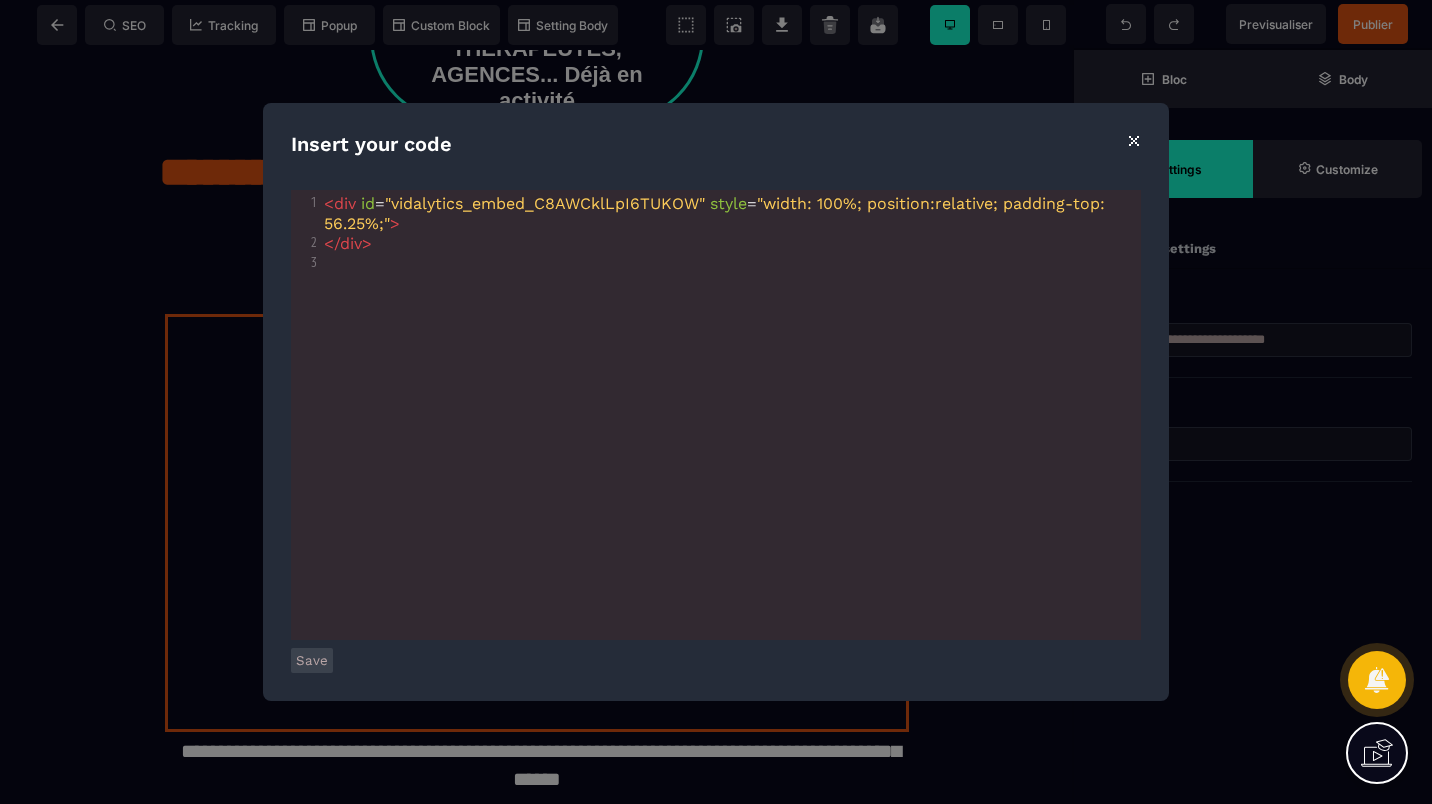click on "Insert your code
⨯
xxxxxxxxxx 3   1 < div   id = "vidalytics_embed_C8AWCklLpI6TUKOW"   style = "width: 100%; position:relative; padding-top: 56.25%;" > 2 </ div > 3 ​ Save" at bounding box center [716, 402] 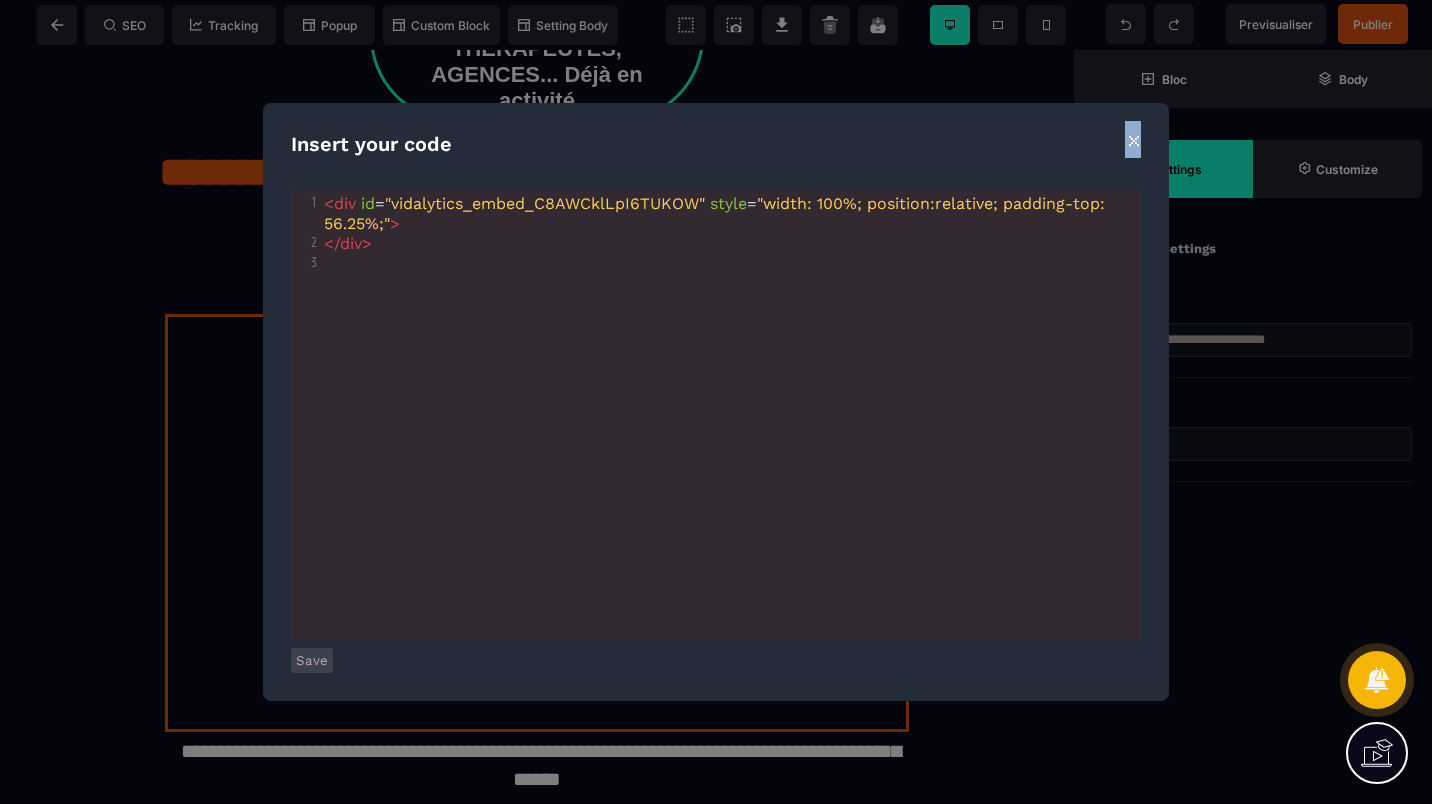 drag, startPoint x: 1140, startPoint y: 125, endPoint x: 1099, endPoint y: 153, distance: 49.648766 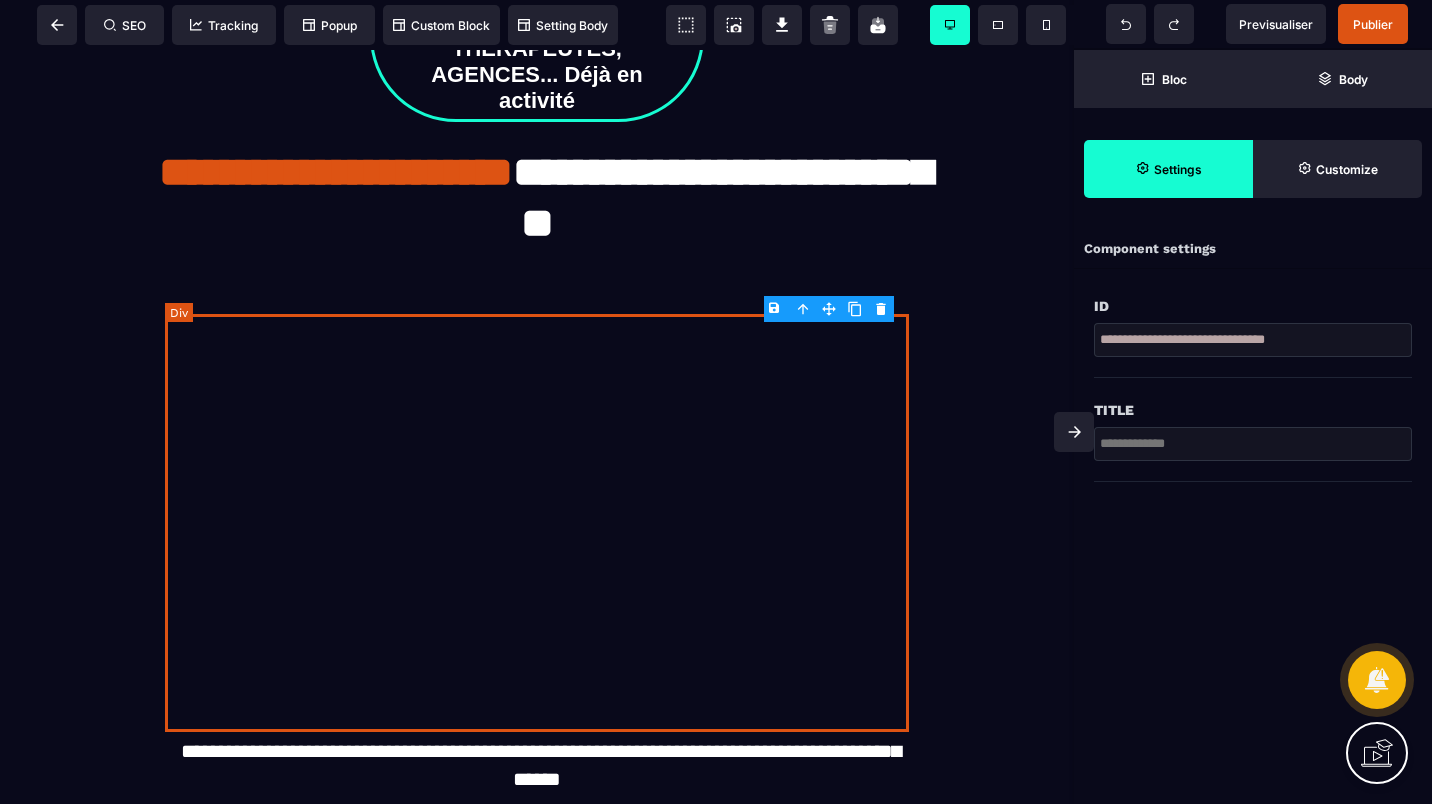 click at bounding box center [537, 523] 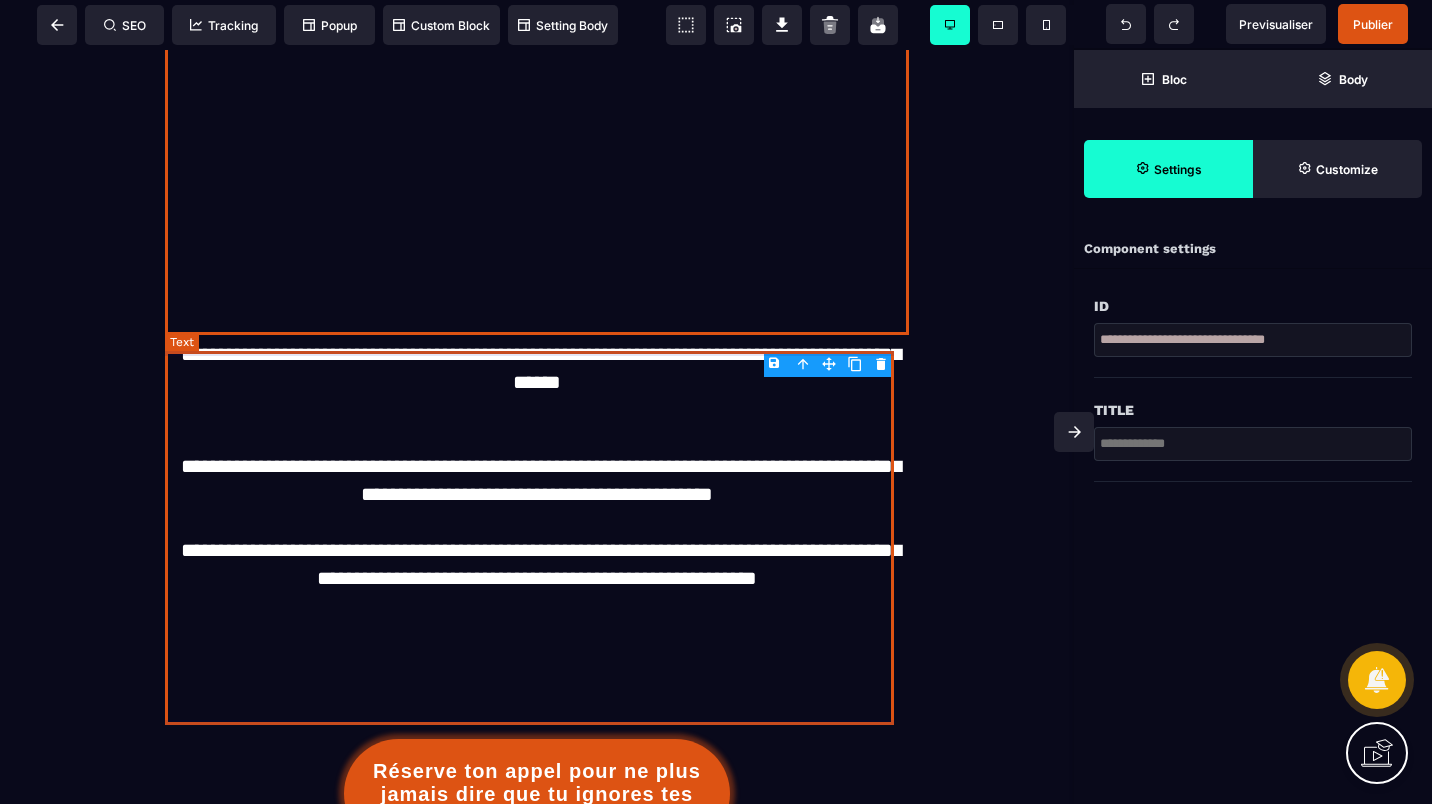 scroll, scrollTop: 606, scrollLeft: 0, axis: vertical 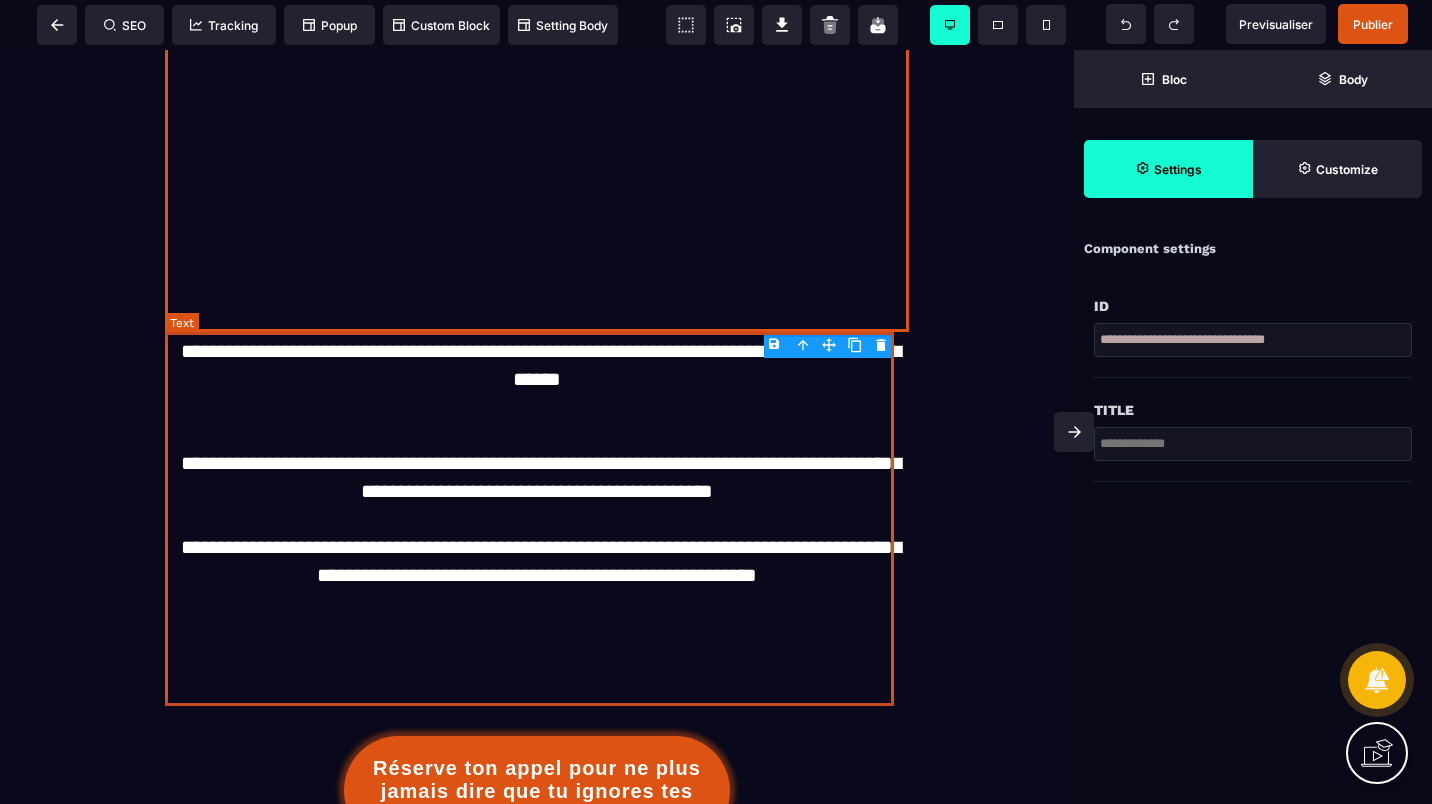 click on "**********" at bounding box center [537, 519] 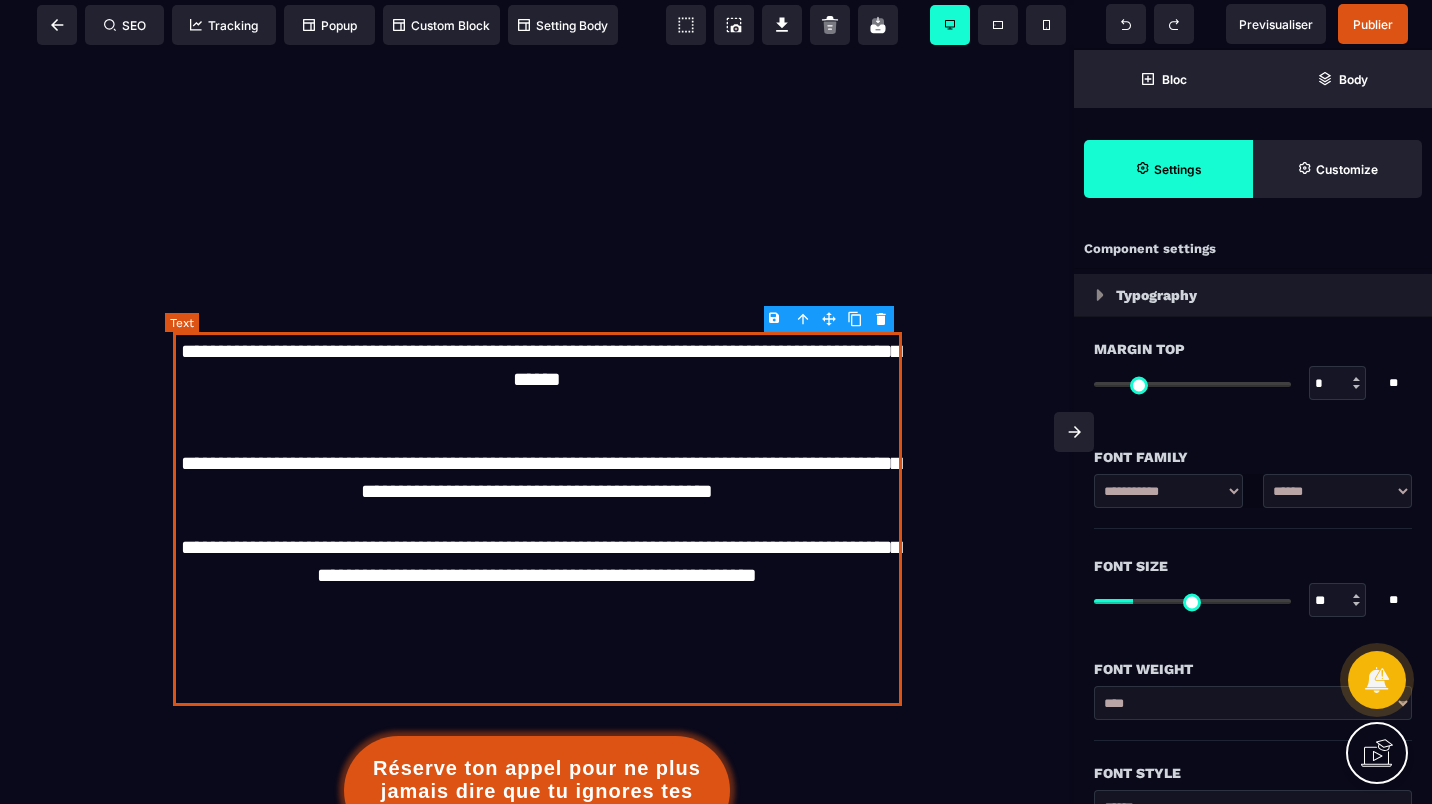 click on "**********" at bounding box center (537, 519) 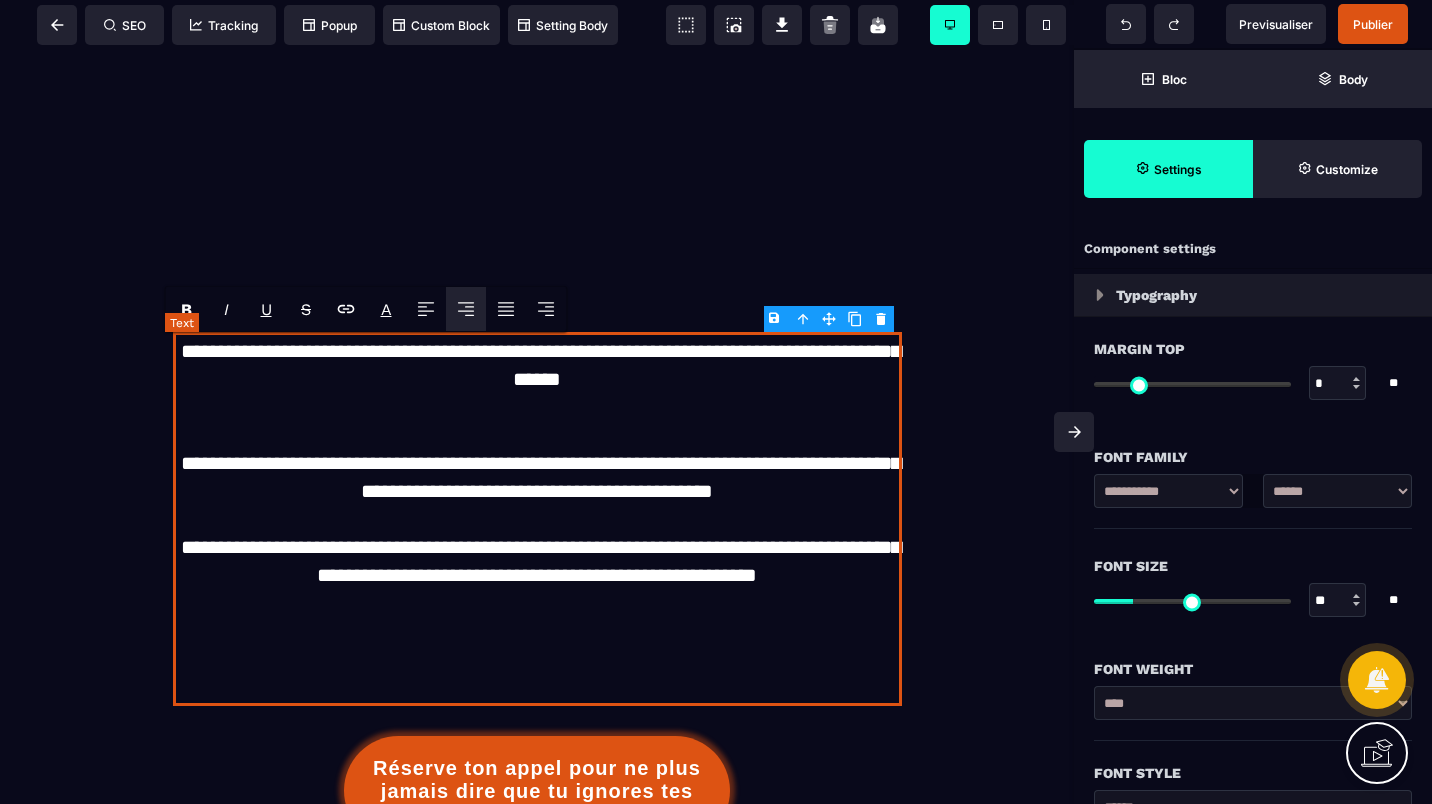 click on "**********" at bounding box center [537, 519] 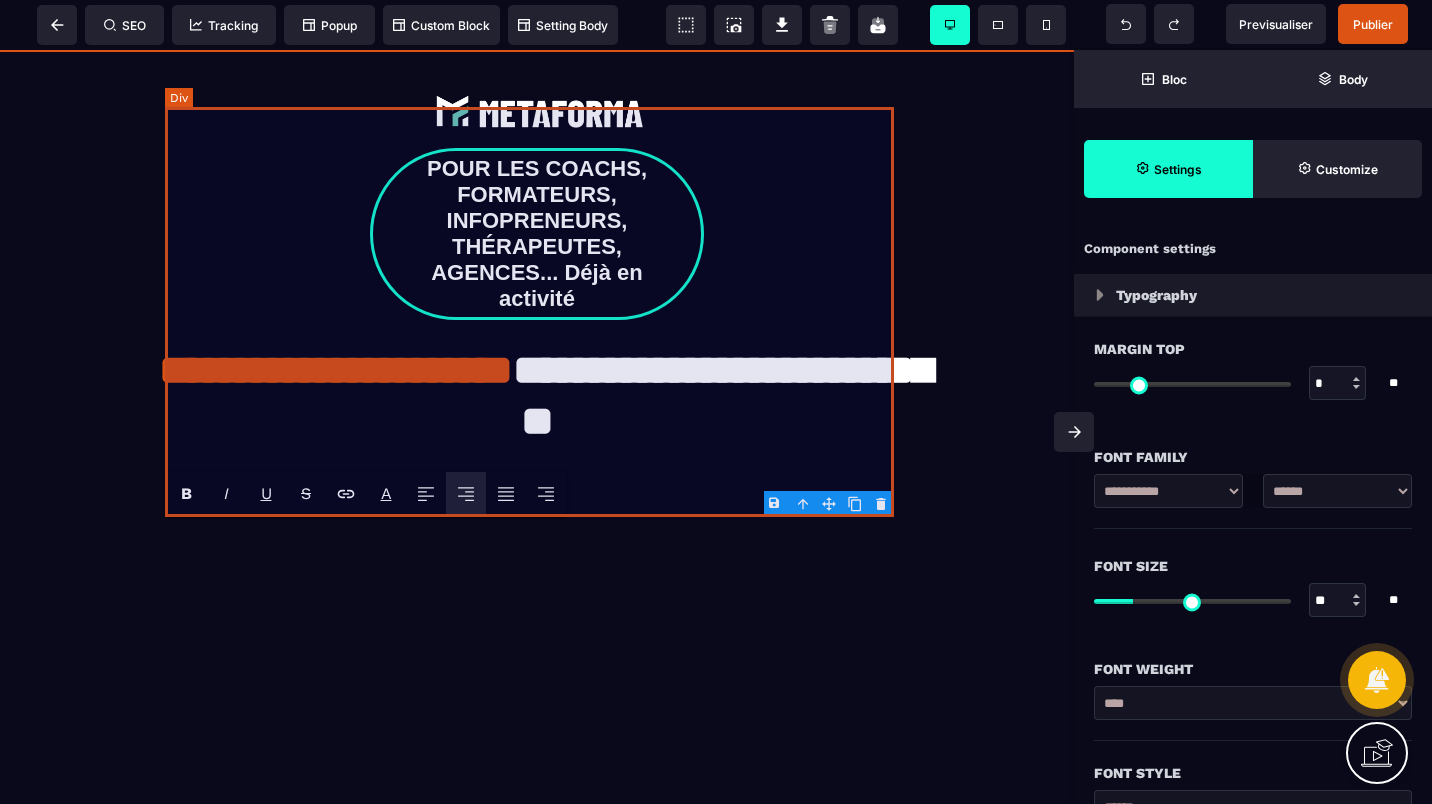 scroll, scrollTop: 0, scrollLeft: 0, axis: both 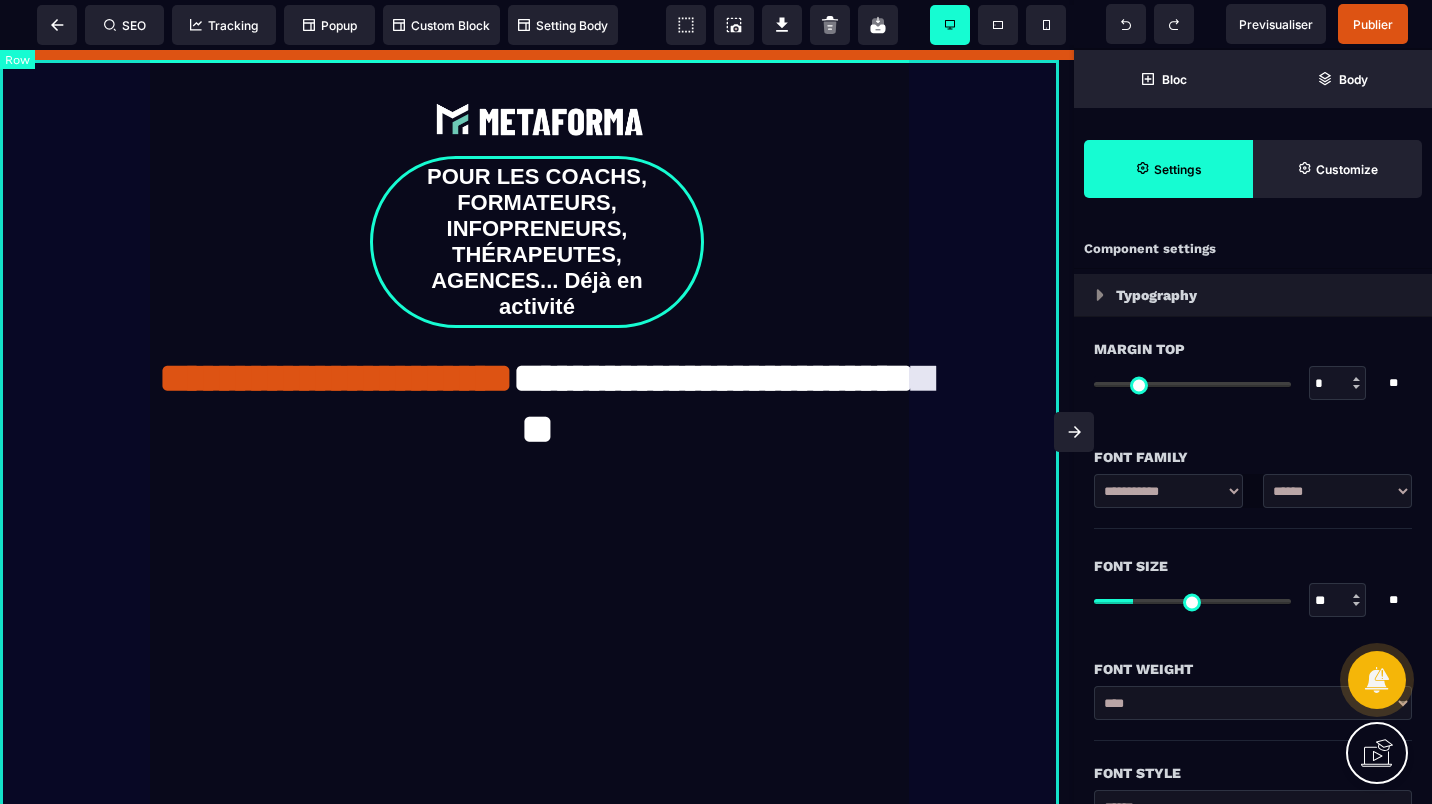 click on "**********" at bounding box center (537, 690) 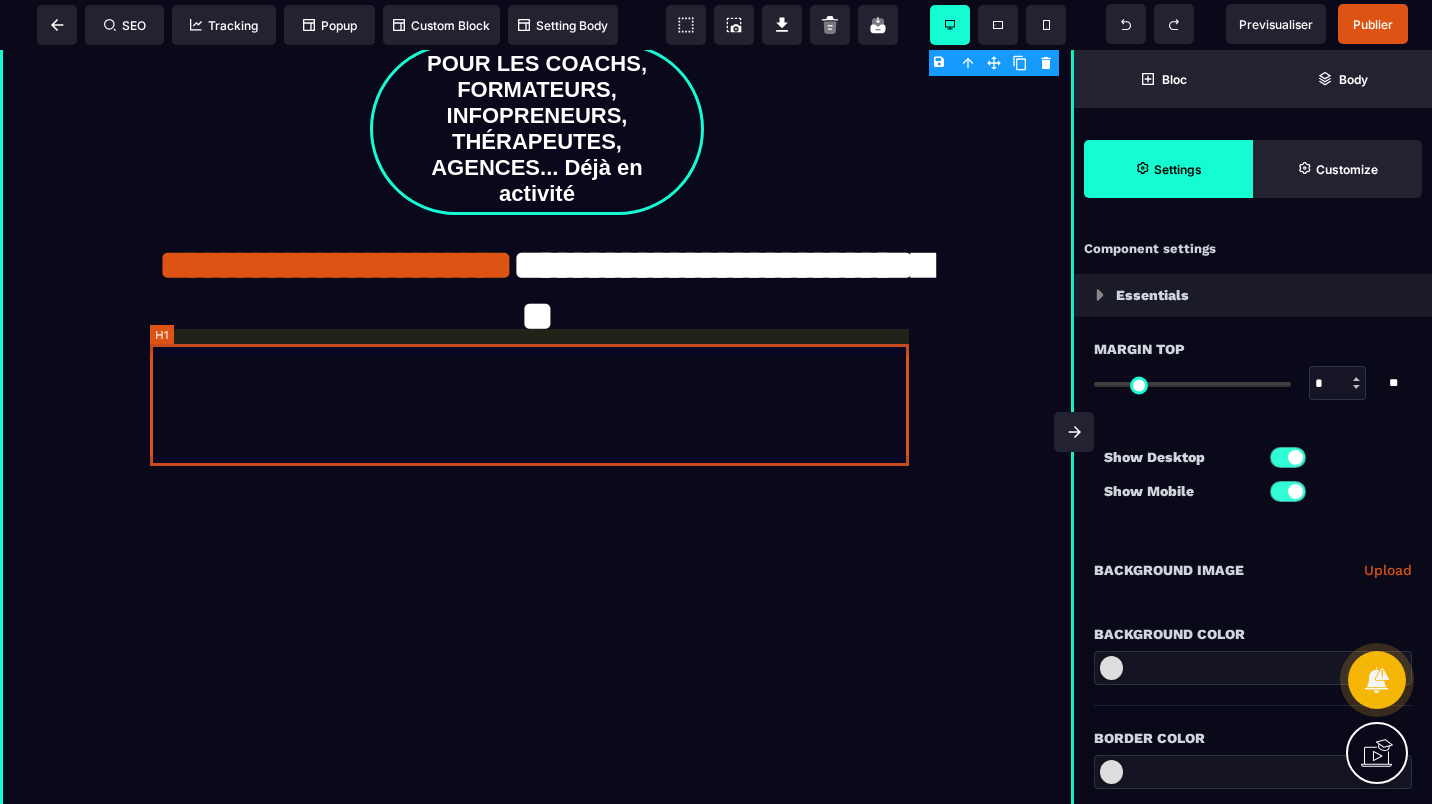 scroll, scrollTop: 300, scrollLeft: 0, axis: vertical 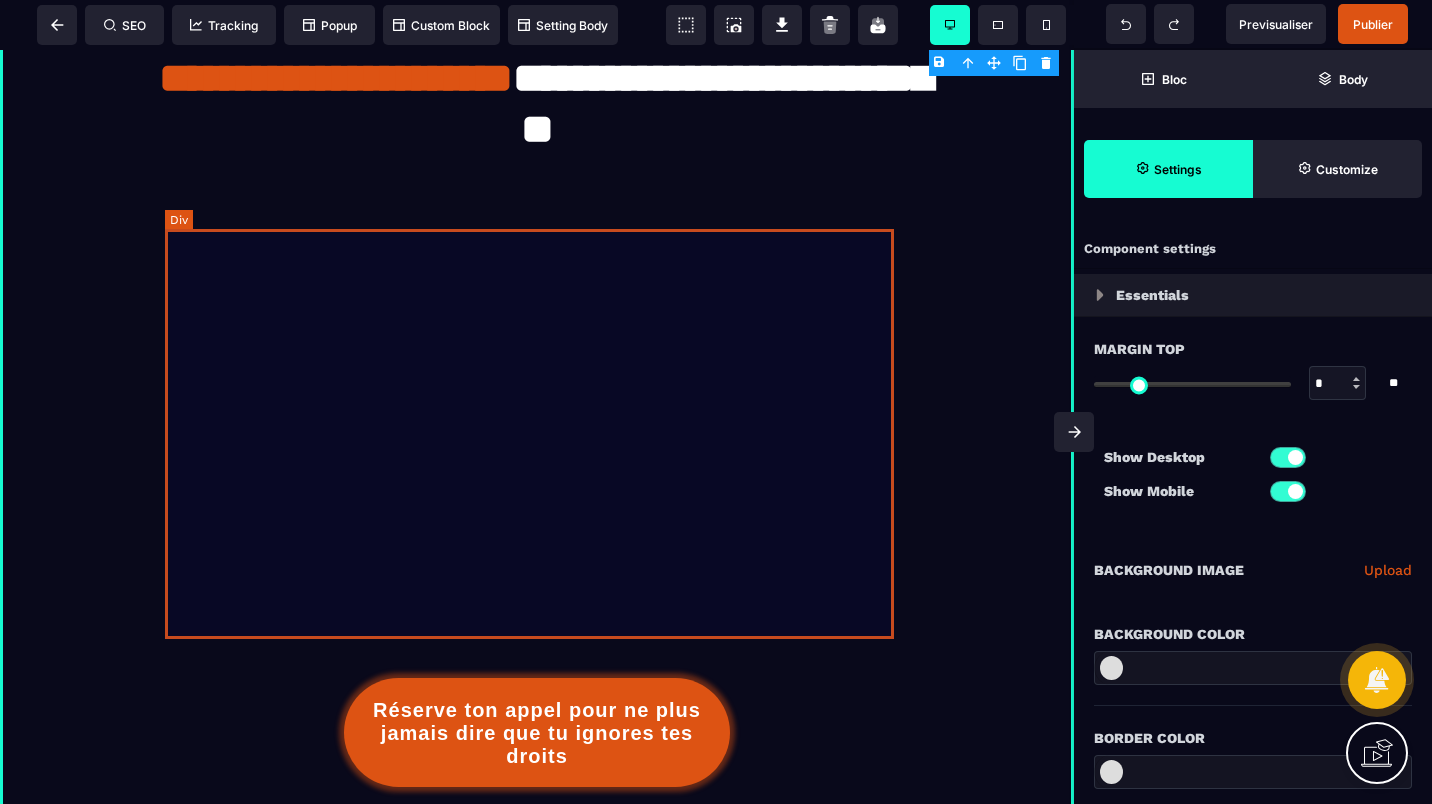 click at bounding box center (537, 429) 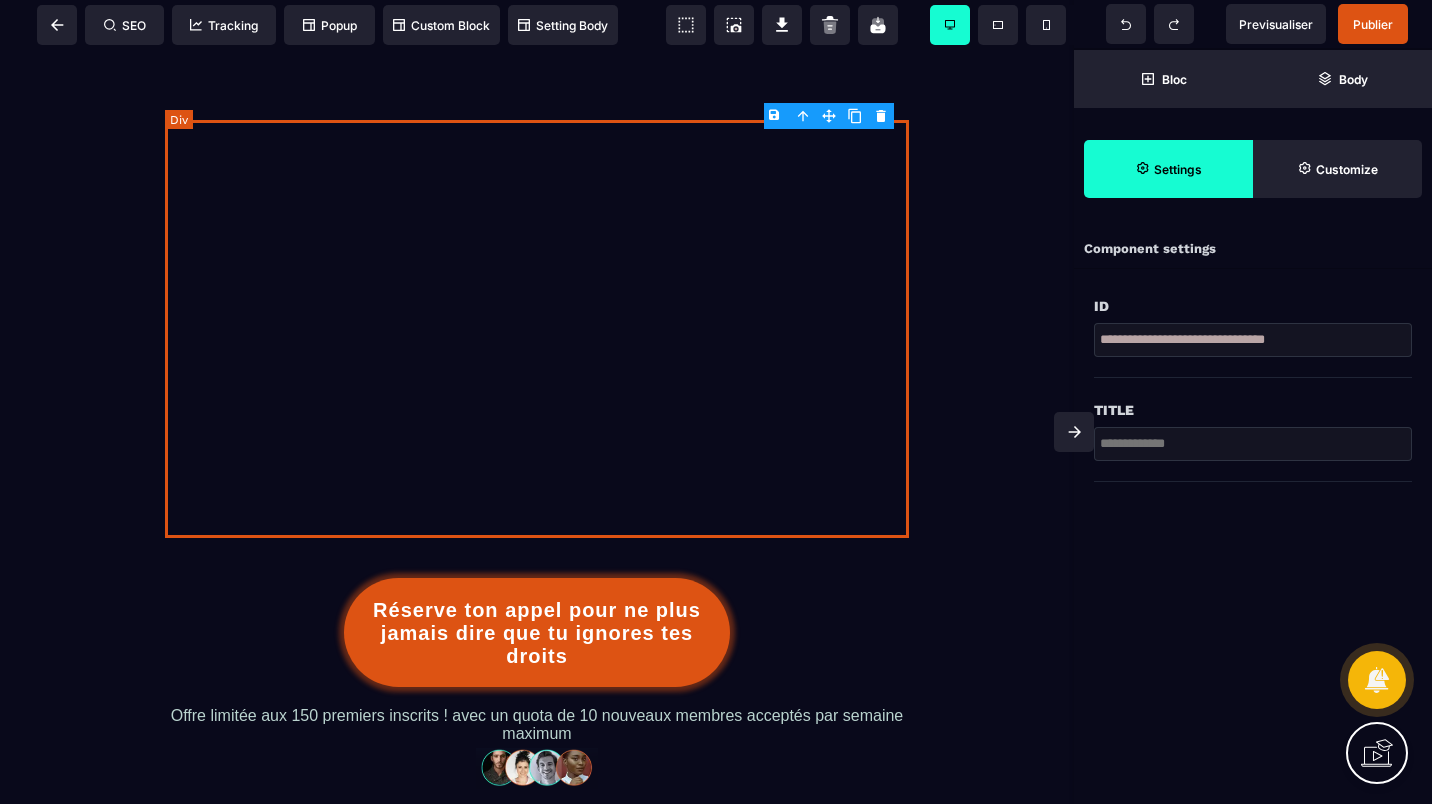 click at bounding box center (537, 329) 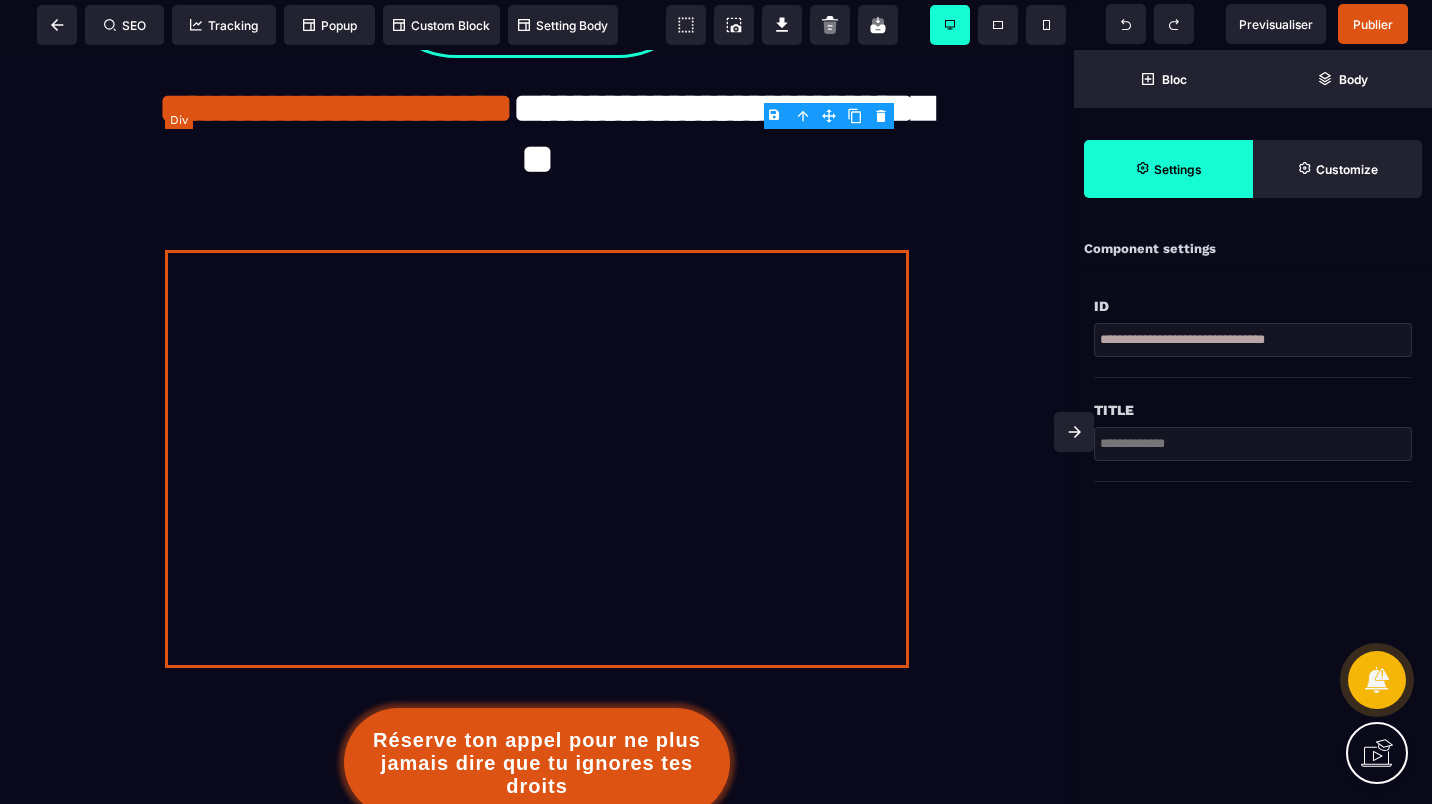 scroll, scrollTop: 0, scrollLeft: 0, axis: both 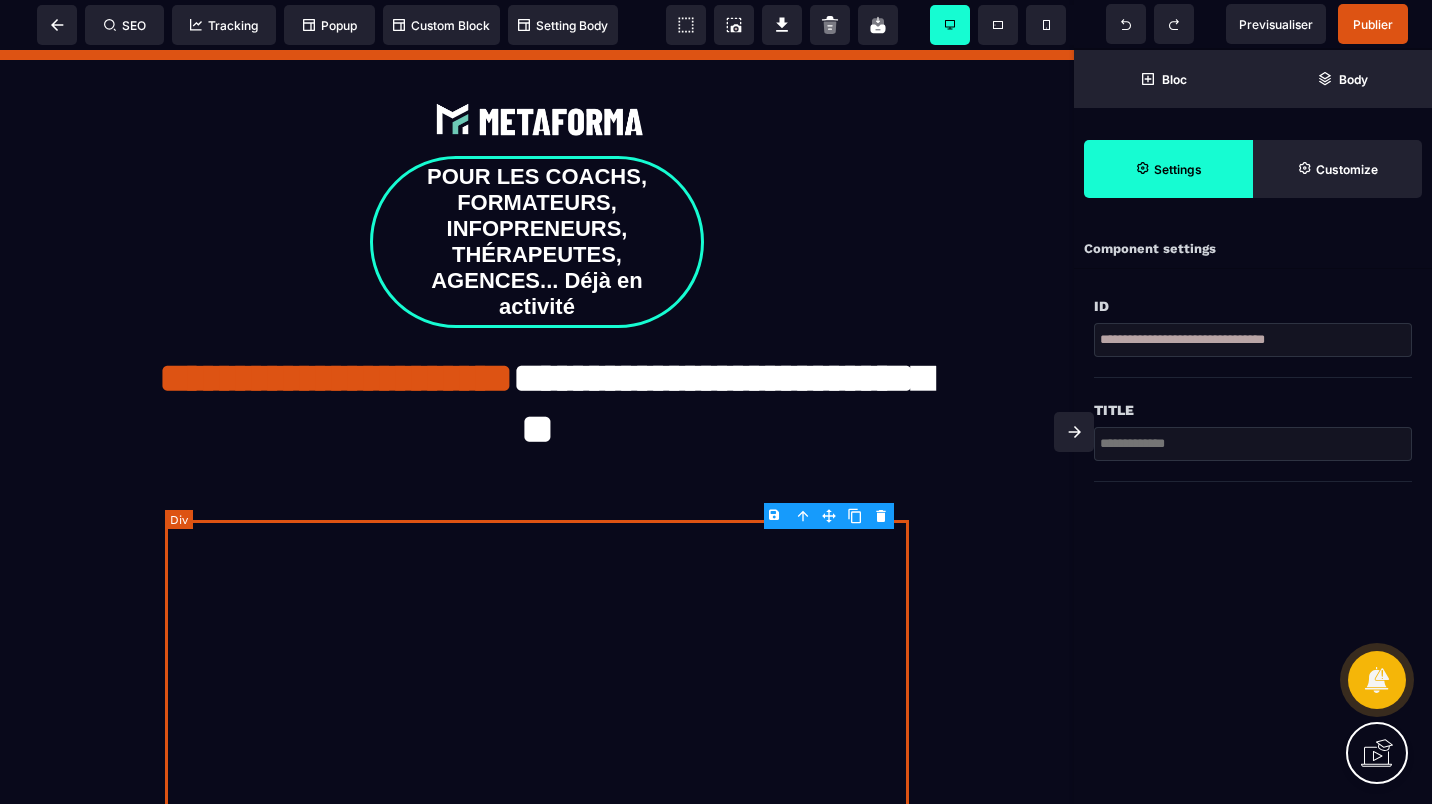 click at bounding box center (537, 729) 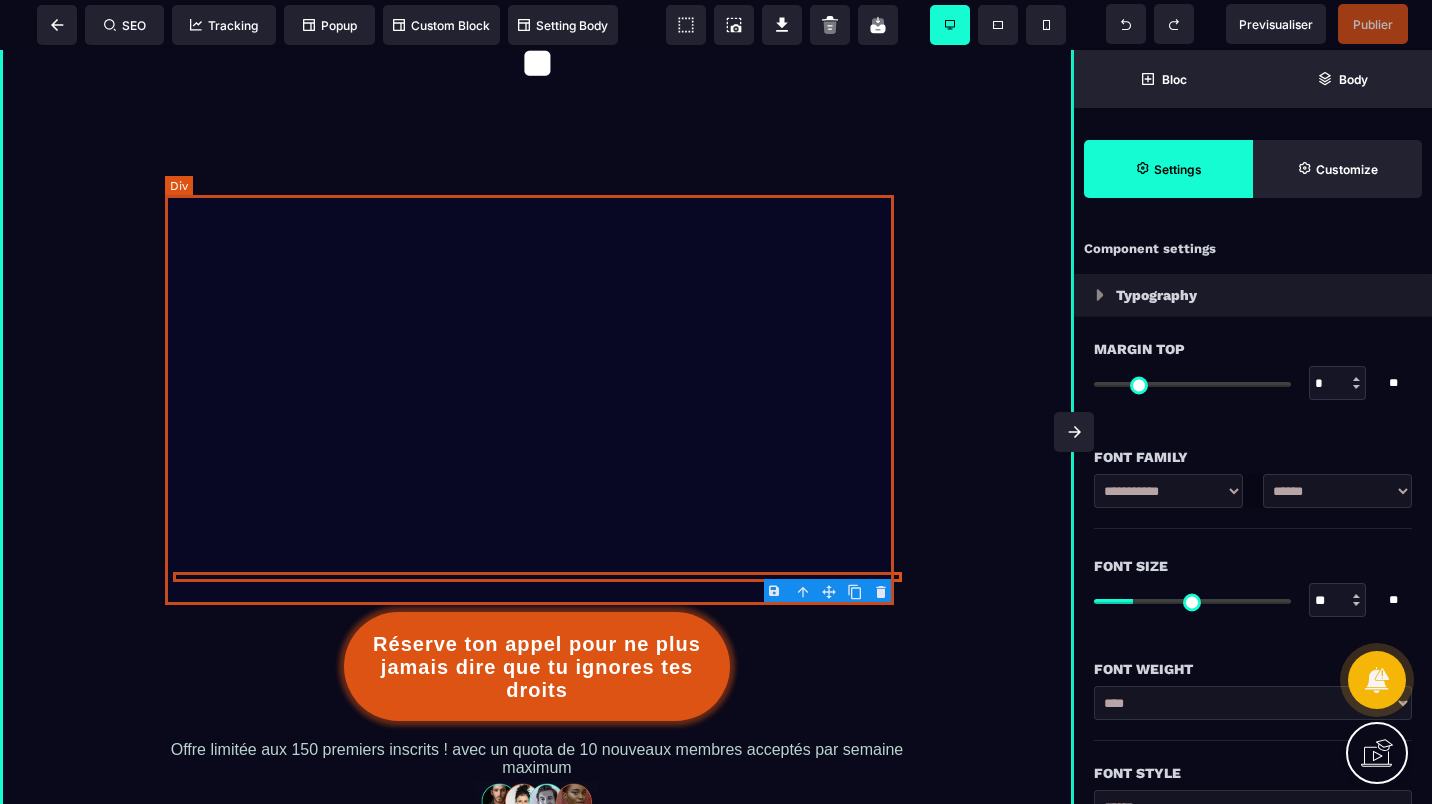 scroll, scrollTop: 500, scrollLeft: 0, axis: vertical 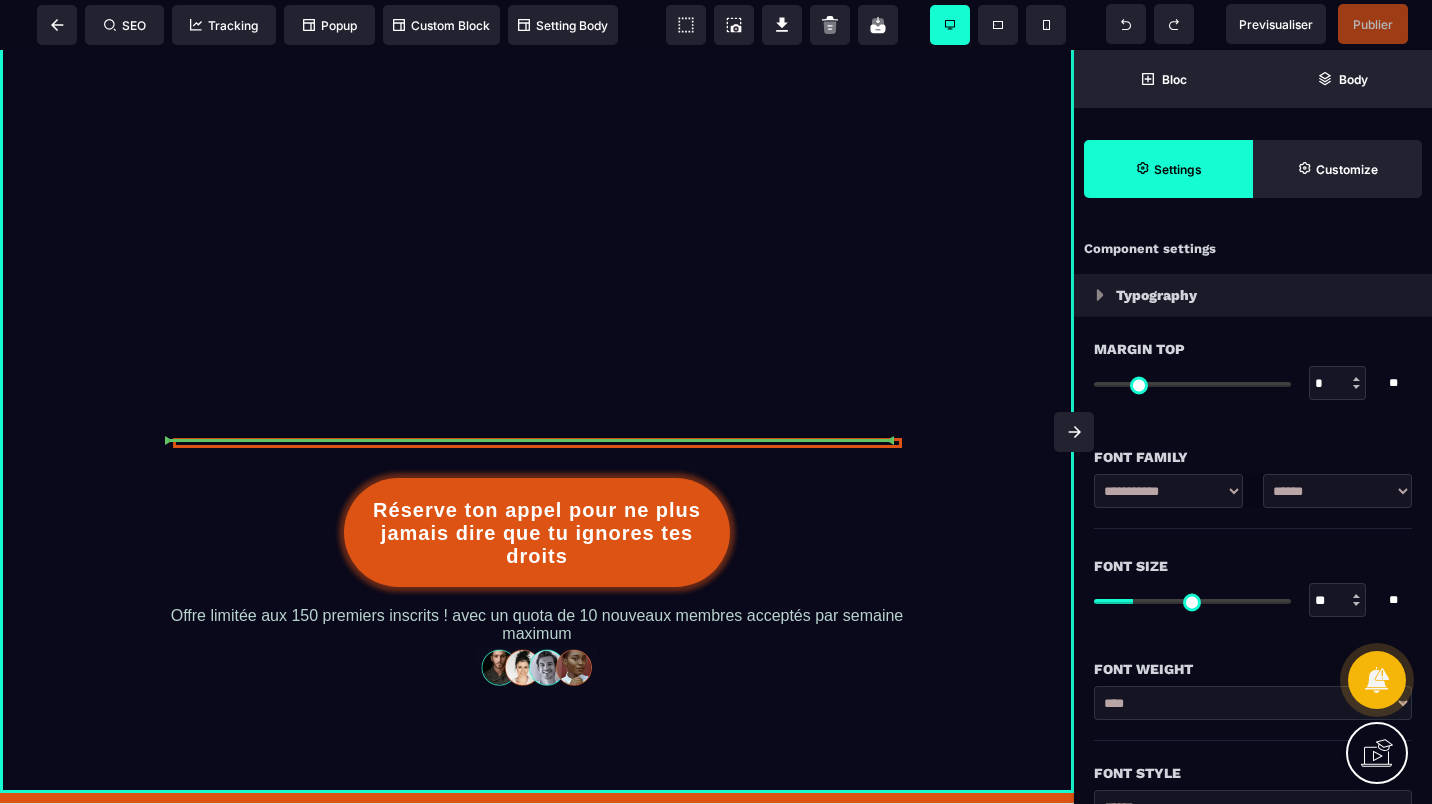 click at bounding box center [537, 229] 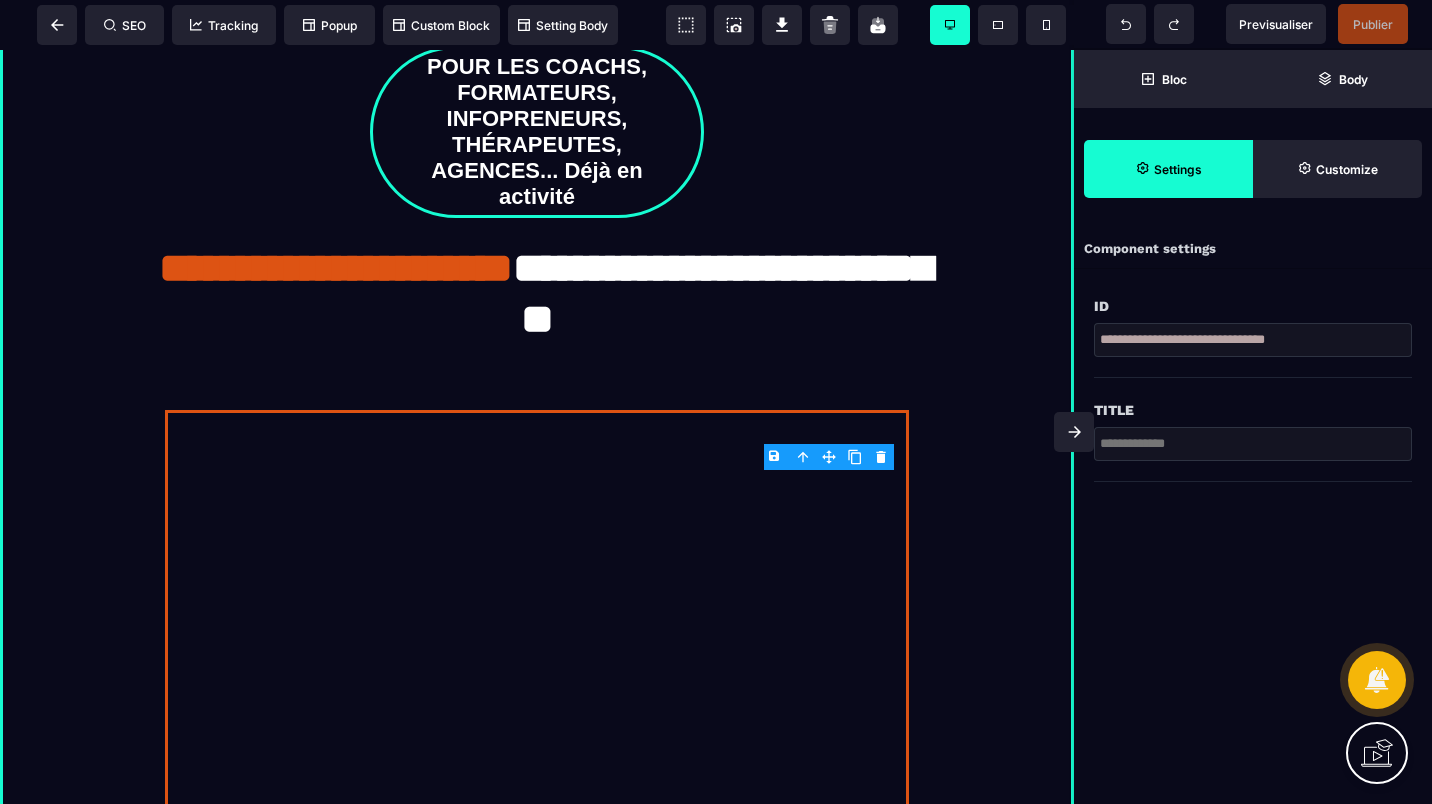 scroll, scrollTop: 100, scrollLeft: 0, axis: vertical 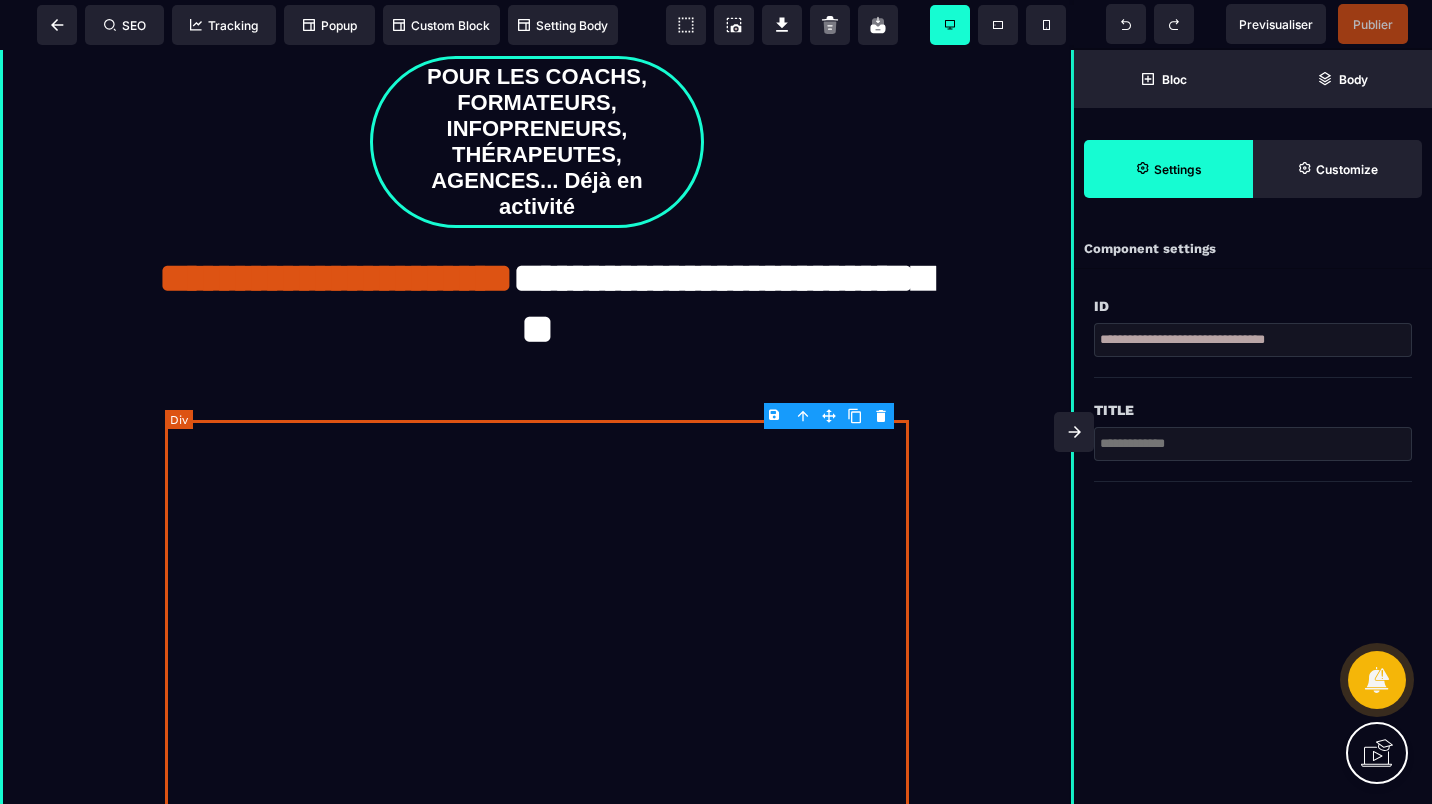 click at bounding box center [537, 629] 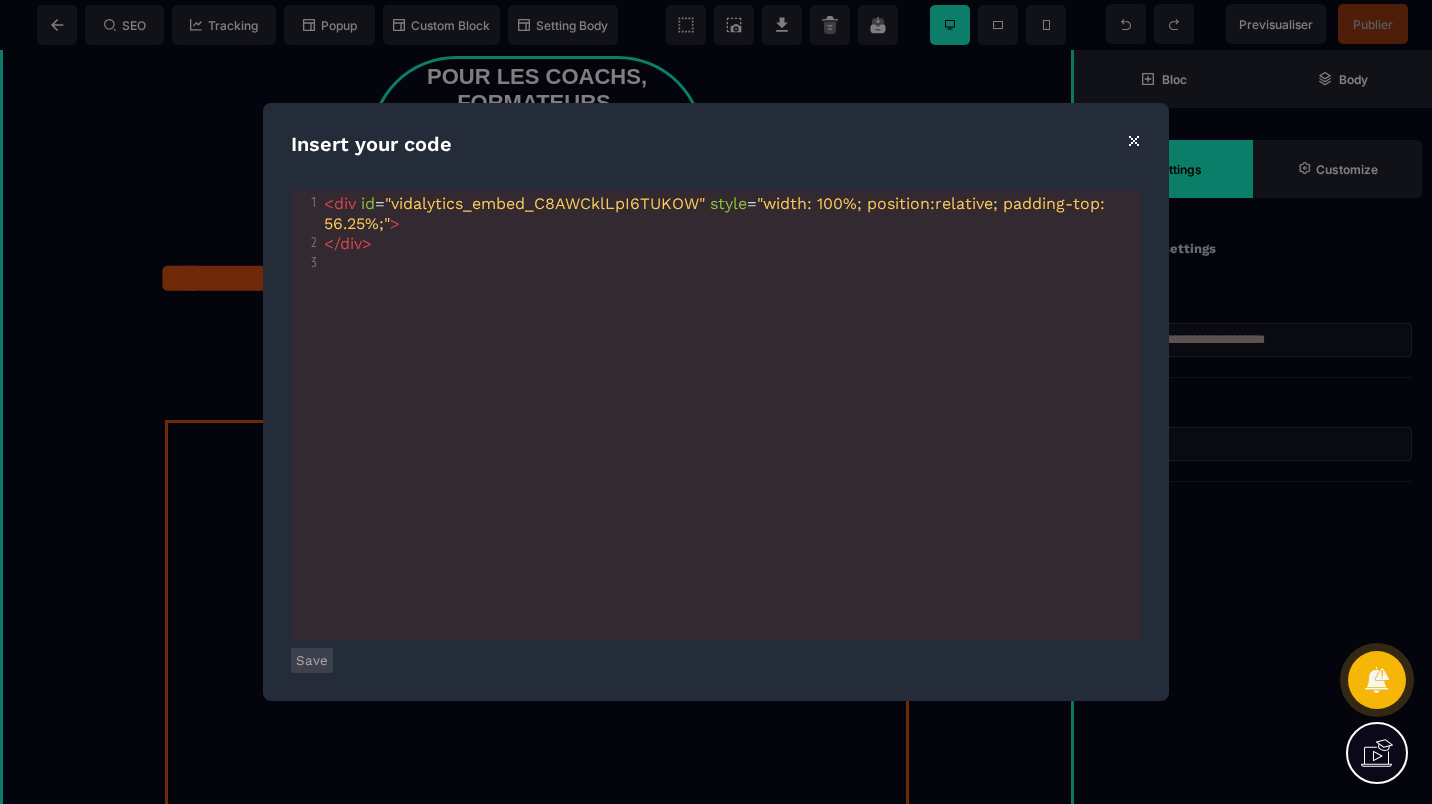 click on "xxxxxxxxxx 3   1 < div   id = "vidalytics_embed_C8AWCklLpI6TUKOW"   style = "width: 100%; position:relative; padding-top: 56.25%;" > 2 </ div > 3 ​" at bounding box center [741, 440] 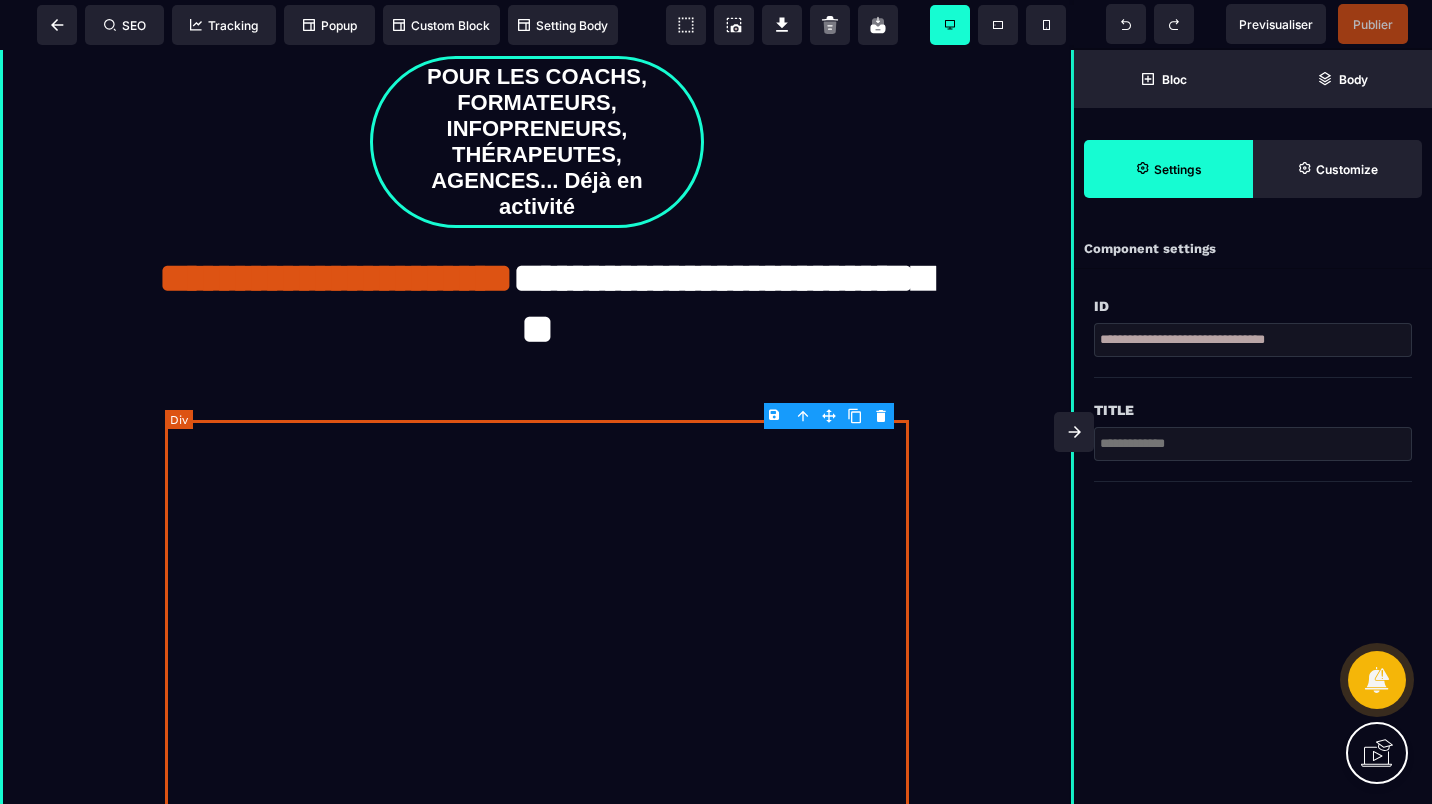 click at bounding box center (537, 629) 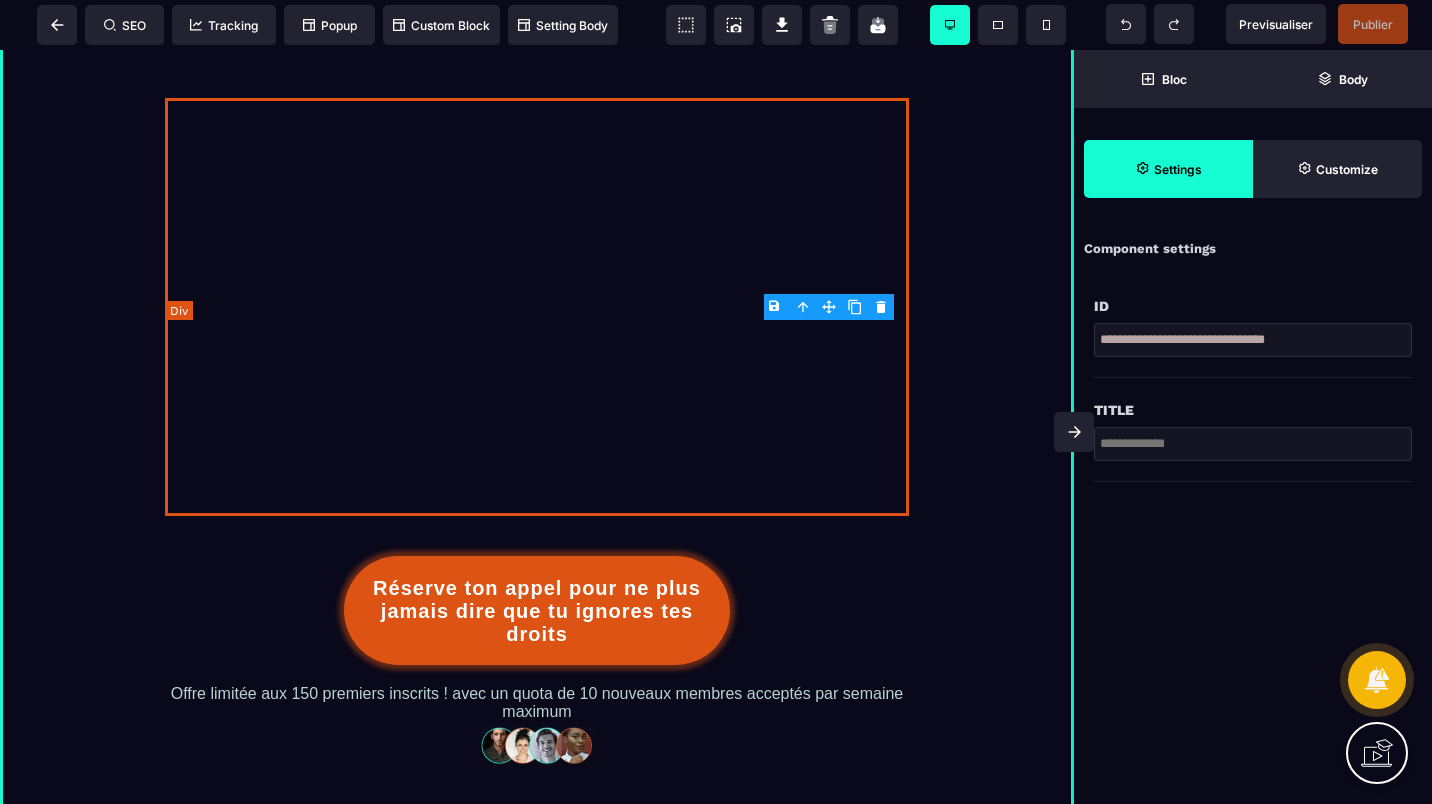 scroll, scrollTop: 600, scrollLeft: 0, axis: vertical 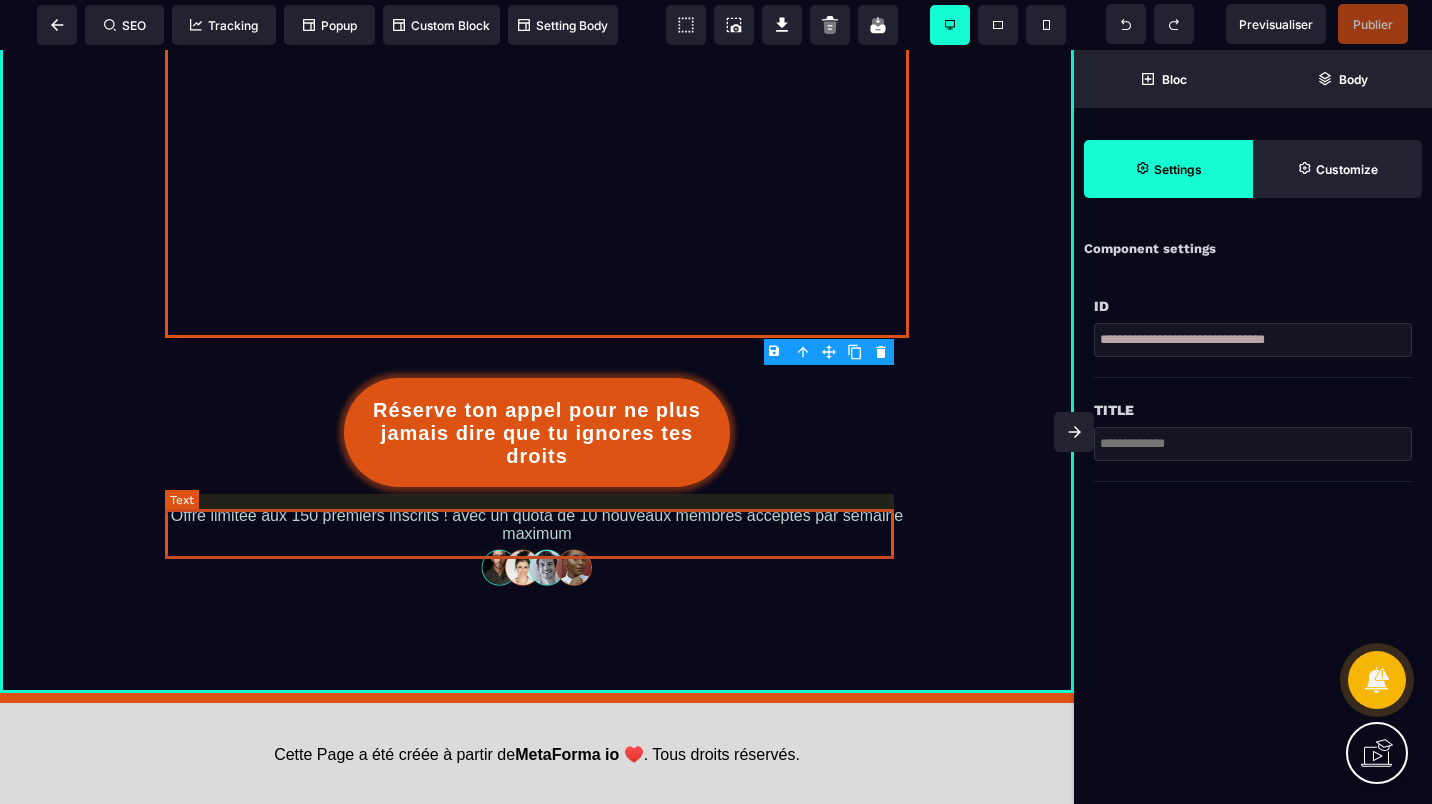 click on "Offre limitée aux 150 premiers inscrits ! avec un quota de 10 nouveaux membres acceptés par semaine maximum" at bounding box center [537, 525] 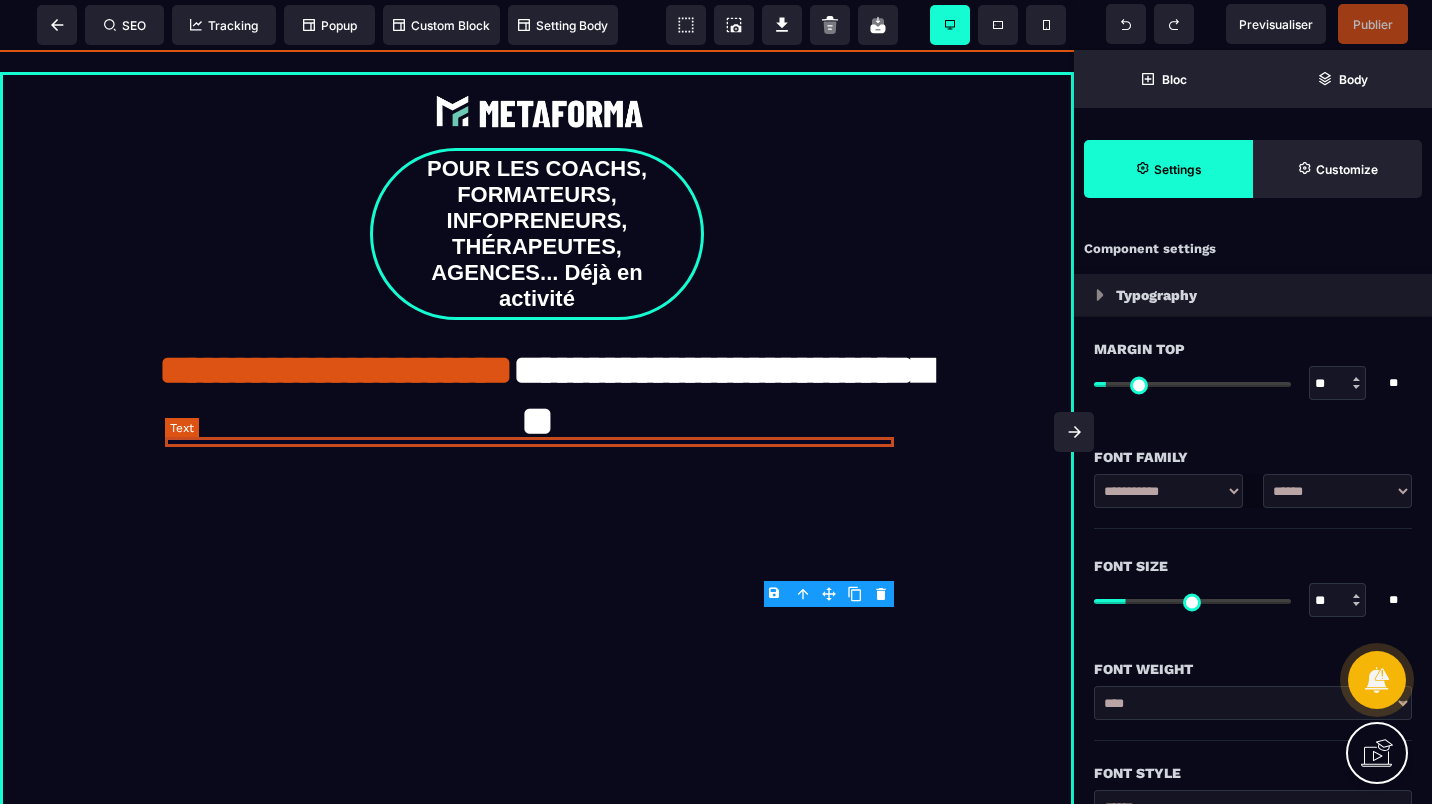 scroll, scrollTop: 0, scrollLeft: 0, axis: both 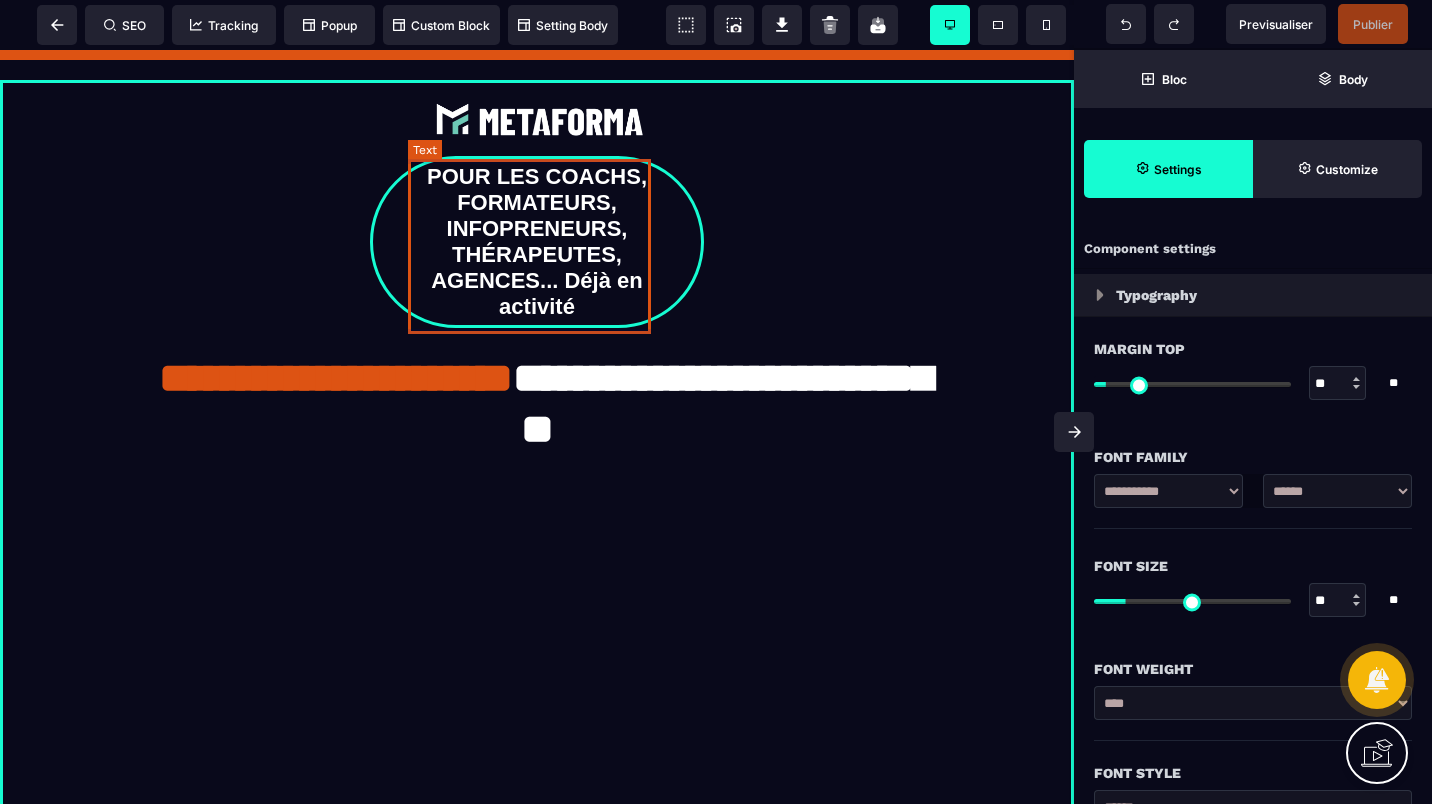 click on "POUR LES COACHS, FORMATEURS,  INFOPRENEURS, THÉRAPEUTES, AGENCES... Déjà en activité" at bounding box center [537, 242] 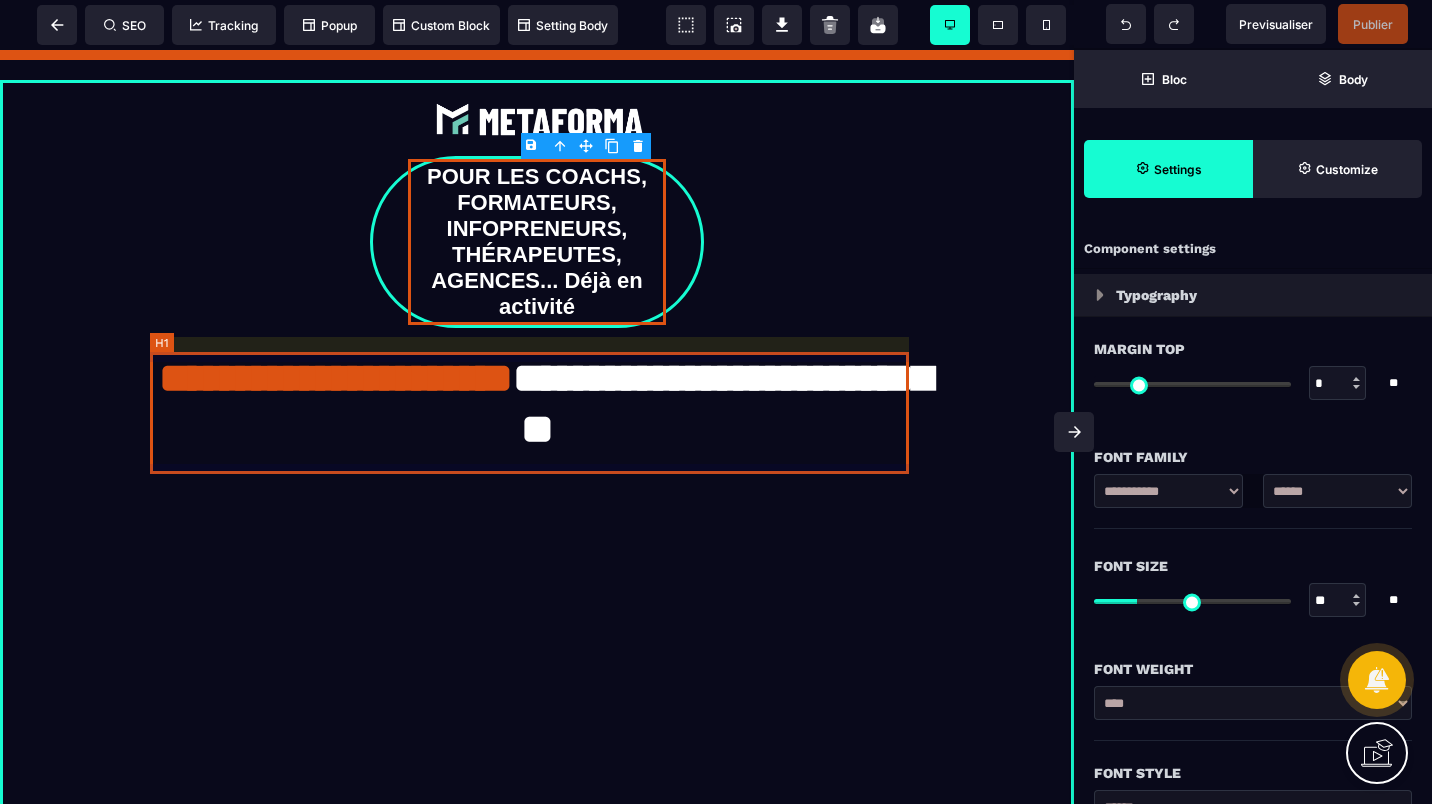 click on "**********" at bounding box center [537, 404] 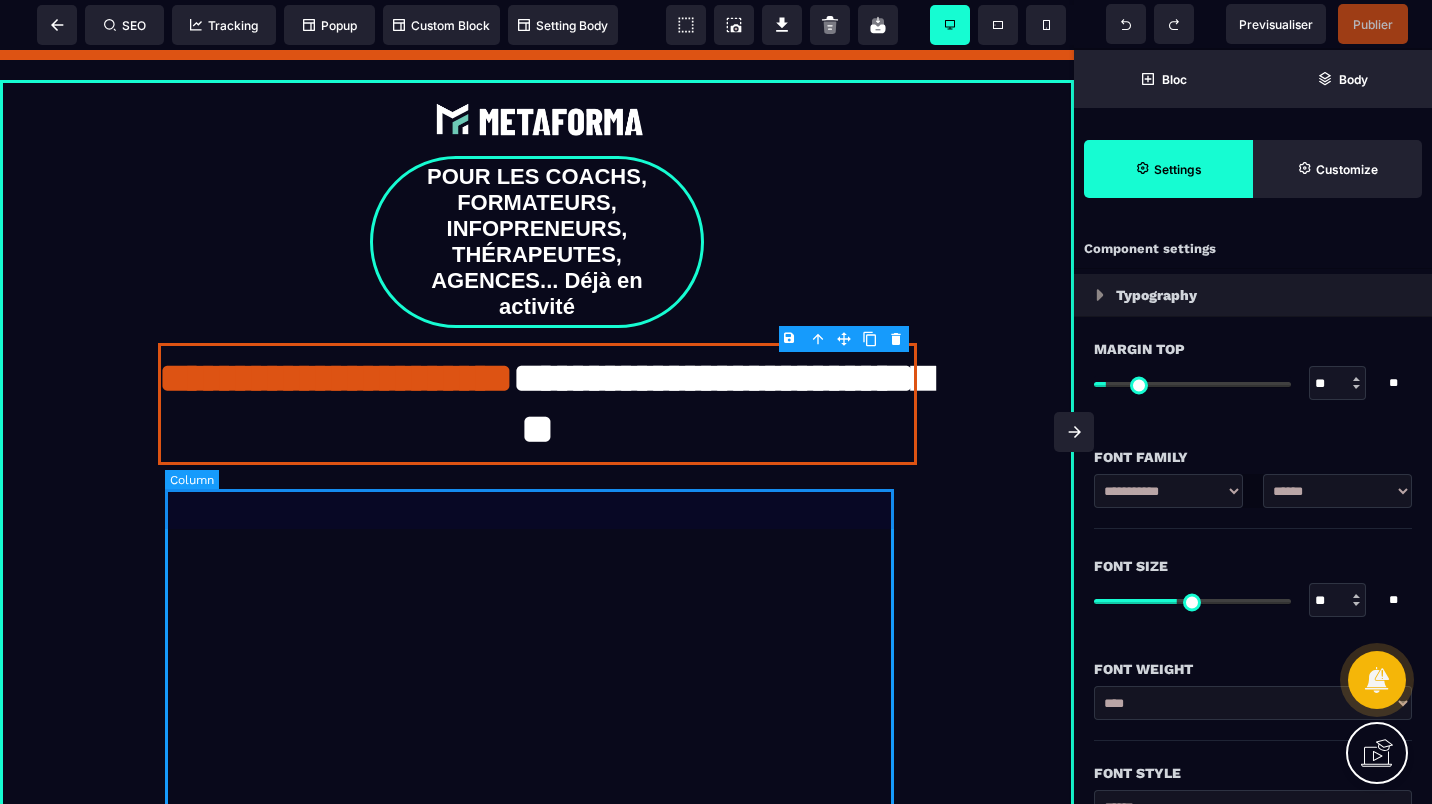 click at bounding box center [537, 729] 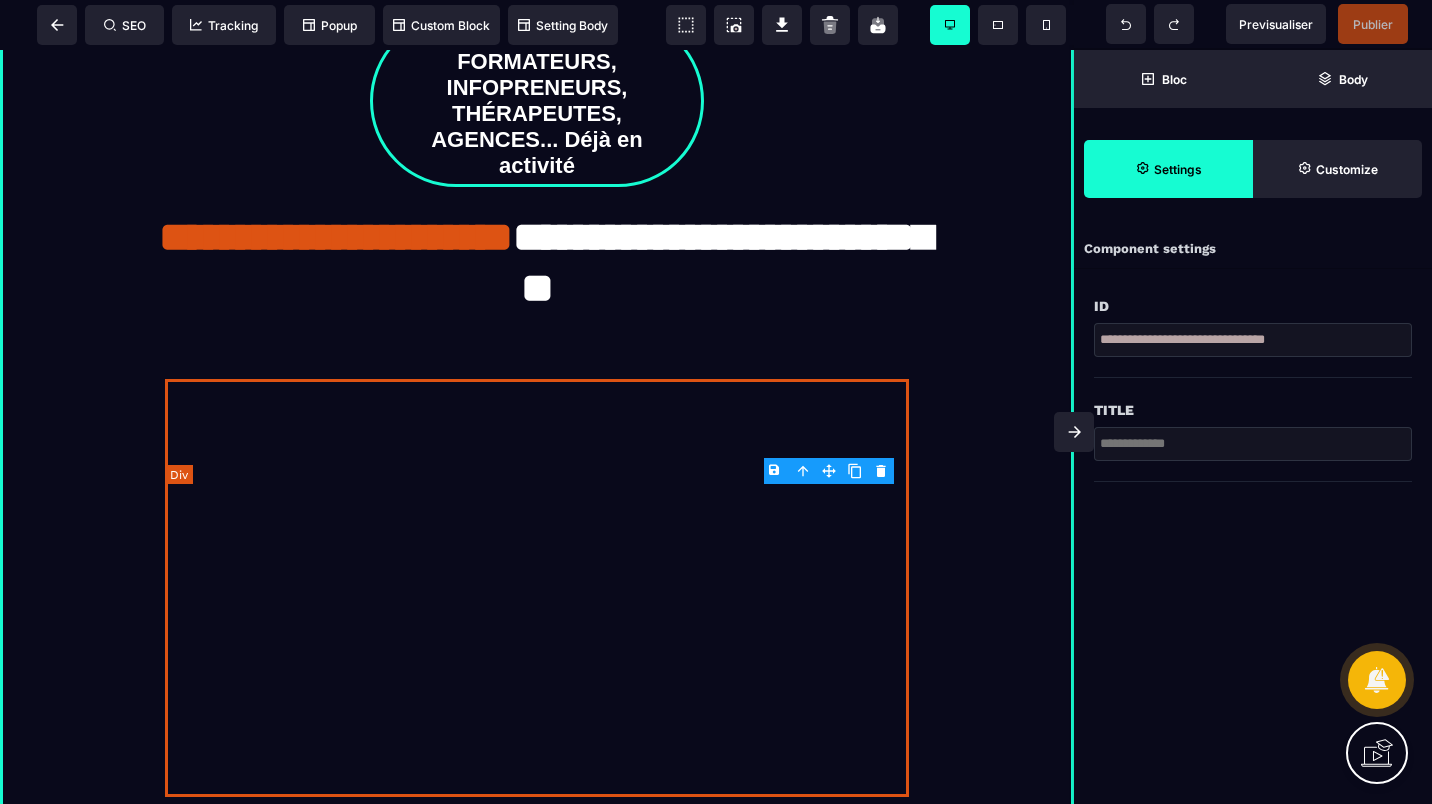 scroll, scrollTop: 300, scrollLeft: 0, axis: vertical 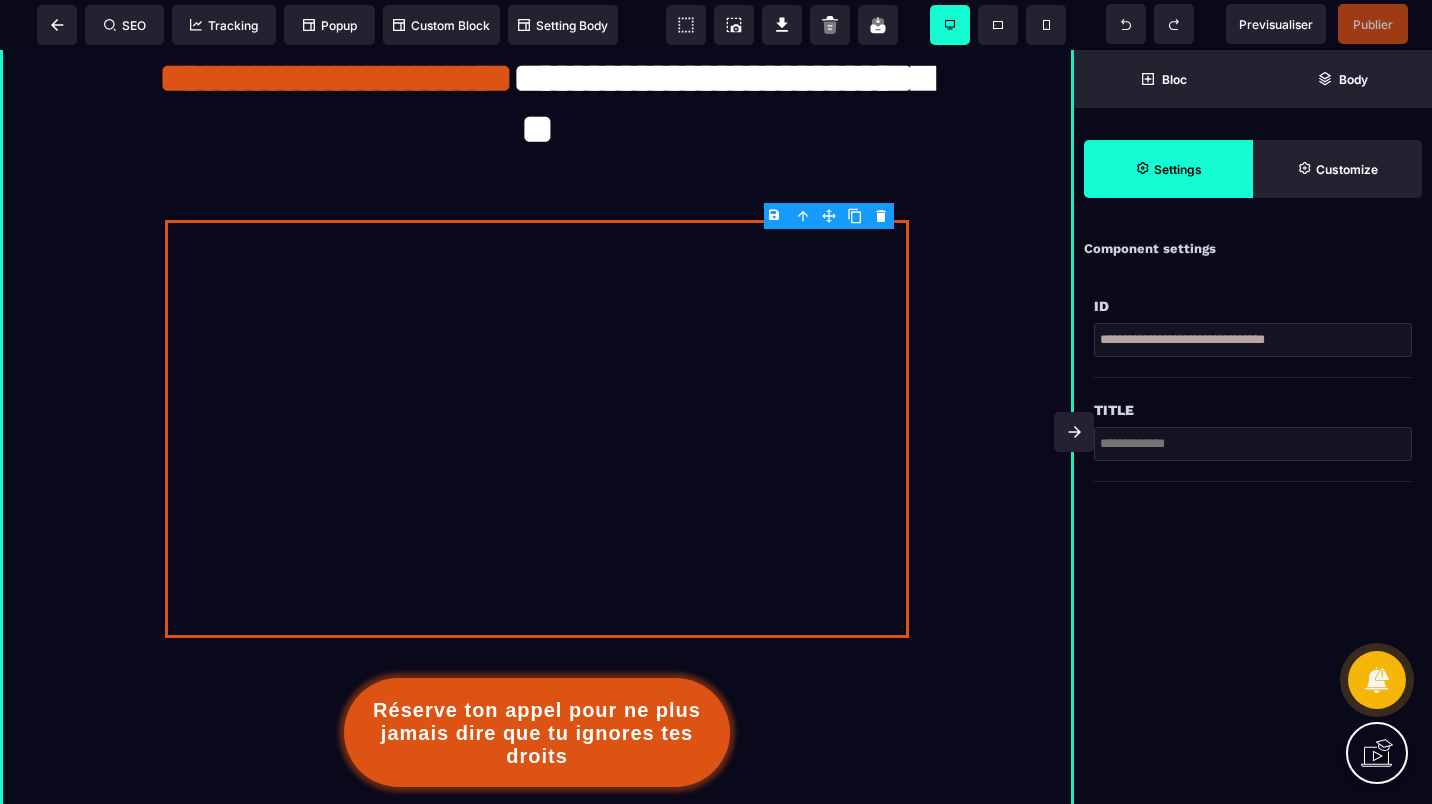 click at bounding box center (1253, 444) 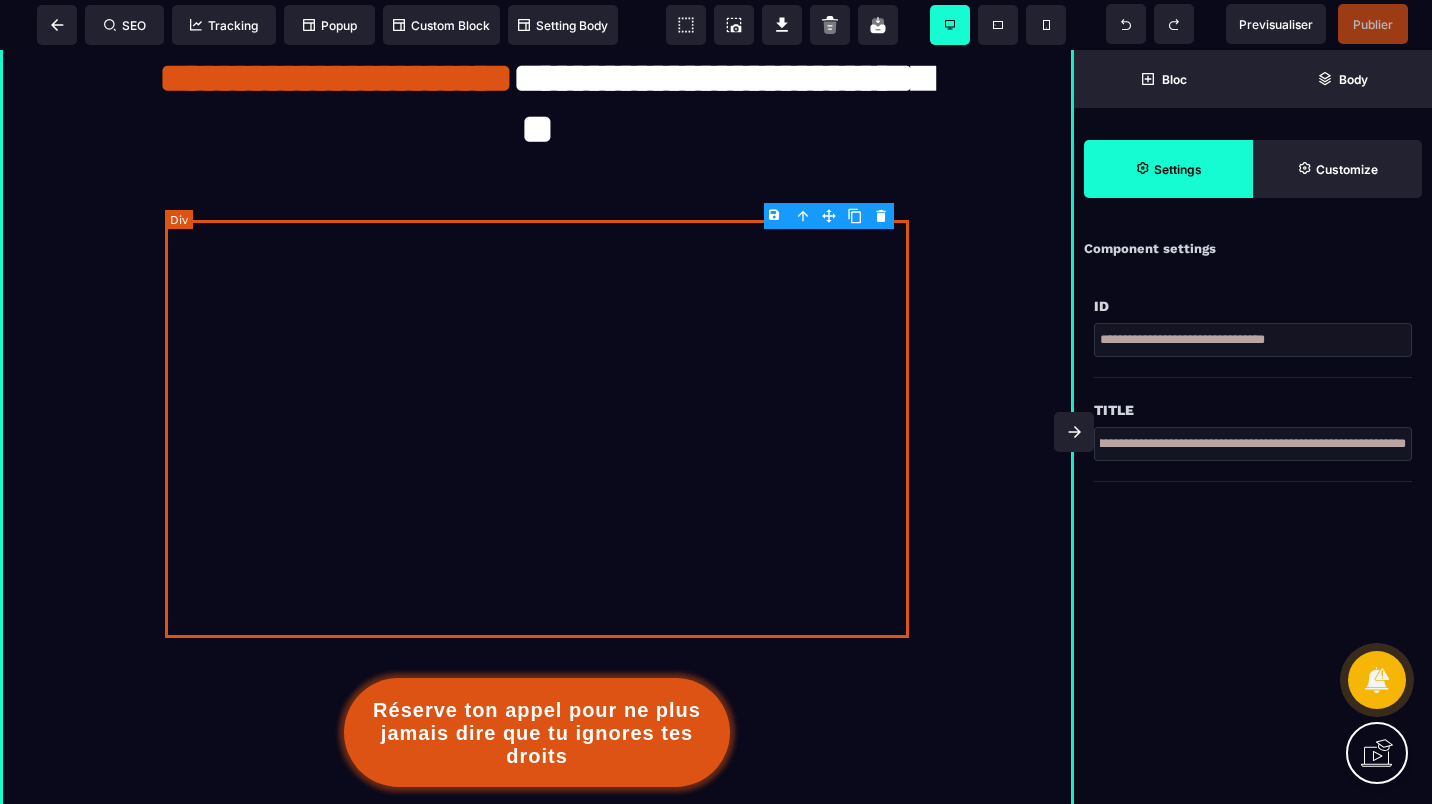 scroll, scrollTop: 0, scrollLeft: 0, axis: both 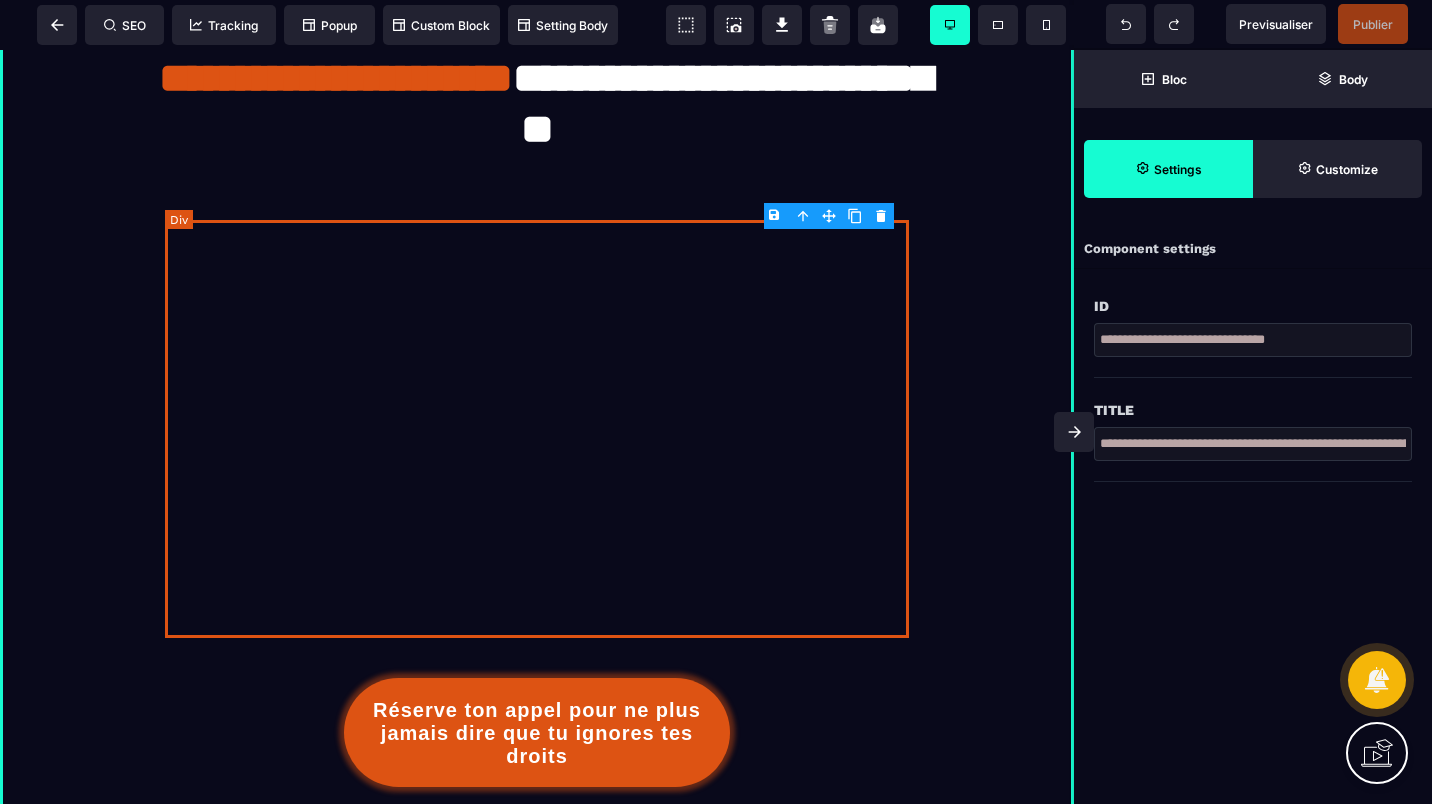 click at bounding box center (537, 429) 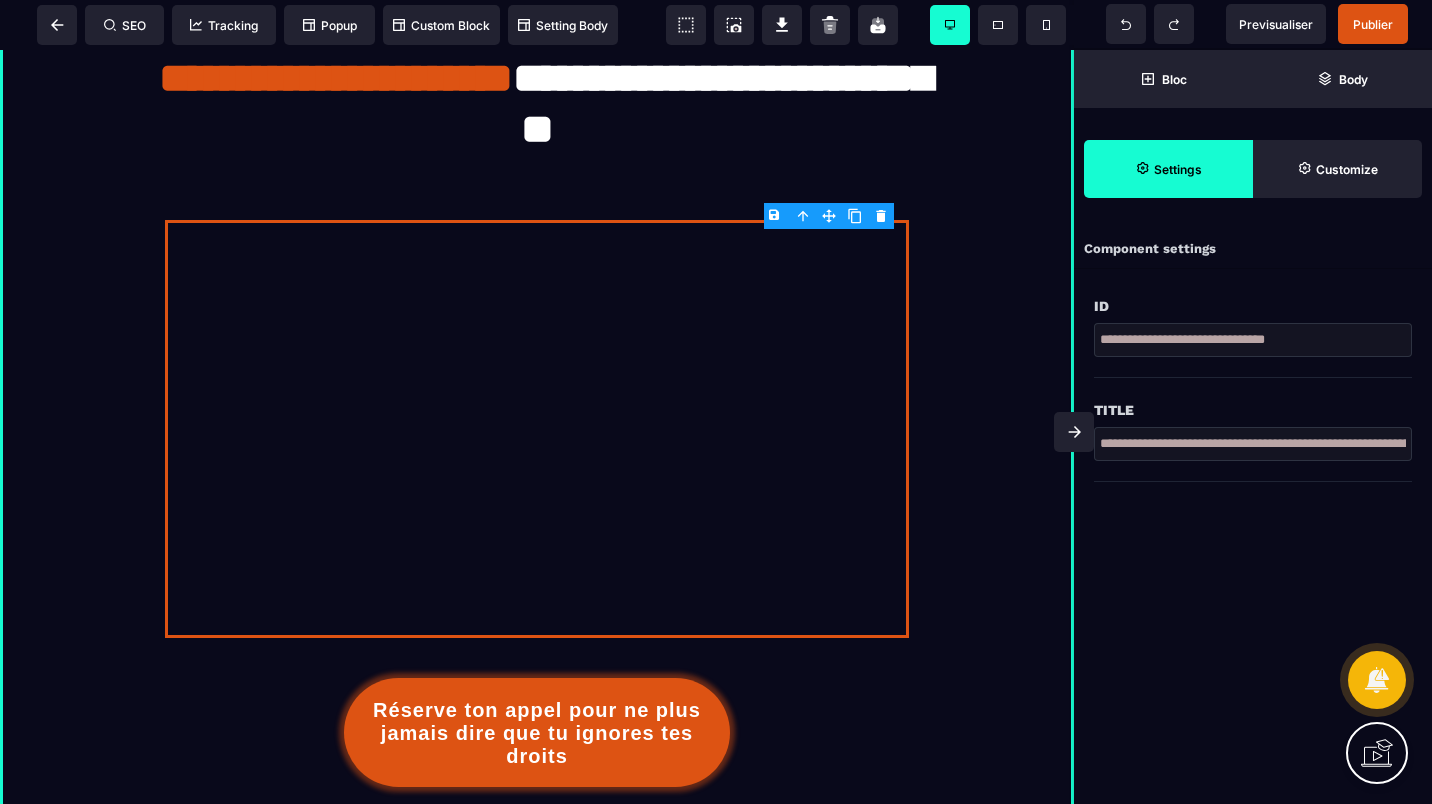 click on "**********" at bounding box center [1253, 444] 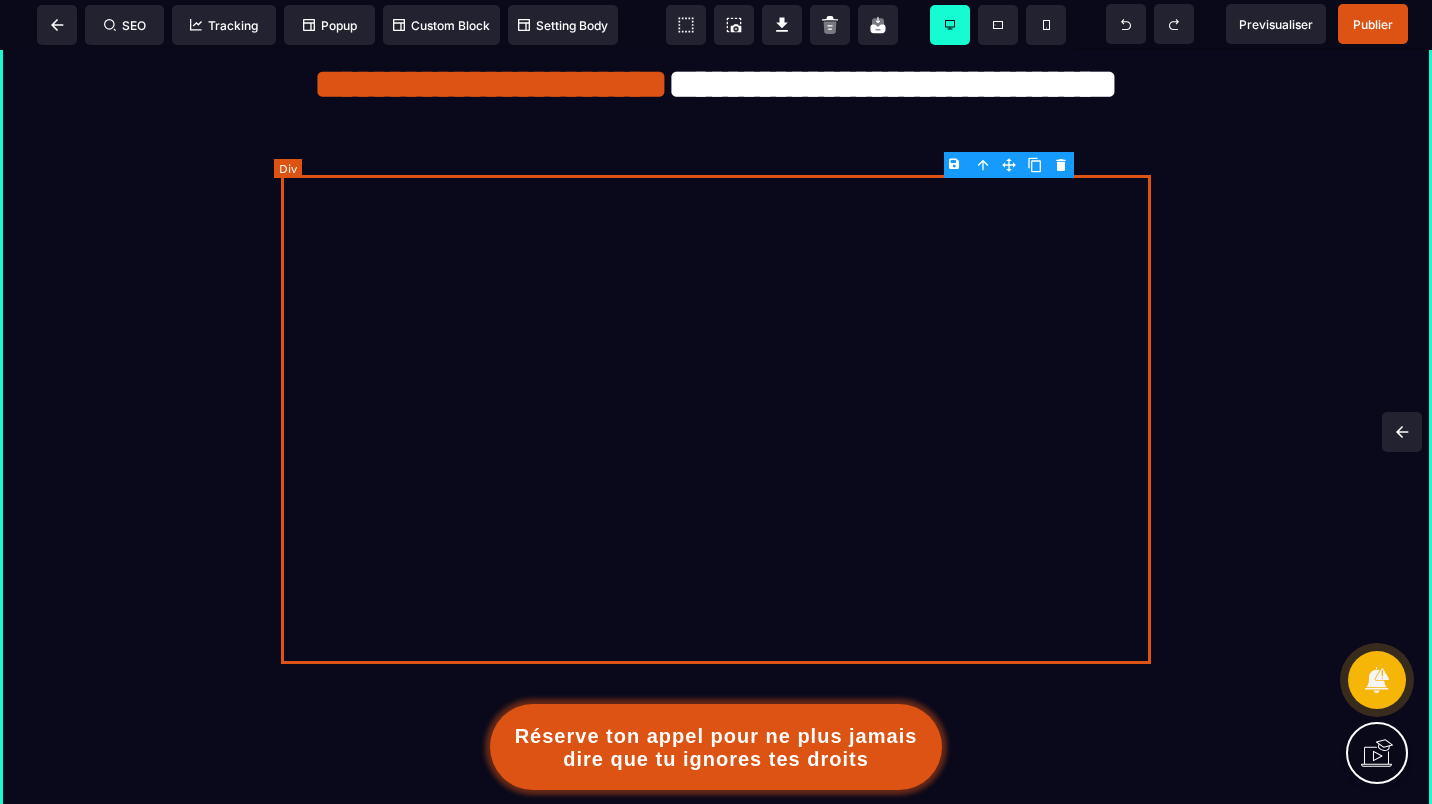 click at bounding box center [716, 419] 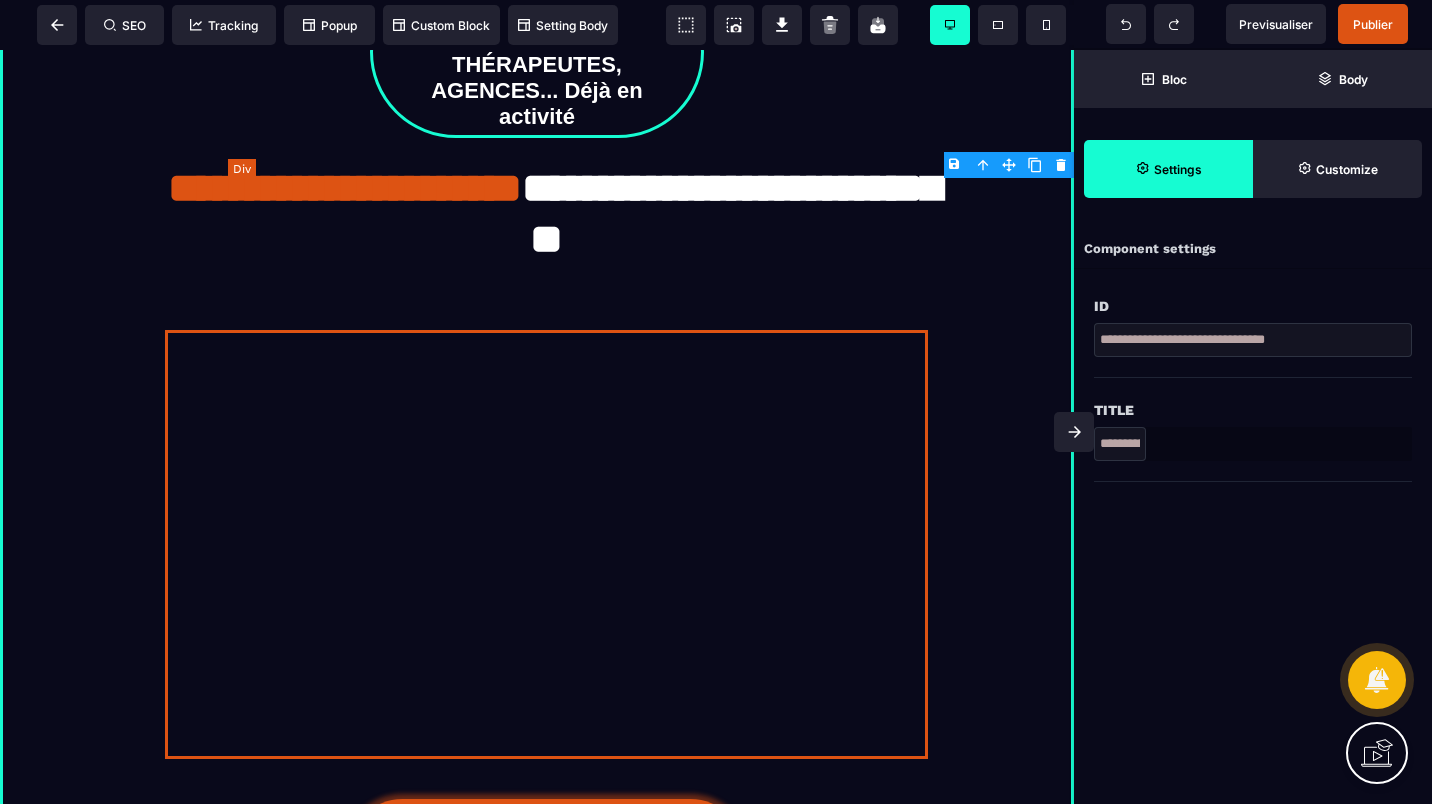 scroll, scrollTop: 300, scrollLeft: 0, axis: vertical 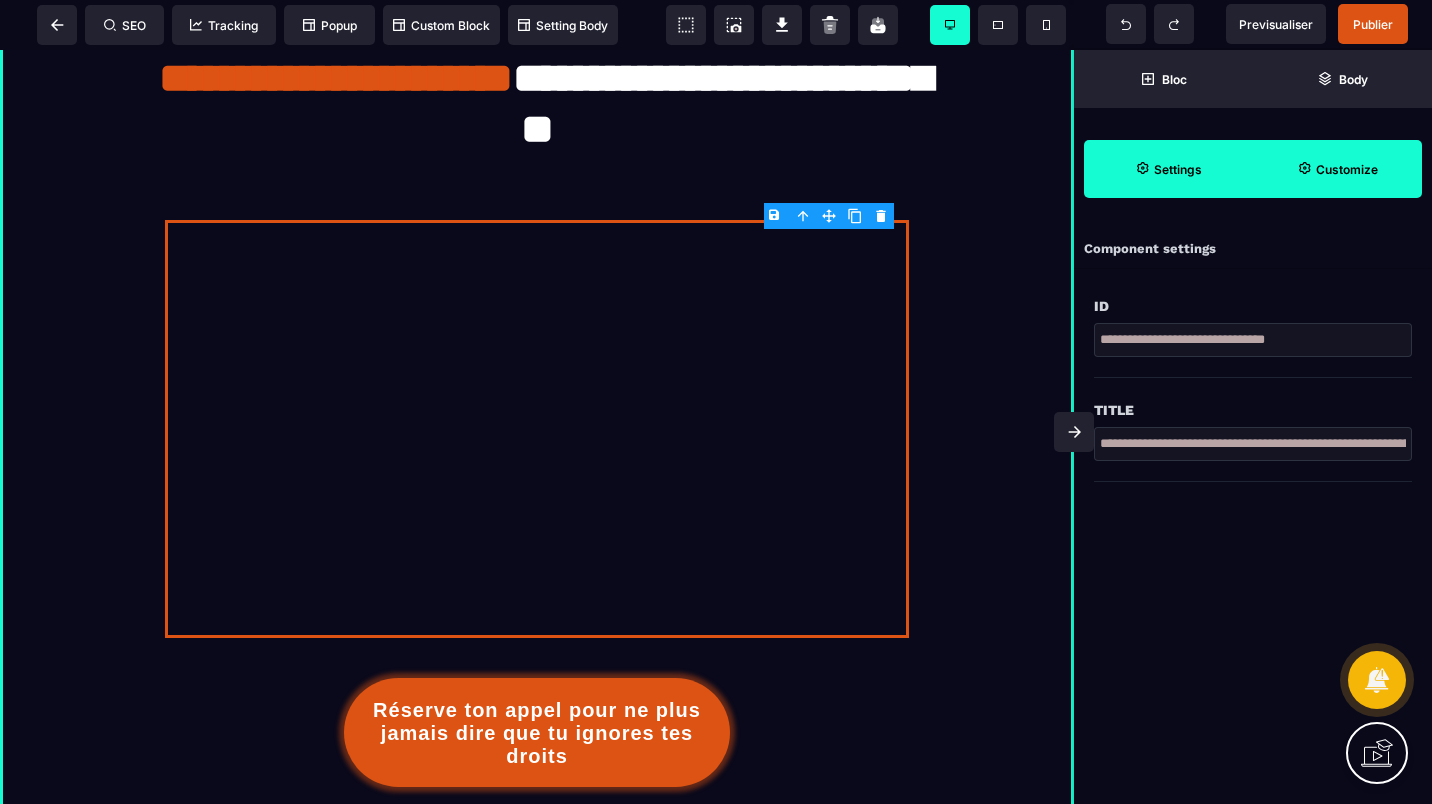click on "Customize" at bounding box center (1337, 169) 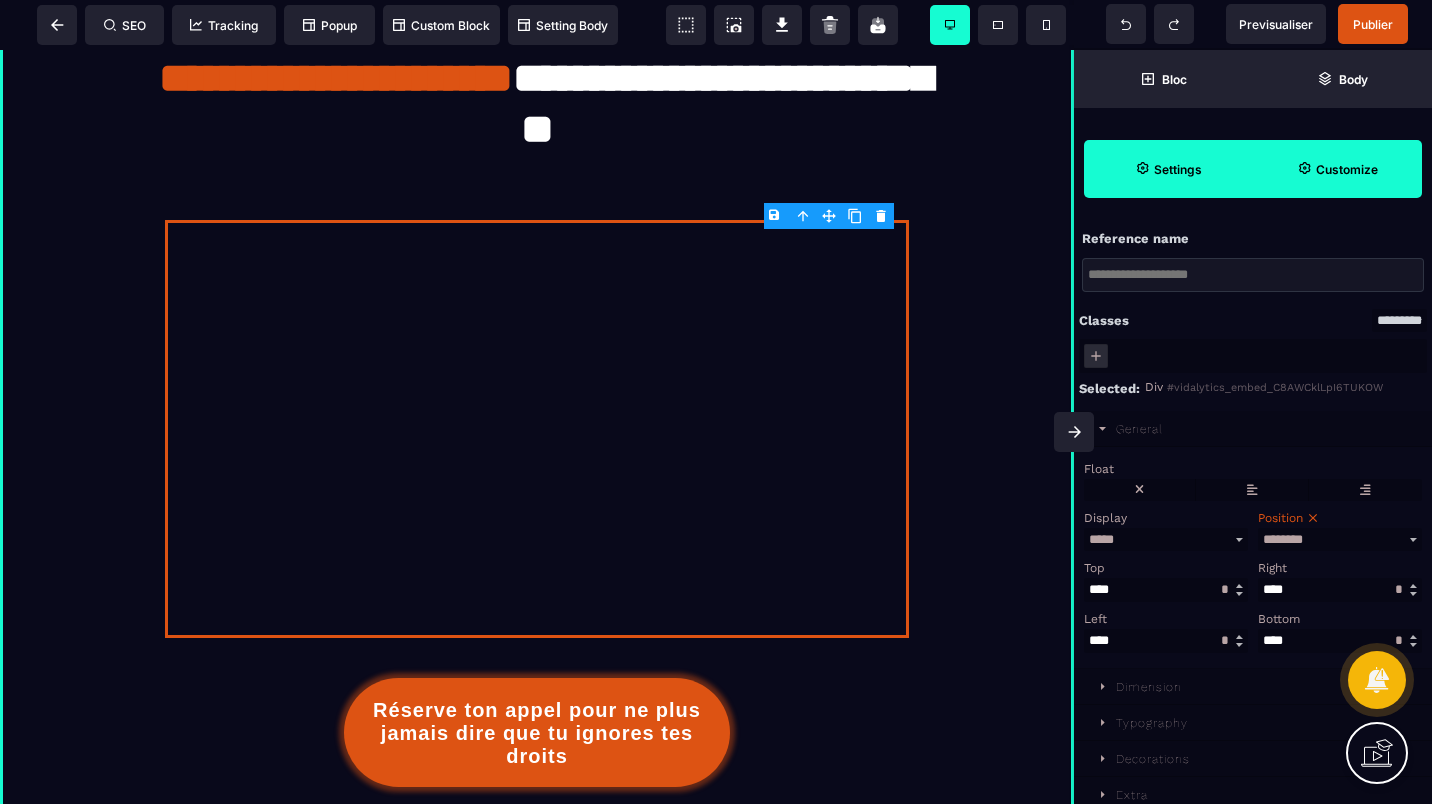 click 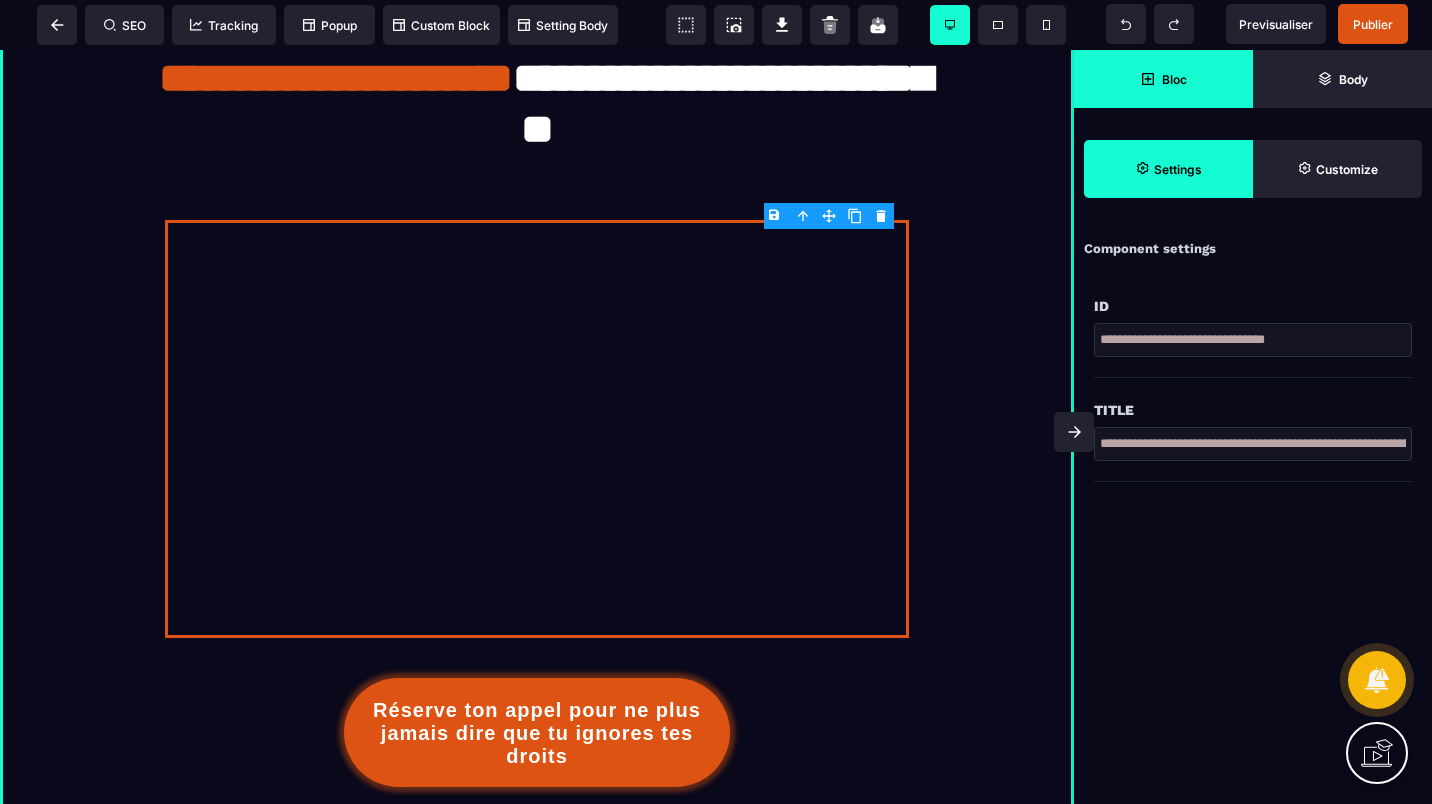 click on "Bloc" at bounding box center [1163, 79] 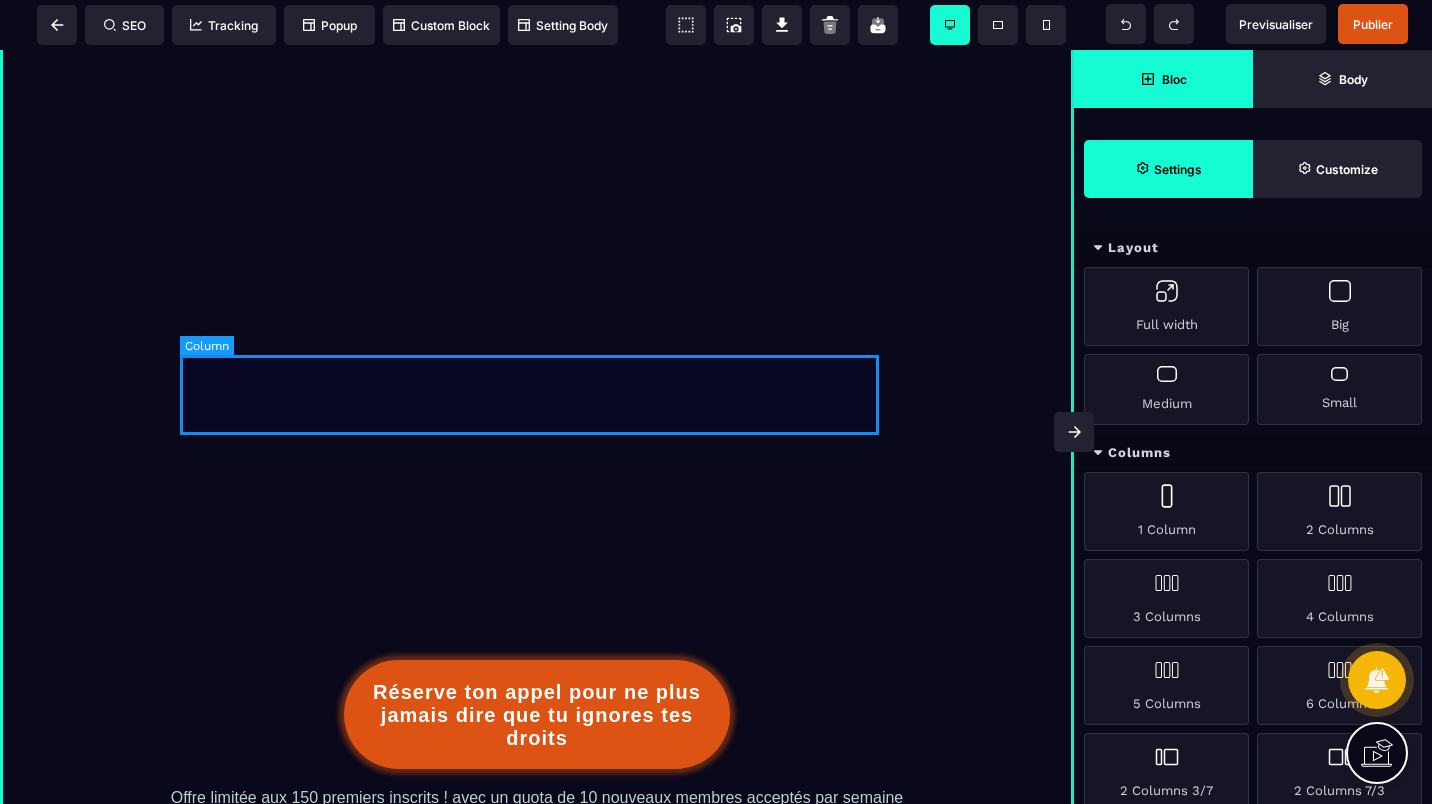 scroll, scrollTop: 600, scrollLeft: 0, axis: vertical 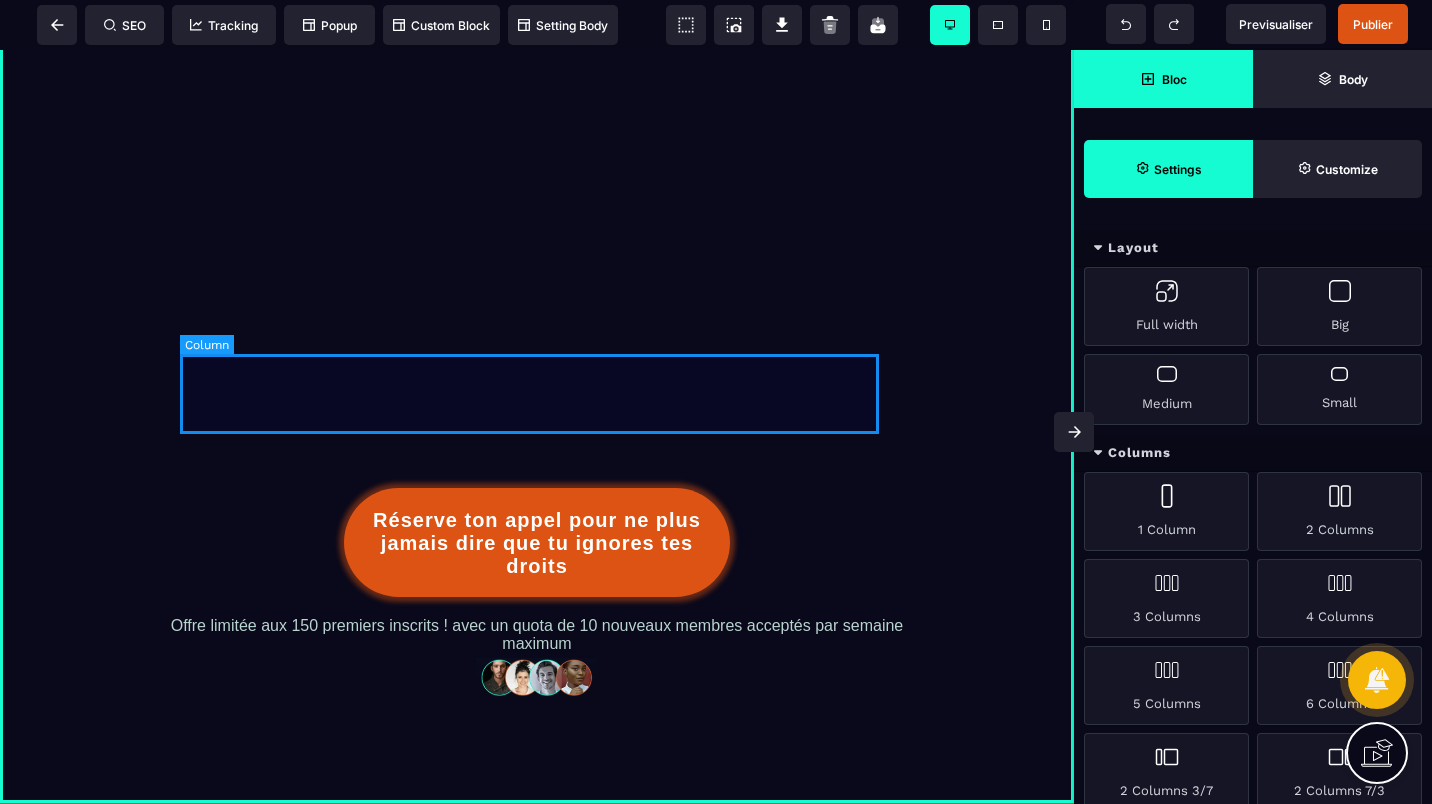 click at bounding box center (537, 393) 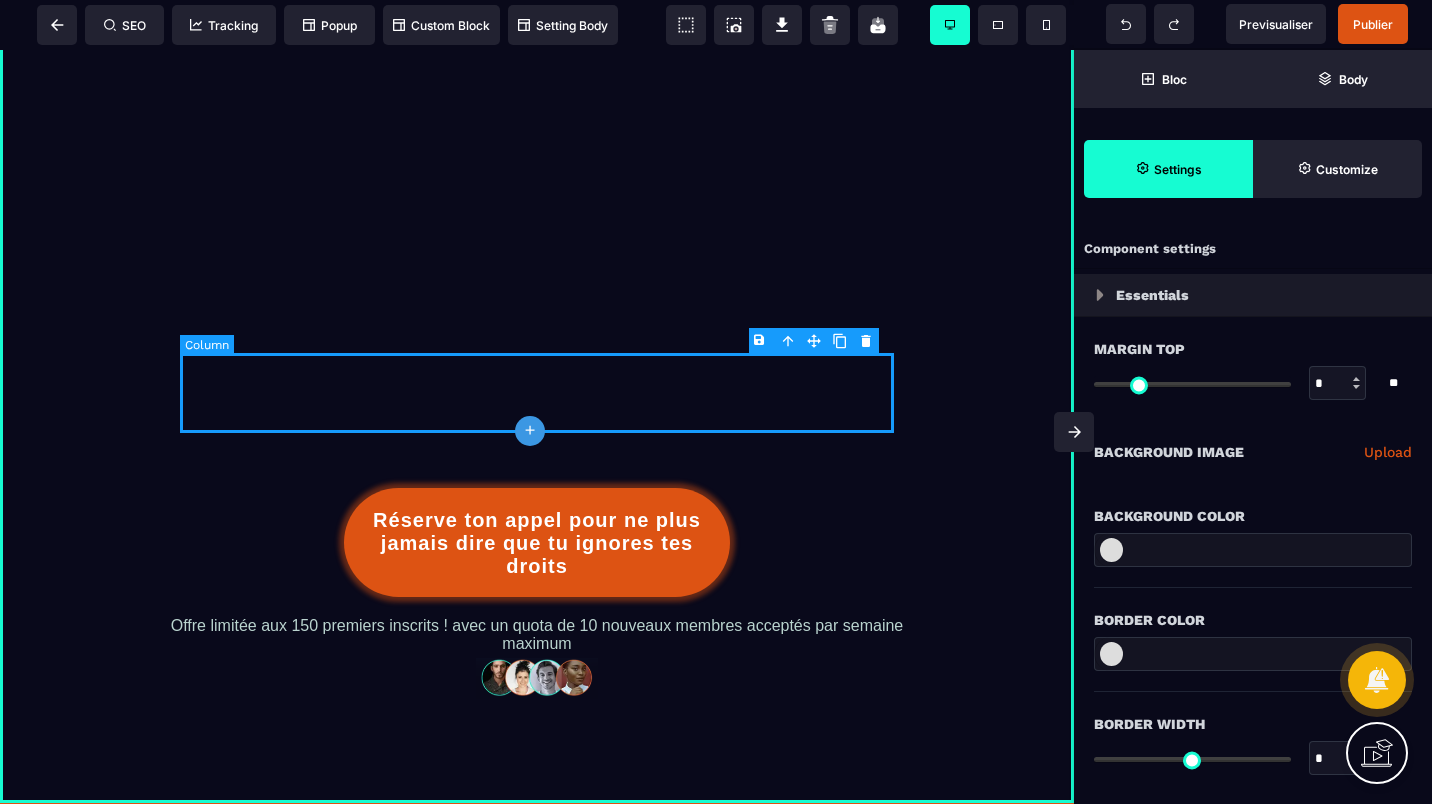 click at bounding box center [537, 393] 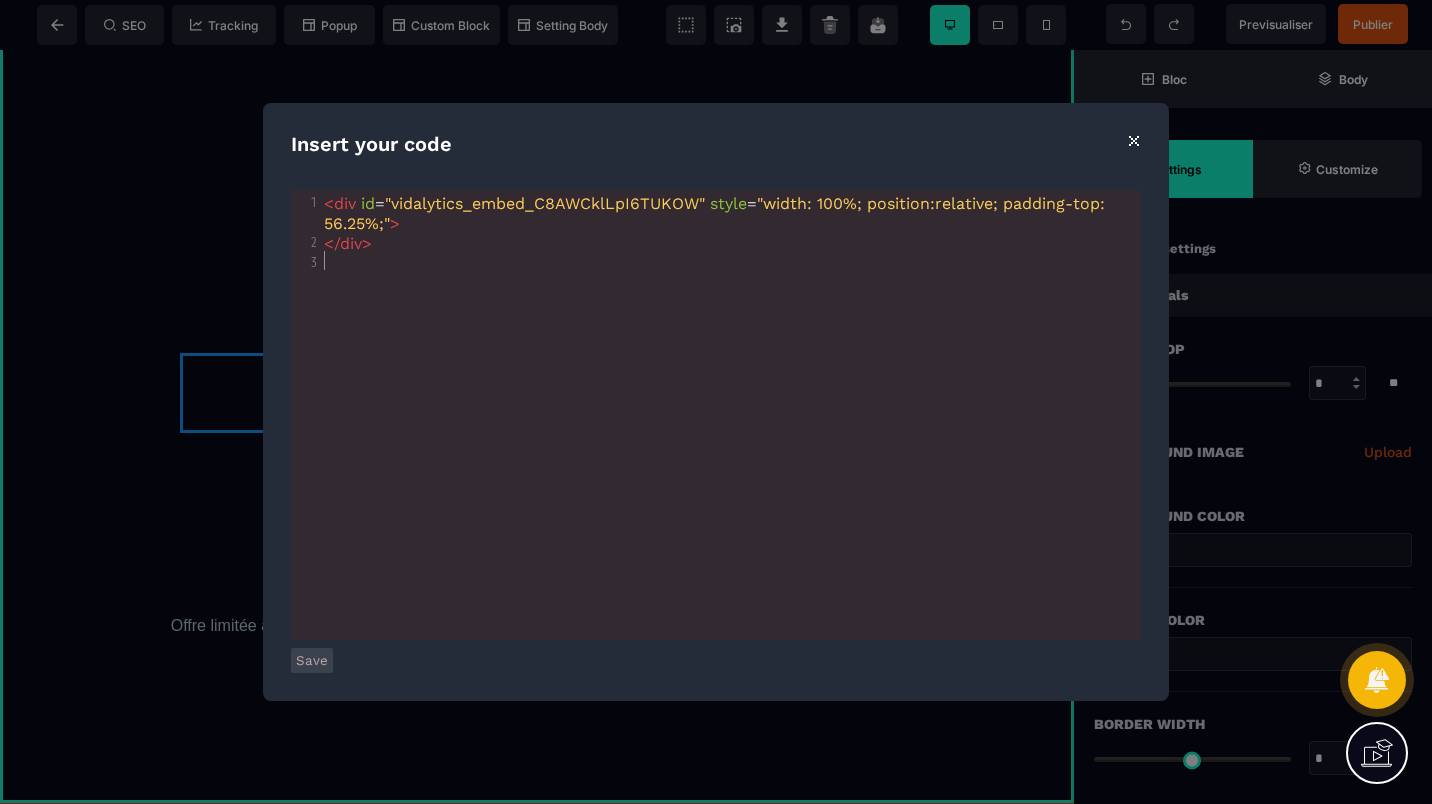 click on "xxxxxxxxxx 3   1 < div   id = "vidalytics_embed_C8AWCklLpI6TUKOW"   style = "width: 100%; position:relative; padding-top: 56.25%;" > 2 </ div > 3 ​" at bounding box center (741, 440) 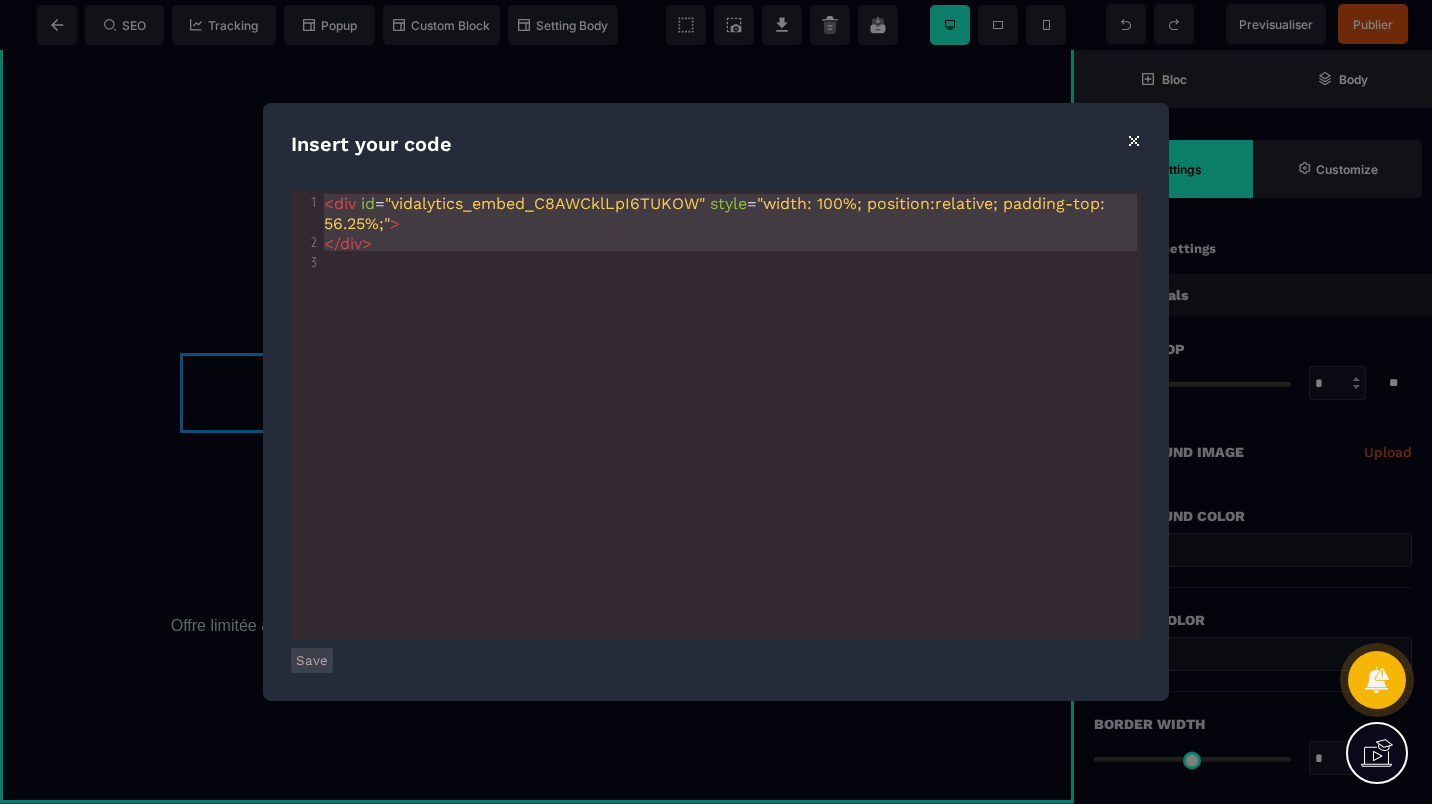 drag, startPoint x: 688, startPoint y: 378, endPoint x: 183, endPoint y: 105, distance: 574.06793 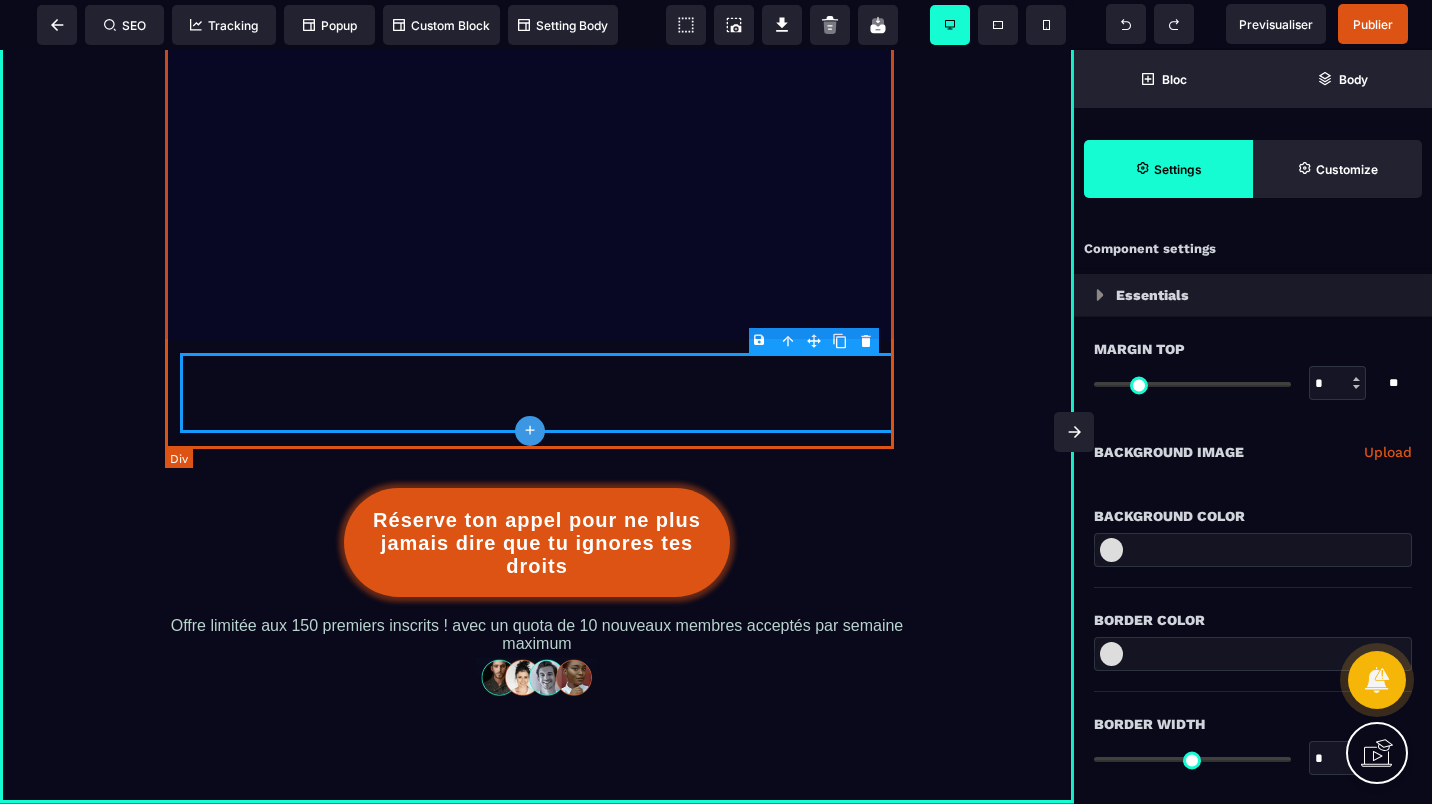 click at bounding box center (537, 184) 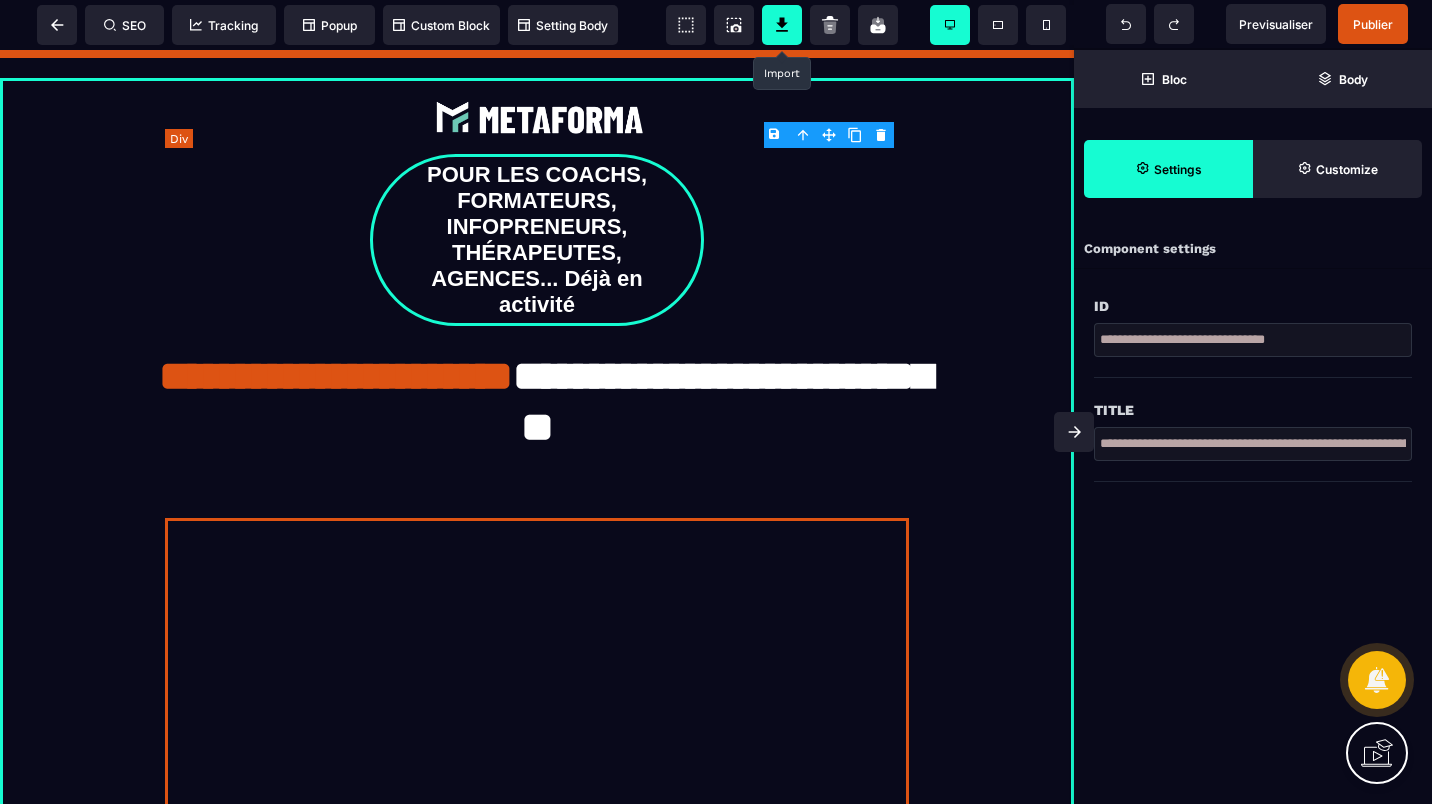 scroll, scrollTop: 0, scrollLeft: 0, axis: both 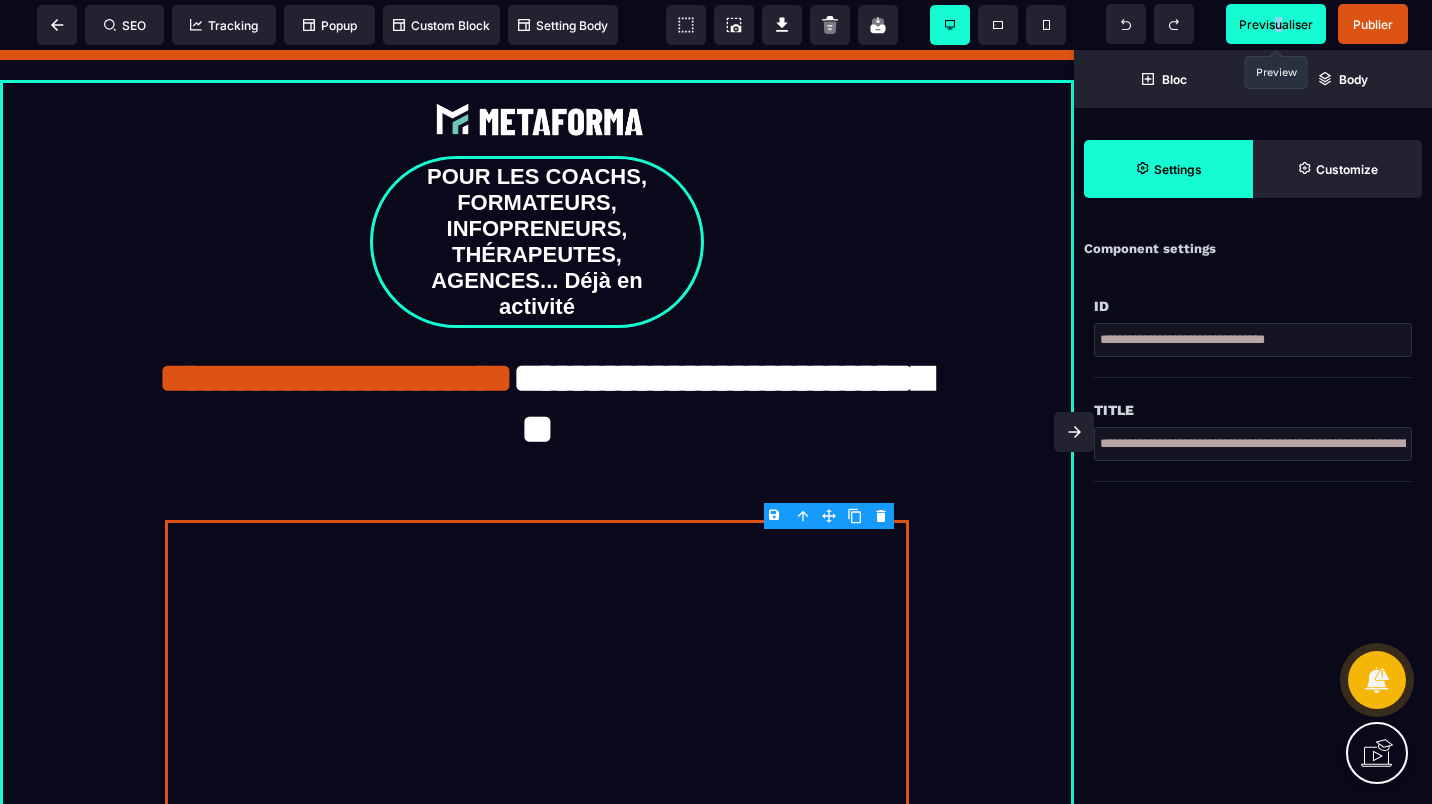 click on "Previsualiser" at bounding box center (1276, 24) 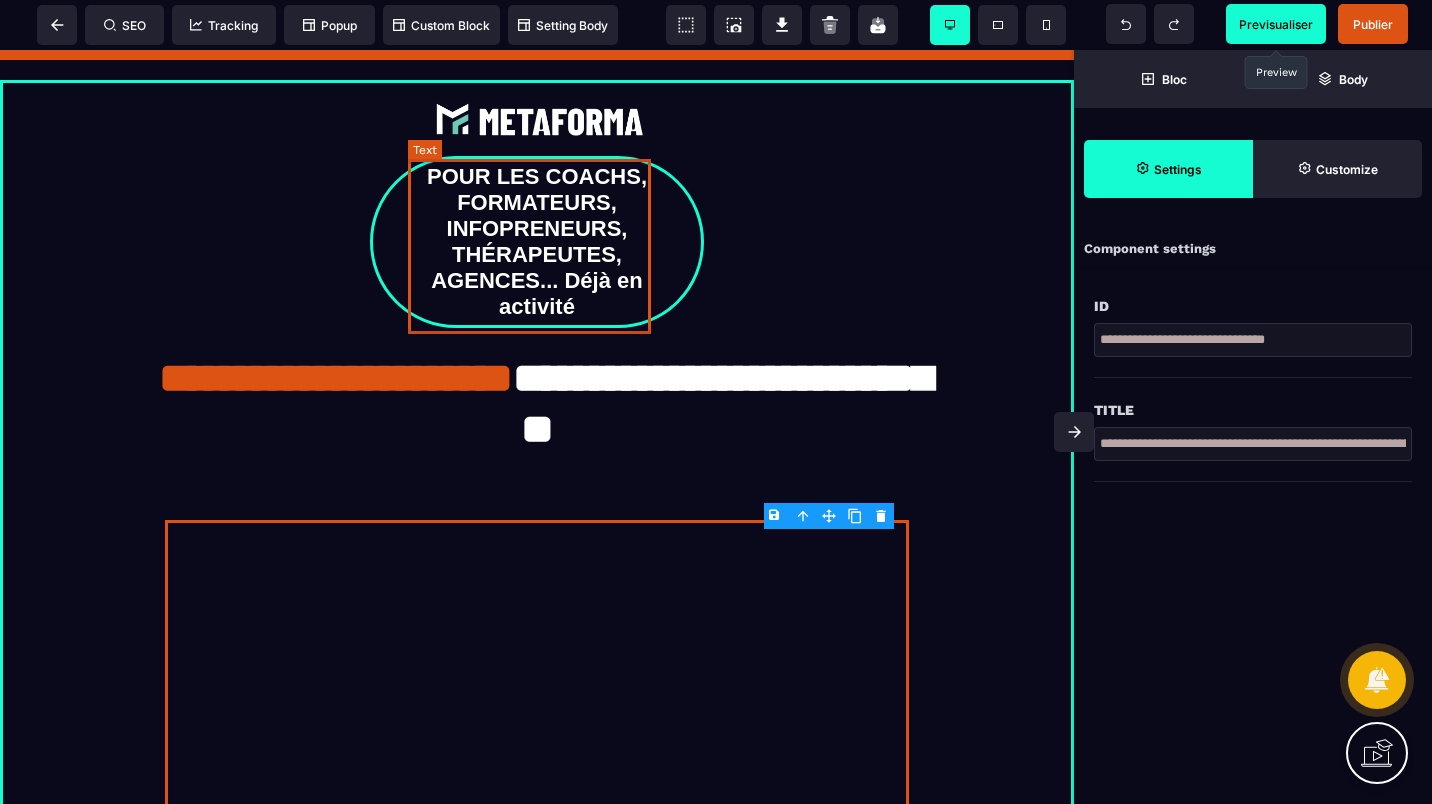 click on "POUR LES COACHS, FORMATEURS,  INFOPRENEURS, THÉRAPEUTES, AGENCES... Déjà en activité" at bounding box center (537, 242) 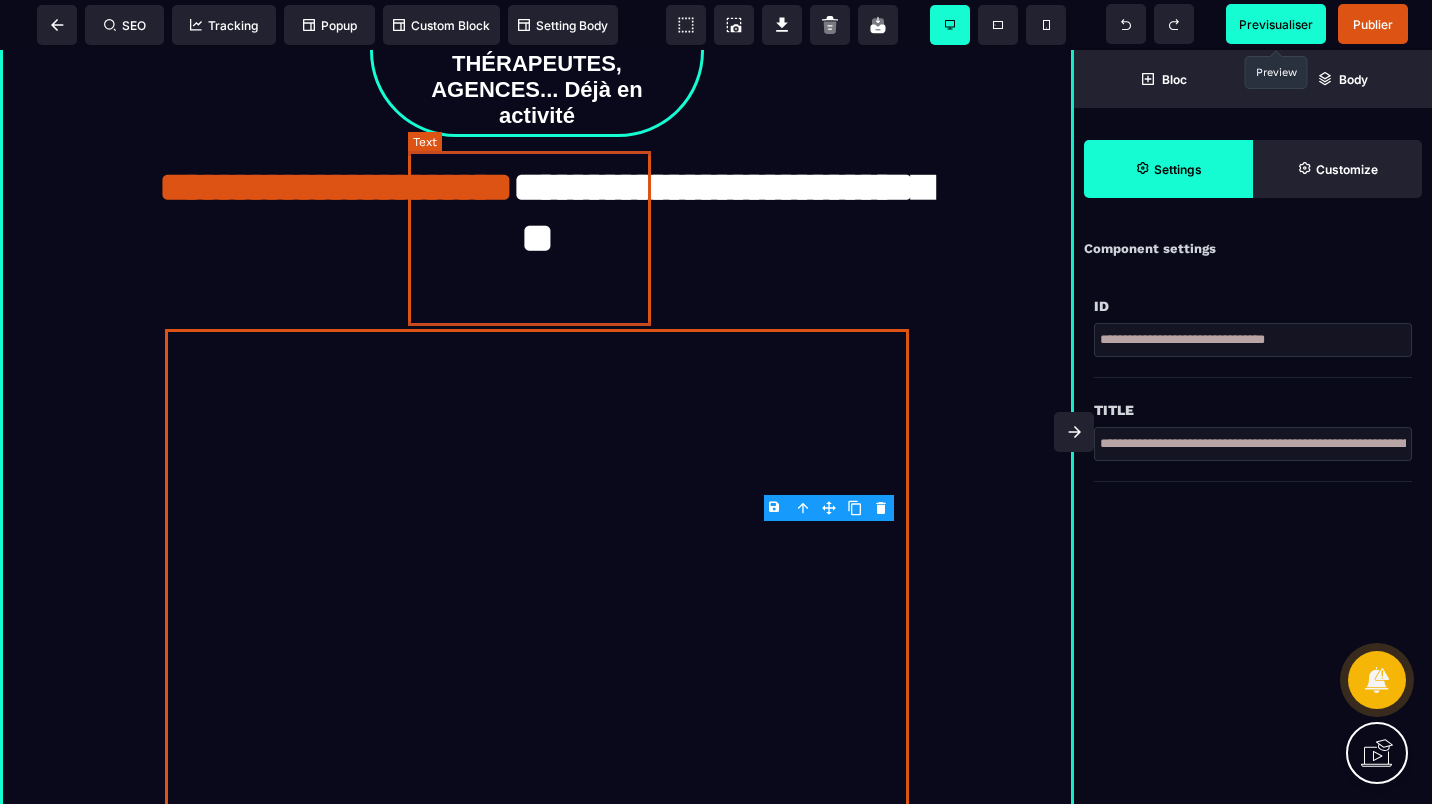 scroll, scrollTop: 400, scrollLeft: 0, axis: vertical 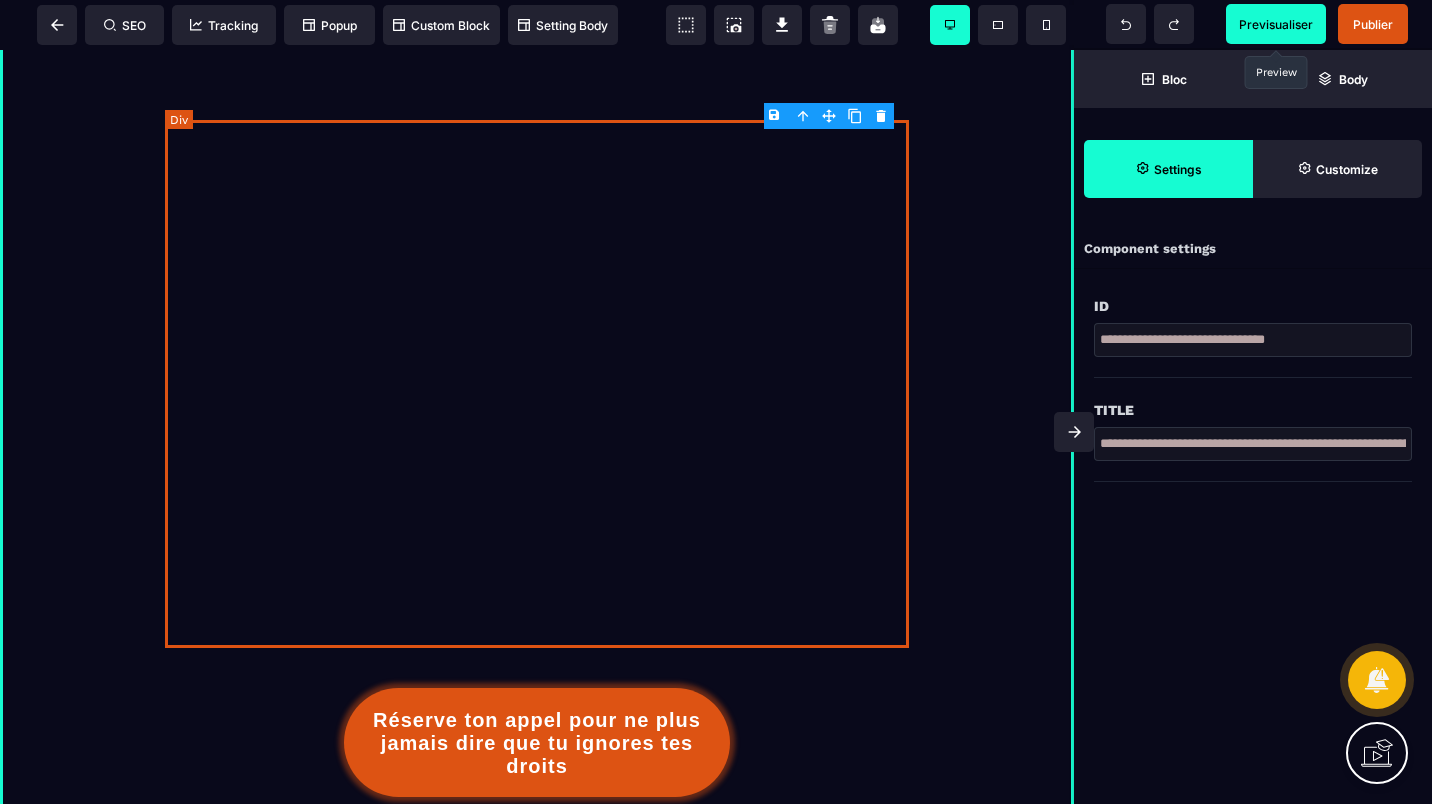 click at bounding box center (537, 384) 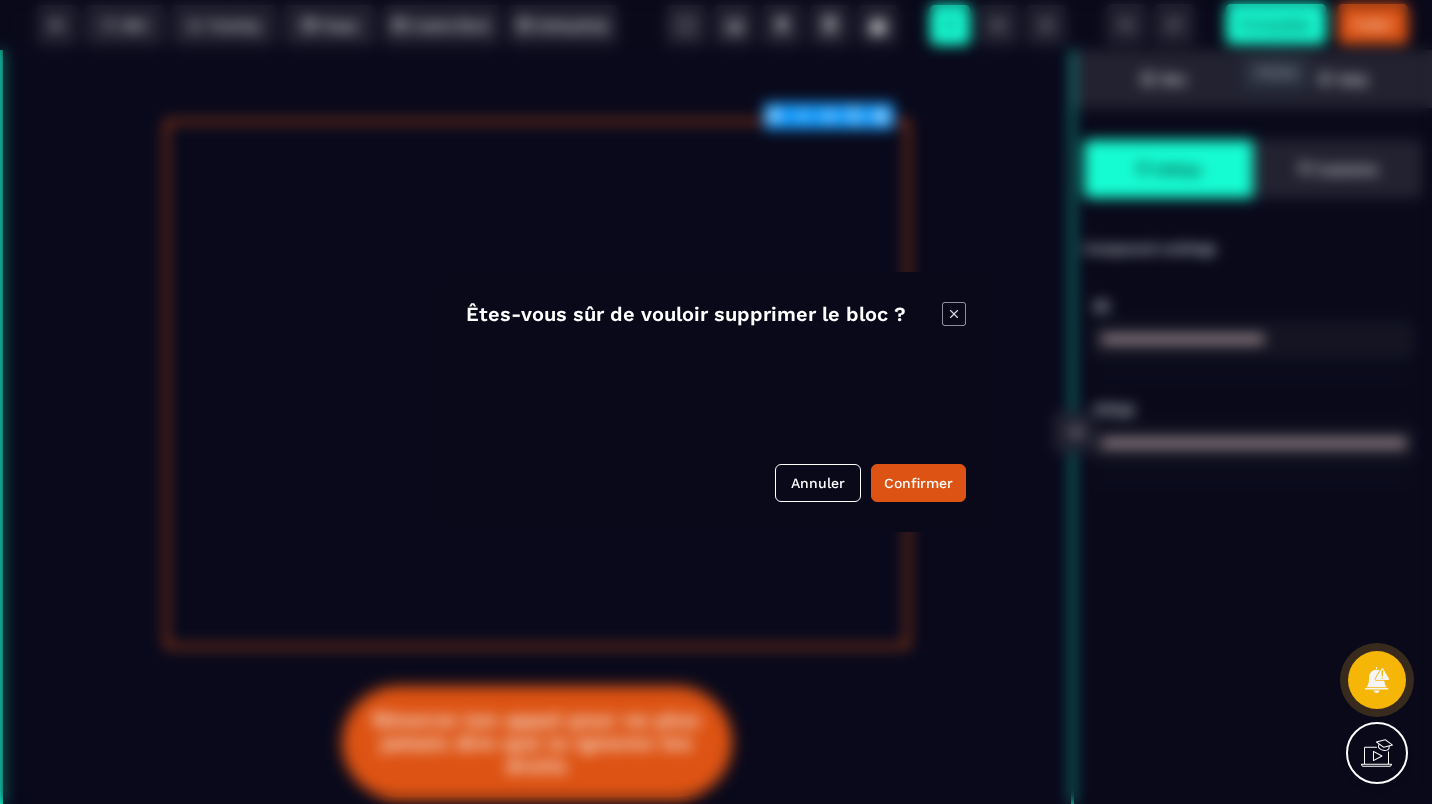 click on "B I U S
A *******
Div
SEO
Tracking
Popup" at bounding box center (716, 402) 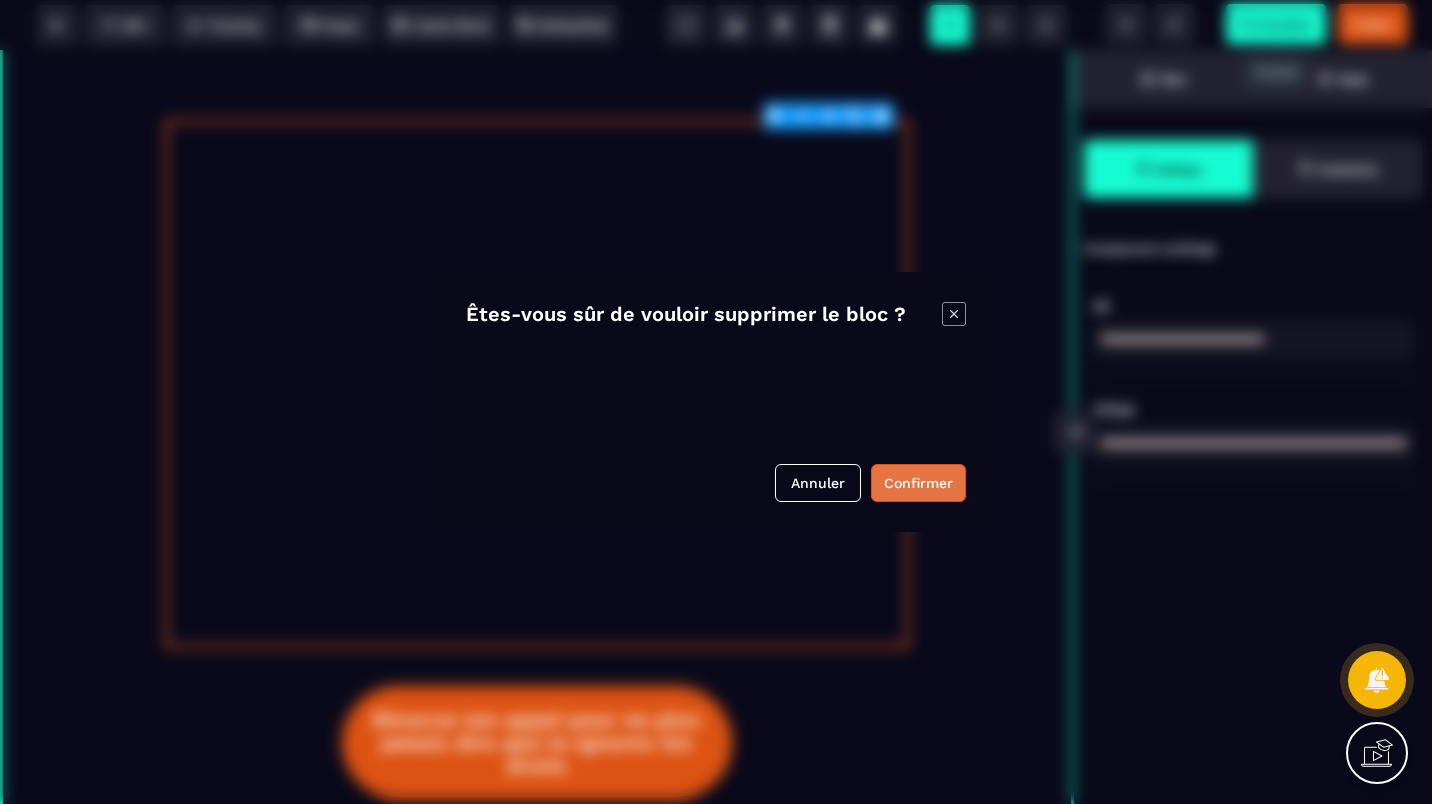 click on "Confirmer" at bounding box center (918, 483) 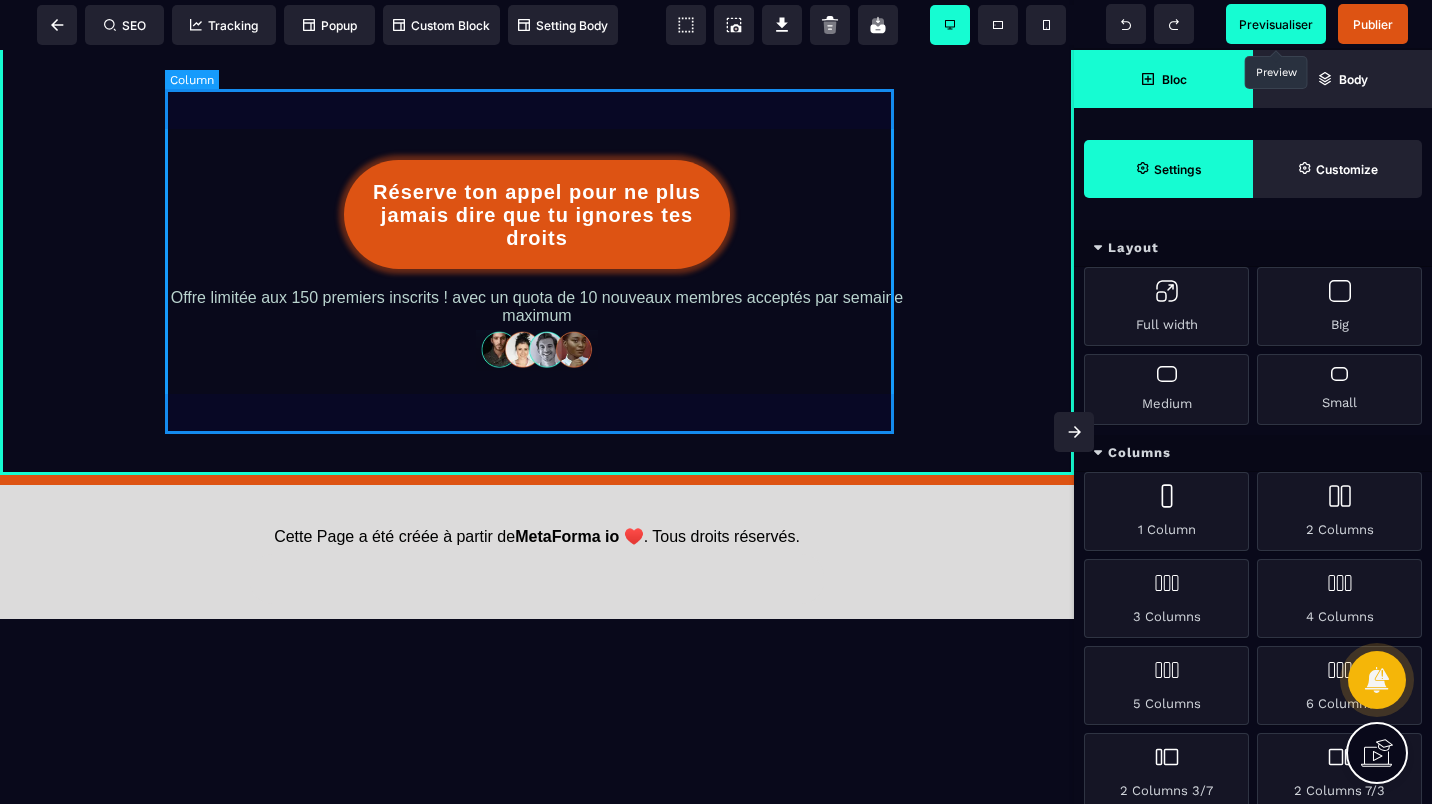 scroll, scrollTop: 0, scrollLeft: 0, axis: both 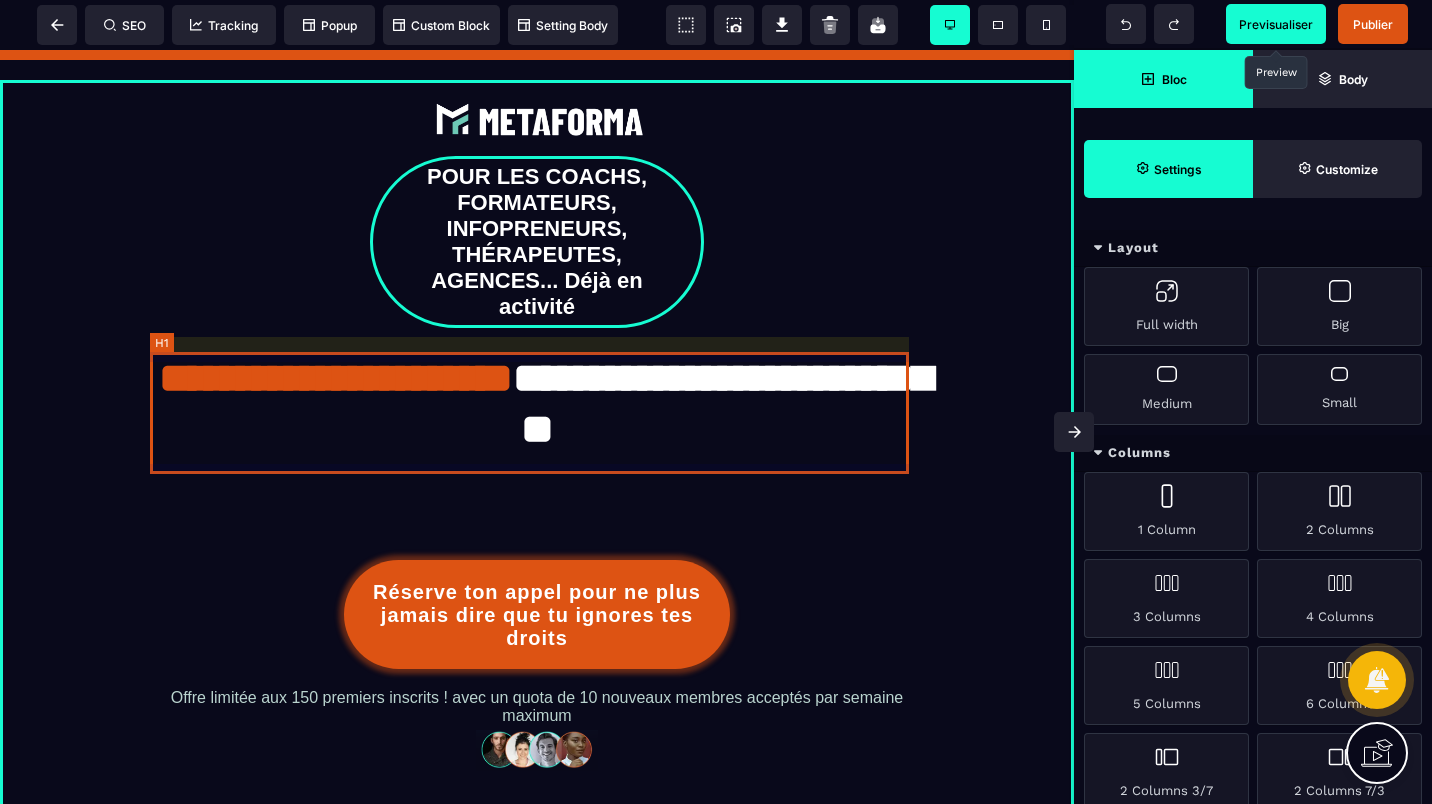 click on "**********" at bounding box center (537, 404) 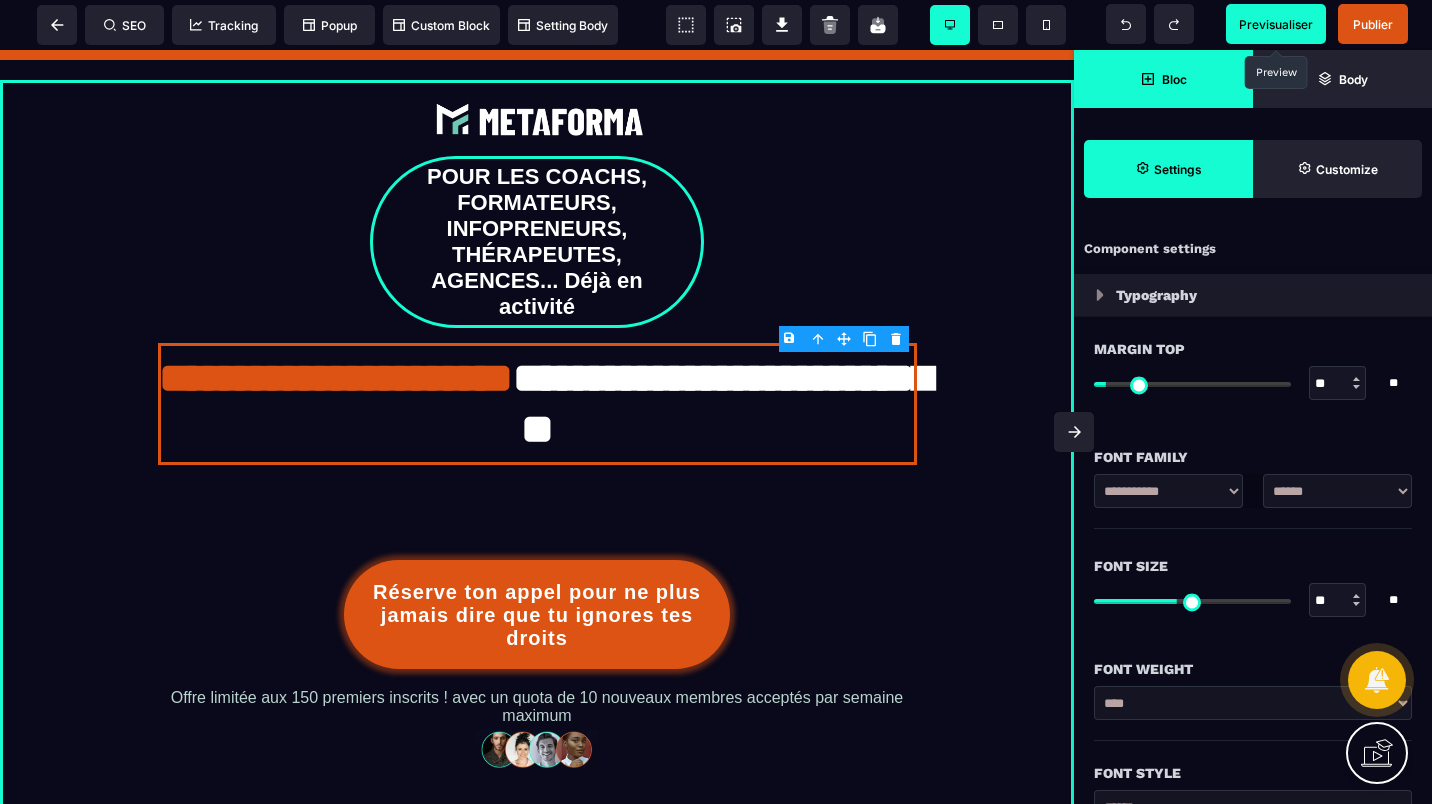 click on "Bloc" at bounding box center [1163, 79] 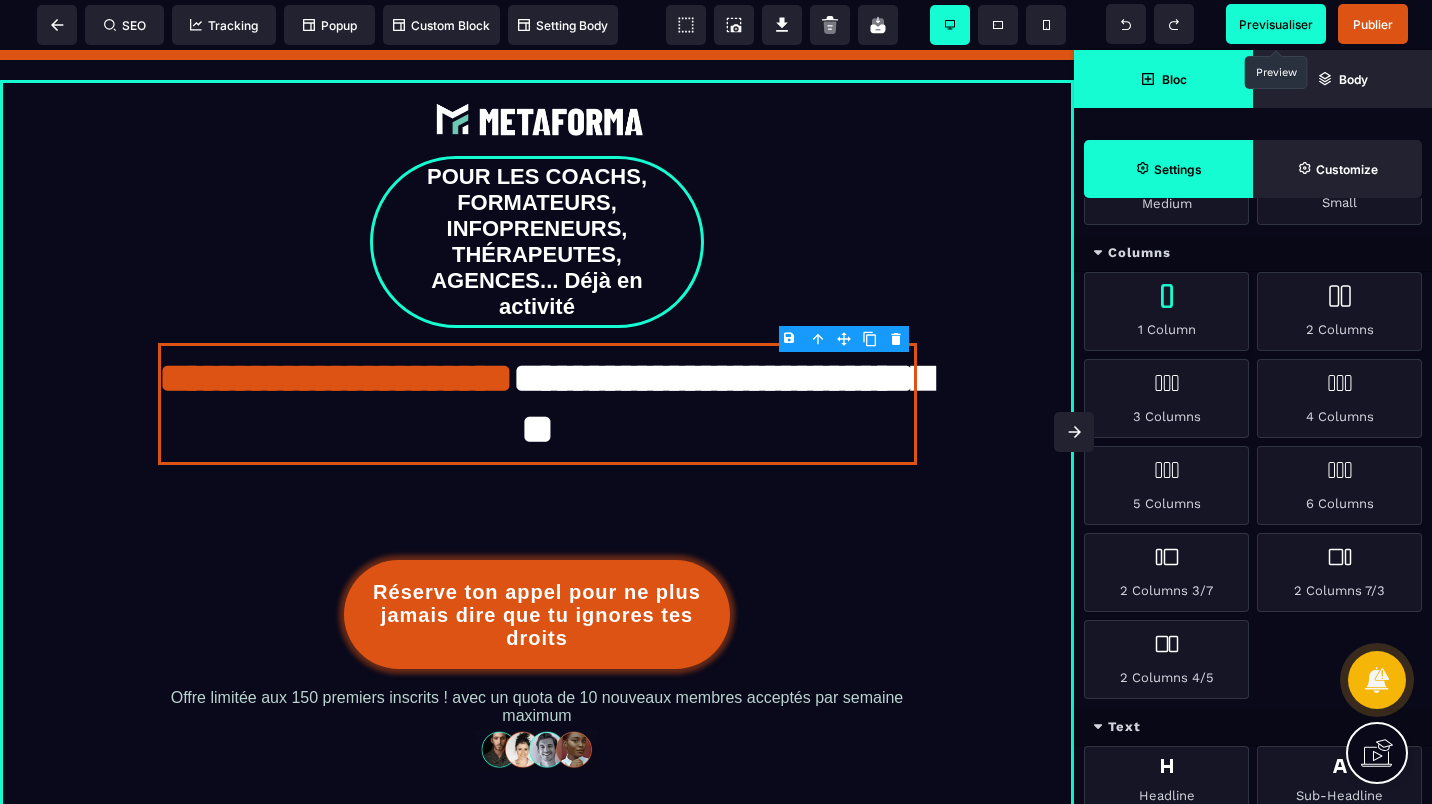 scroll, scrollTop: 200, scrollLeft: 0, axis: vertical 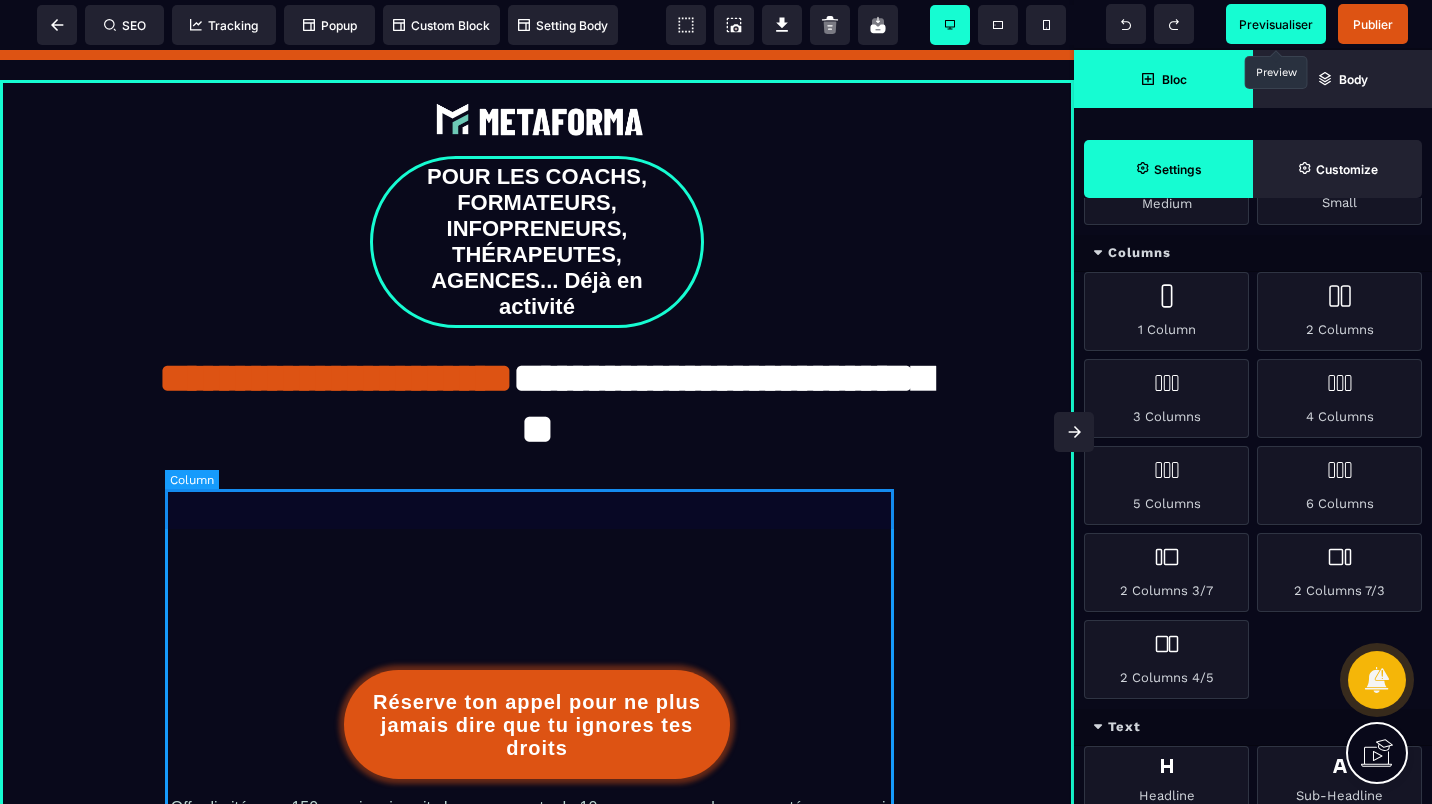 click on "Réserve ton appel pour ne plus jamais dire que tu ignores tes droits Offre limitée aux 150 premiers inscrits ! avec un quota de 10 nouveaux membres acceptés par semaine maximum" at bounding box center (537, 702) 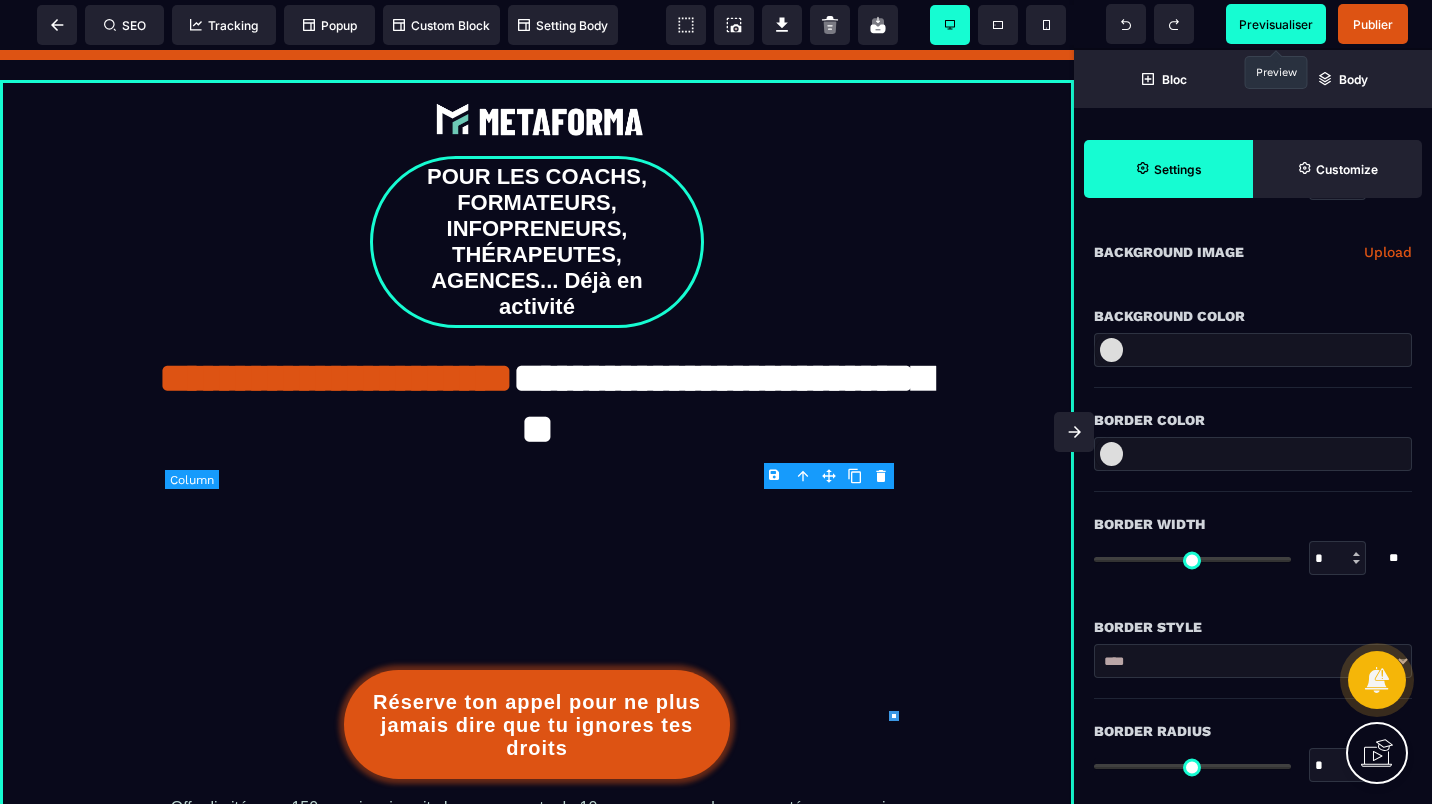 scroll, scrollTop: 0, scrollLeft: 0, axis: both 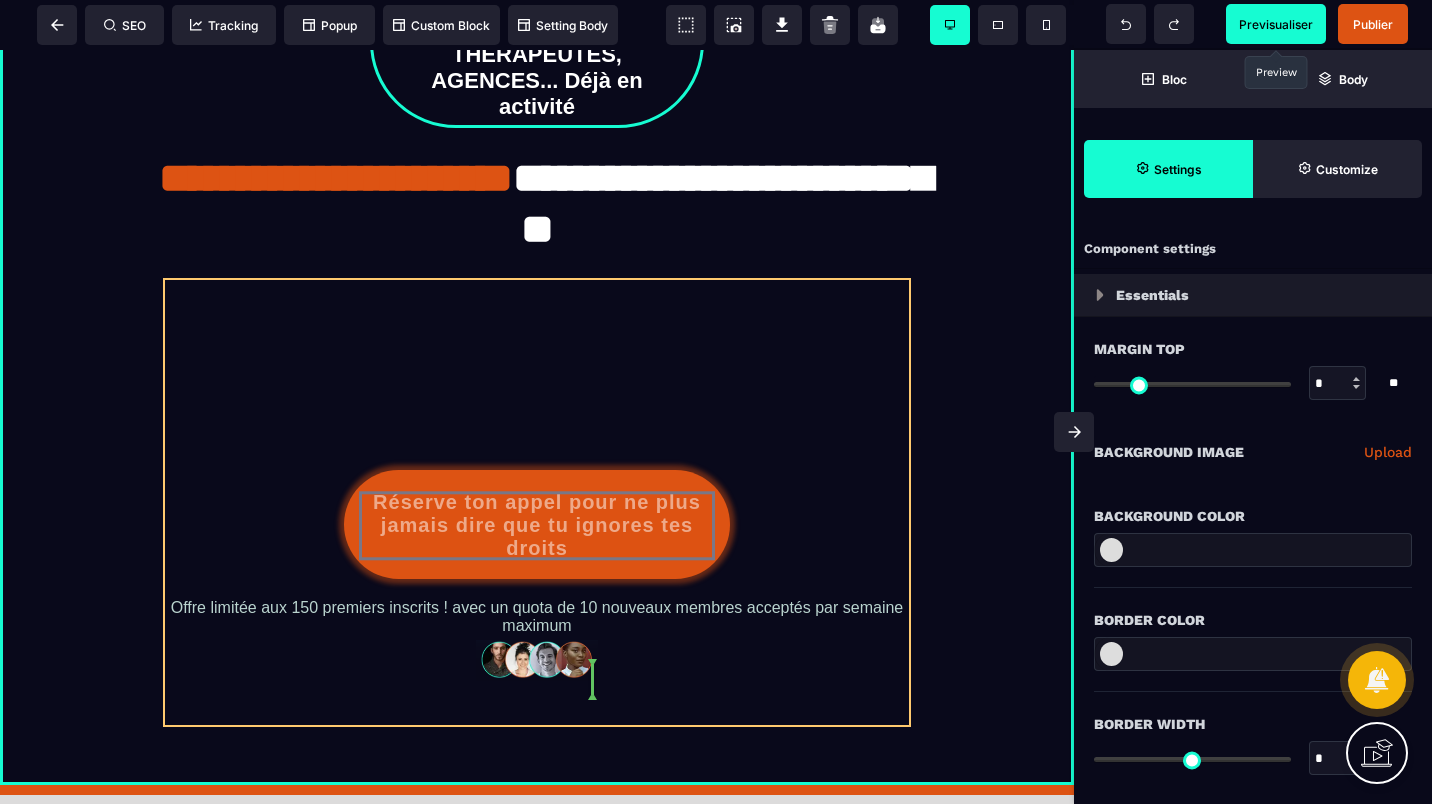 drag, startPoint x: 637, startPoint y: 514, endPoint x: 597, endPoint y: 673, distance: 163.95427 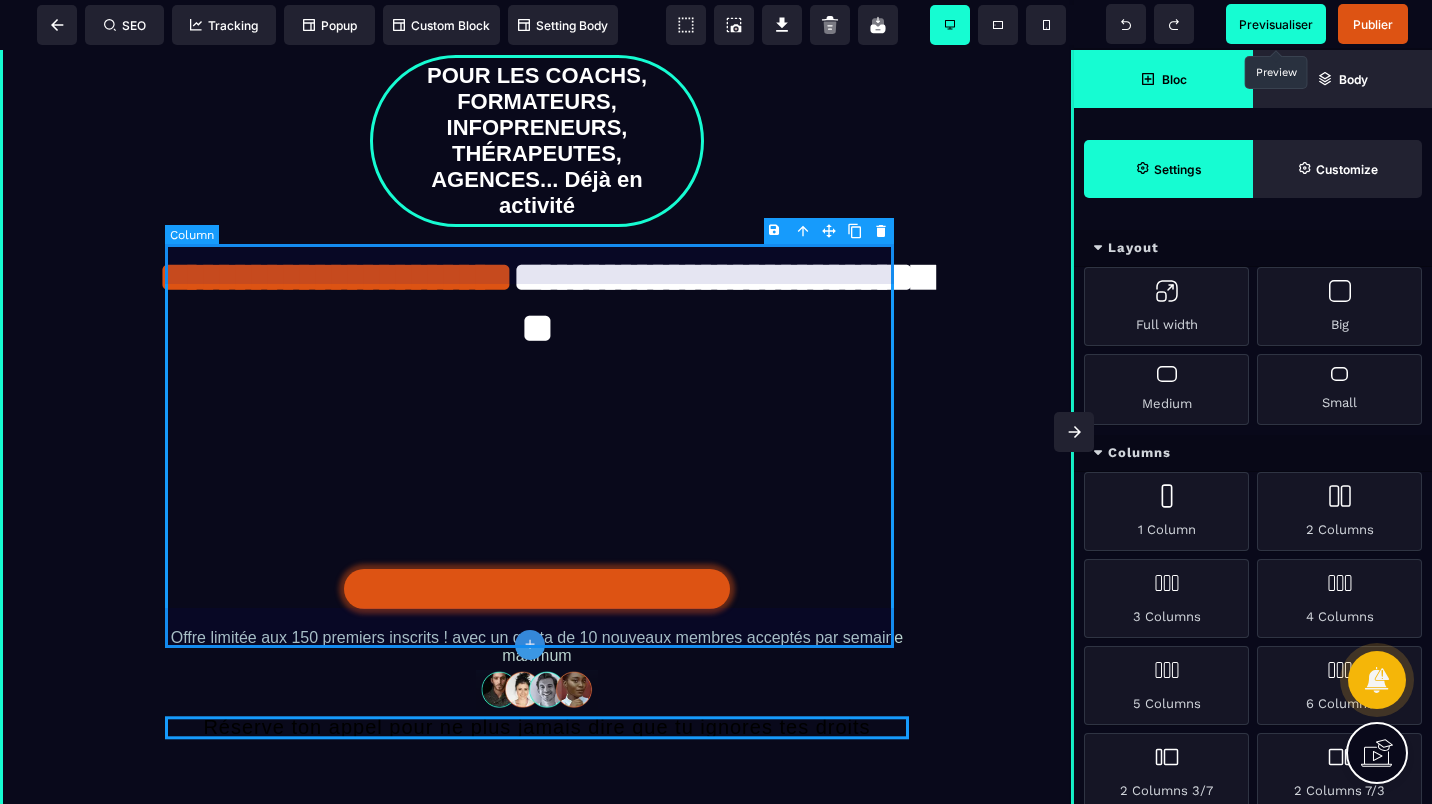 scroll, scrollTop: 100, scrollLeft: 0, axis: vertical 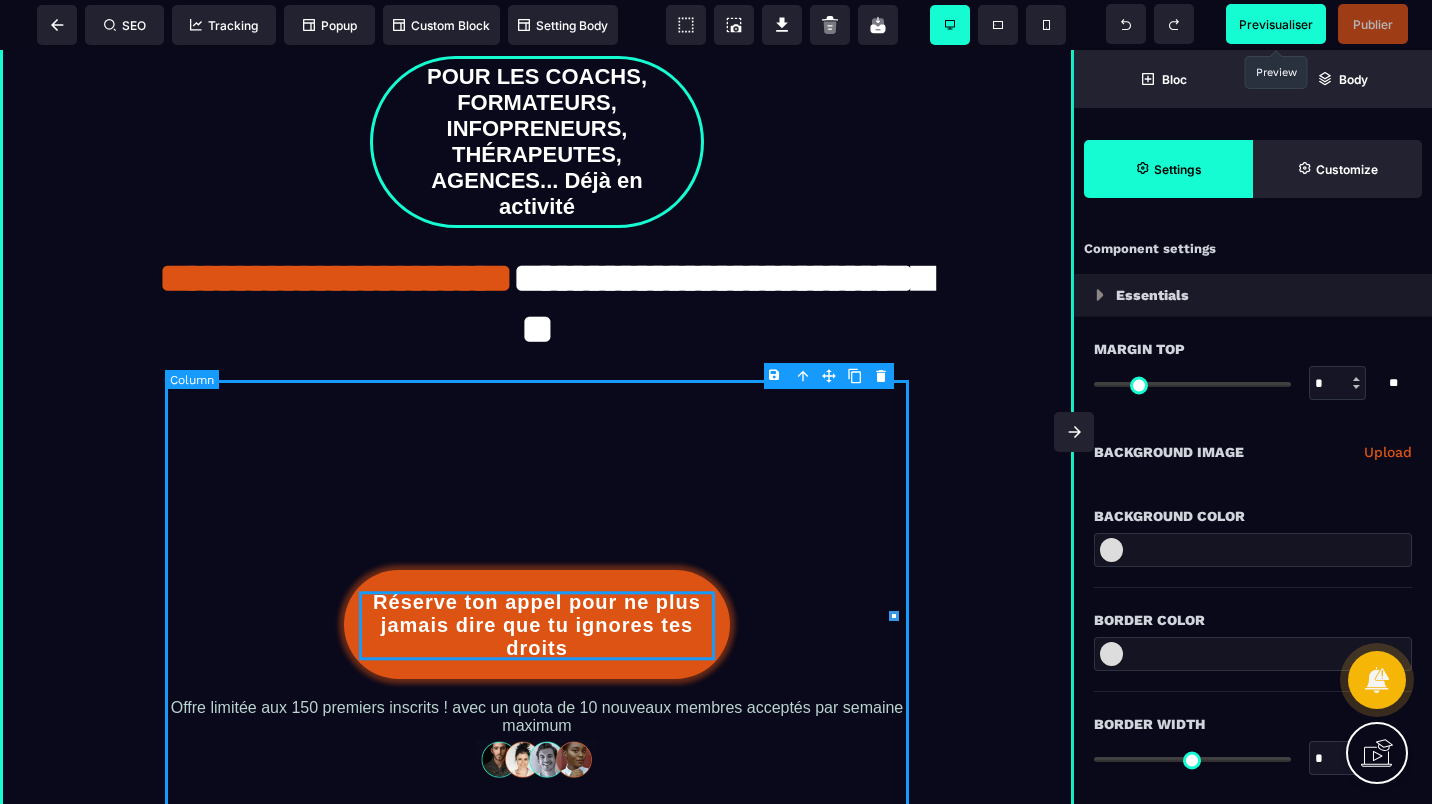 click at bounding box center [537, 475] 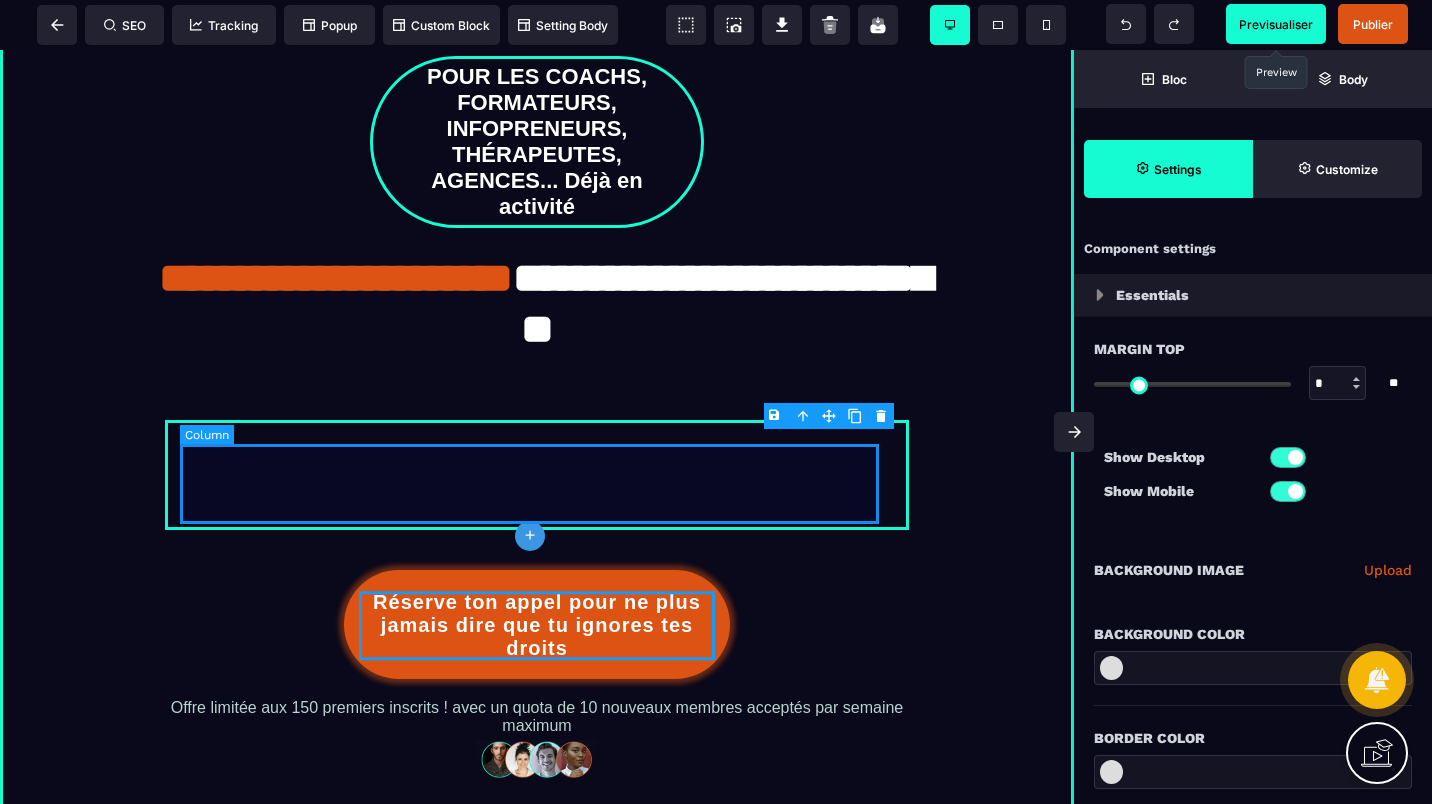 click at bounding box center (537, 475) 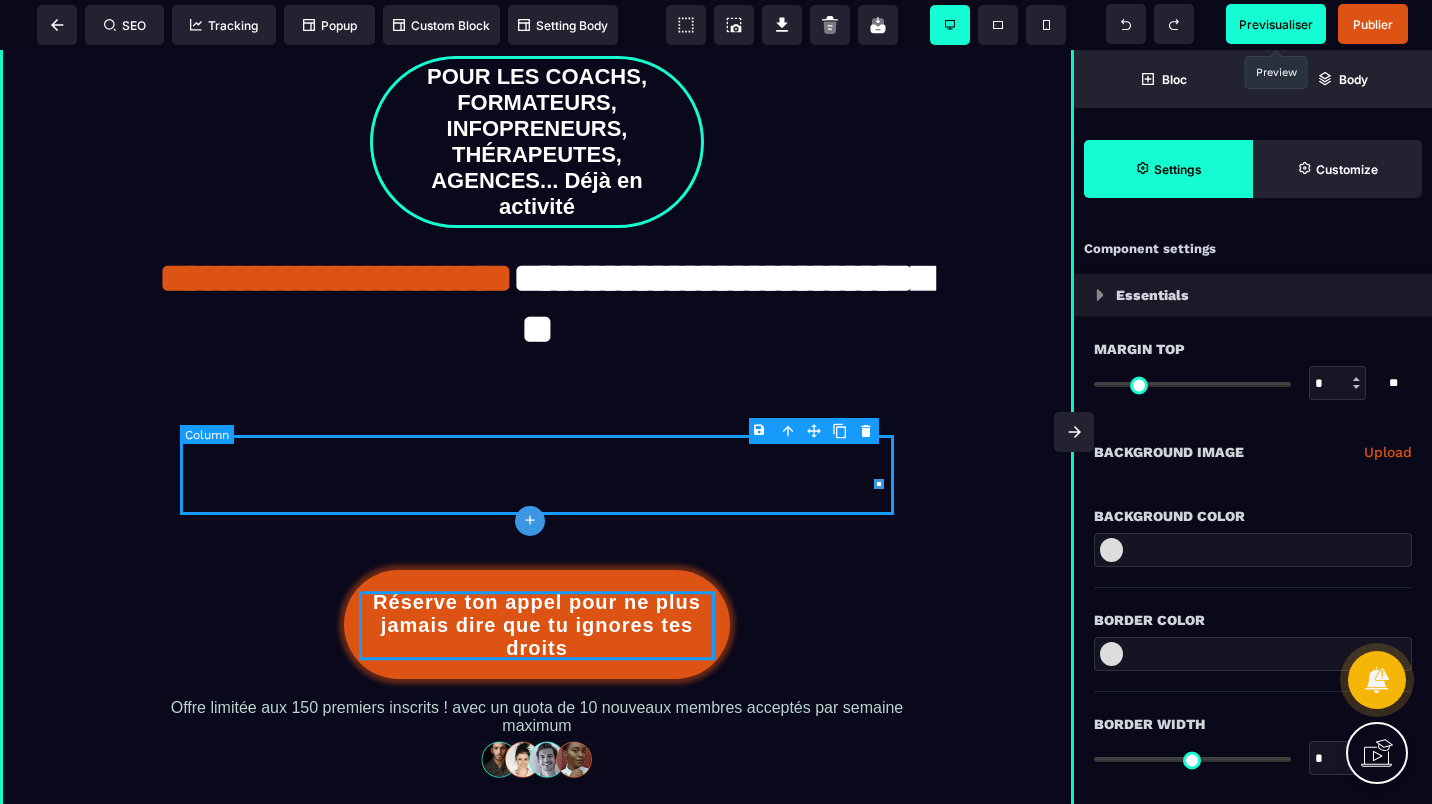 click at bounding box center (537, 475) 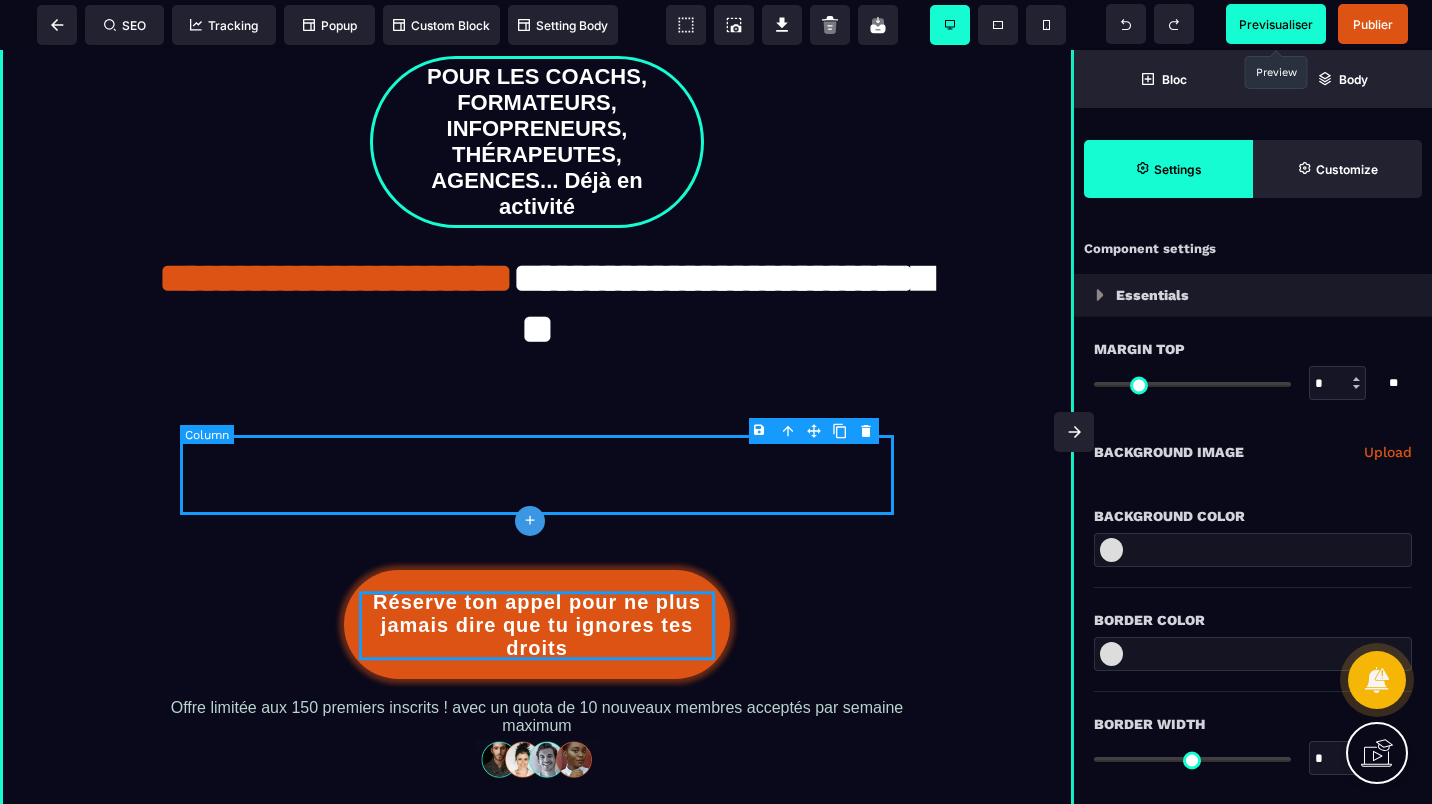 click at bounding box center (537, 475) 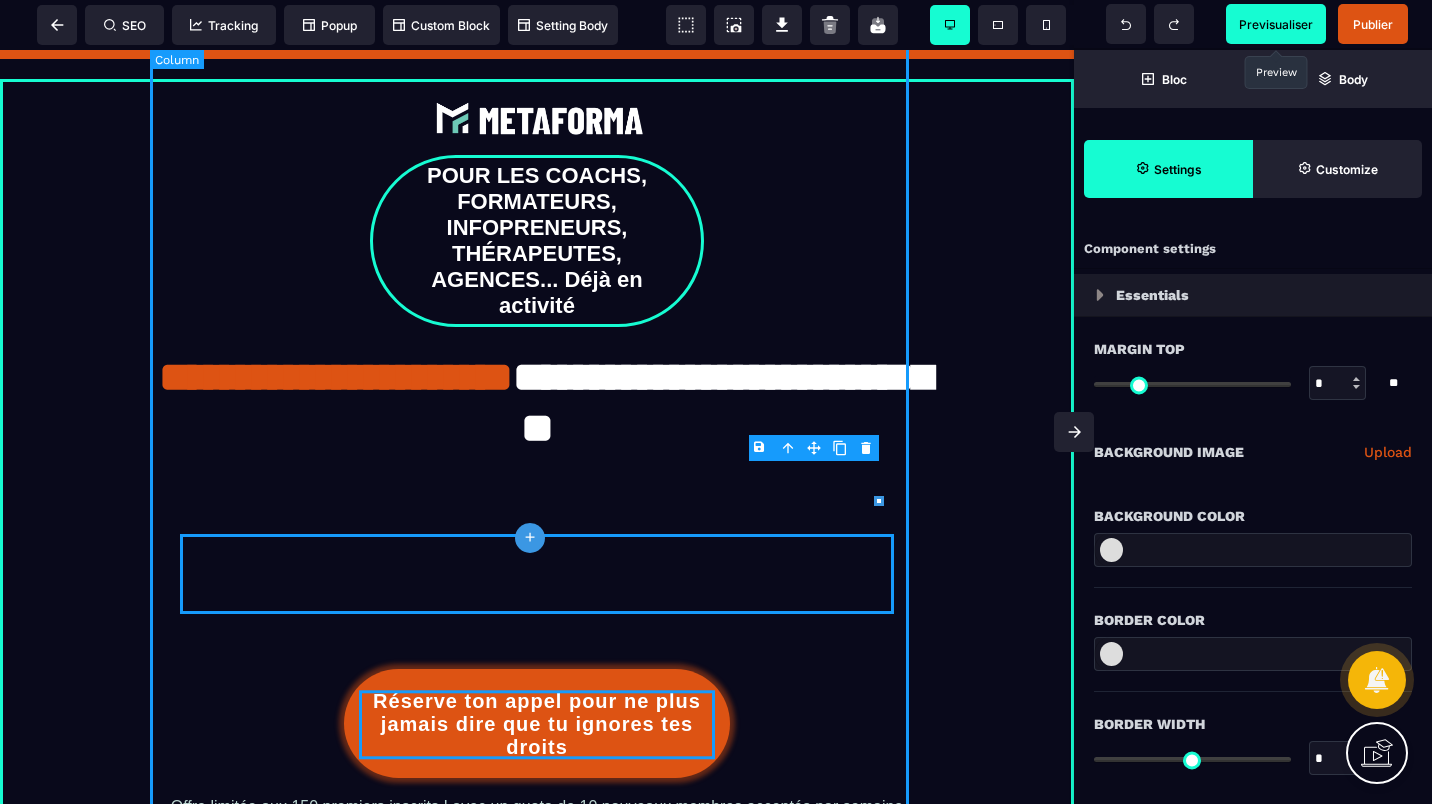 scroll, scrollTop: 0, scrollLeft: 0, axis: both 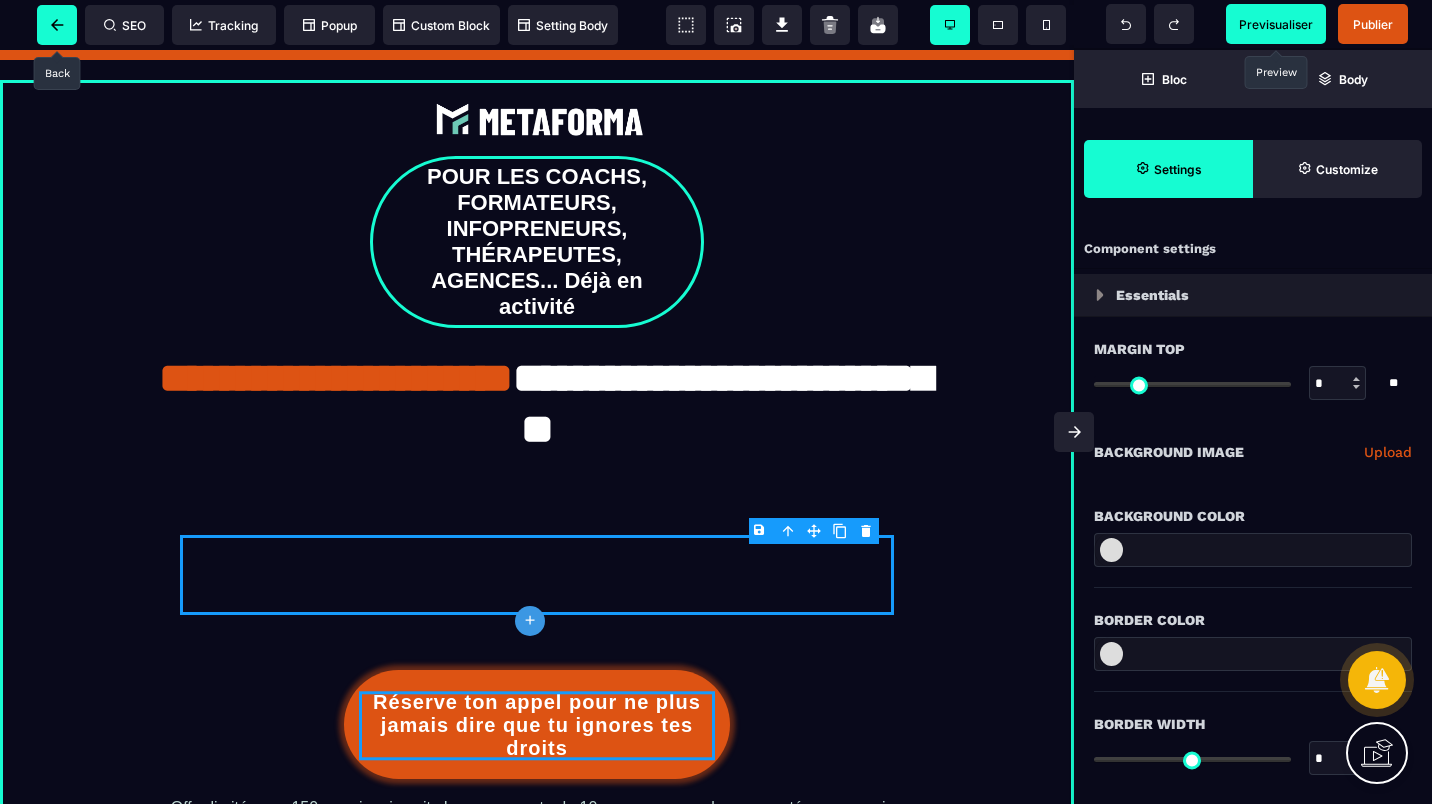 click at bounding box center (57, 25) 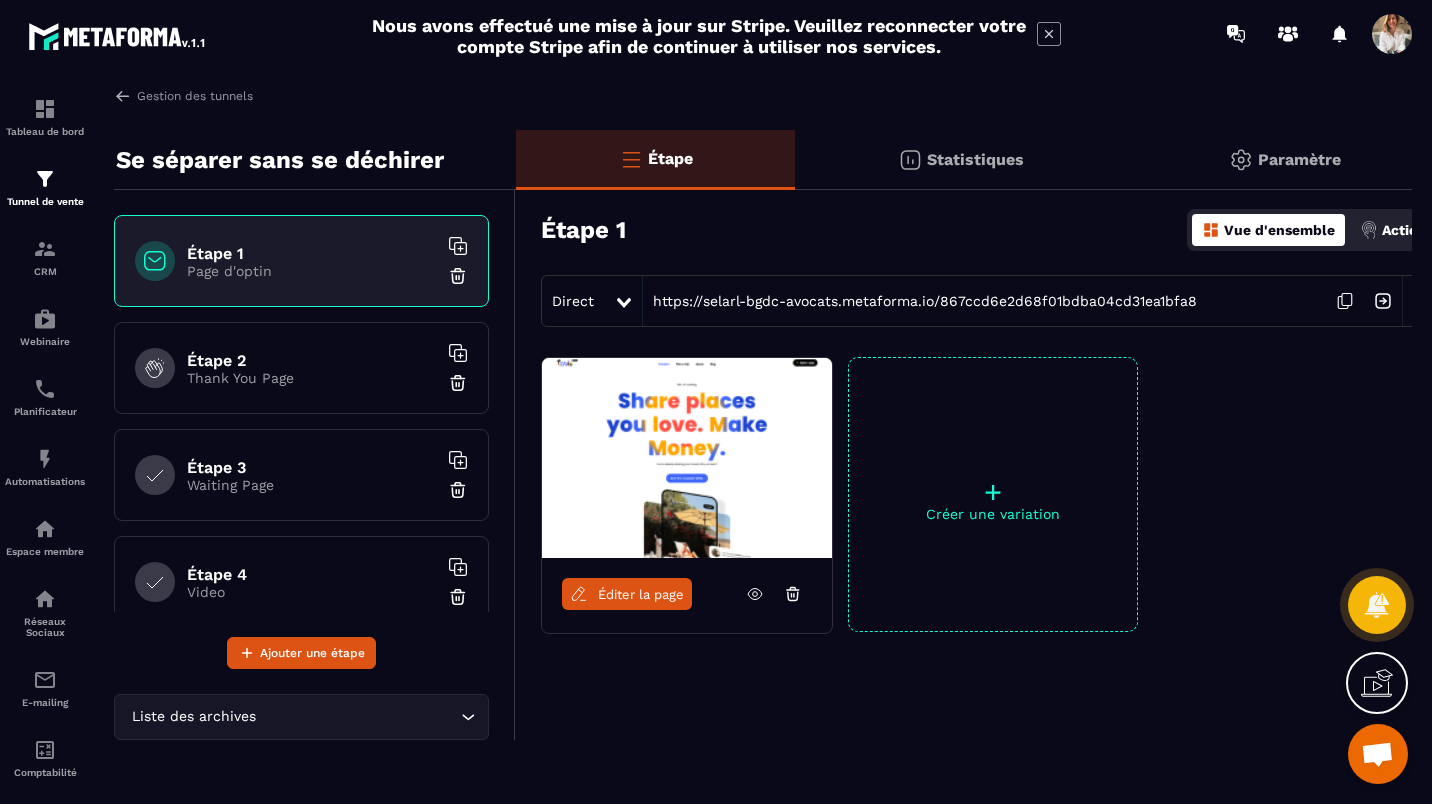 click on "Page d'optin" at bounding box center (312, 271) 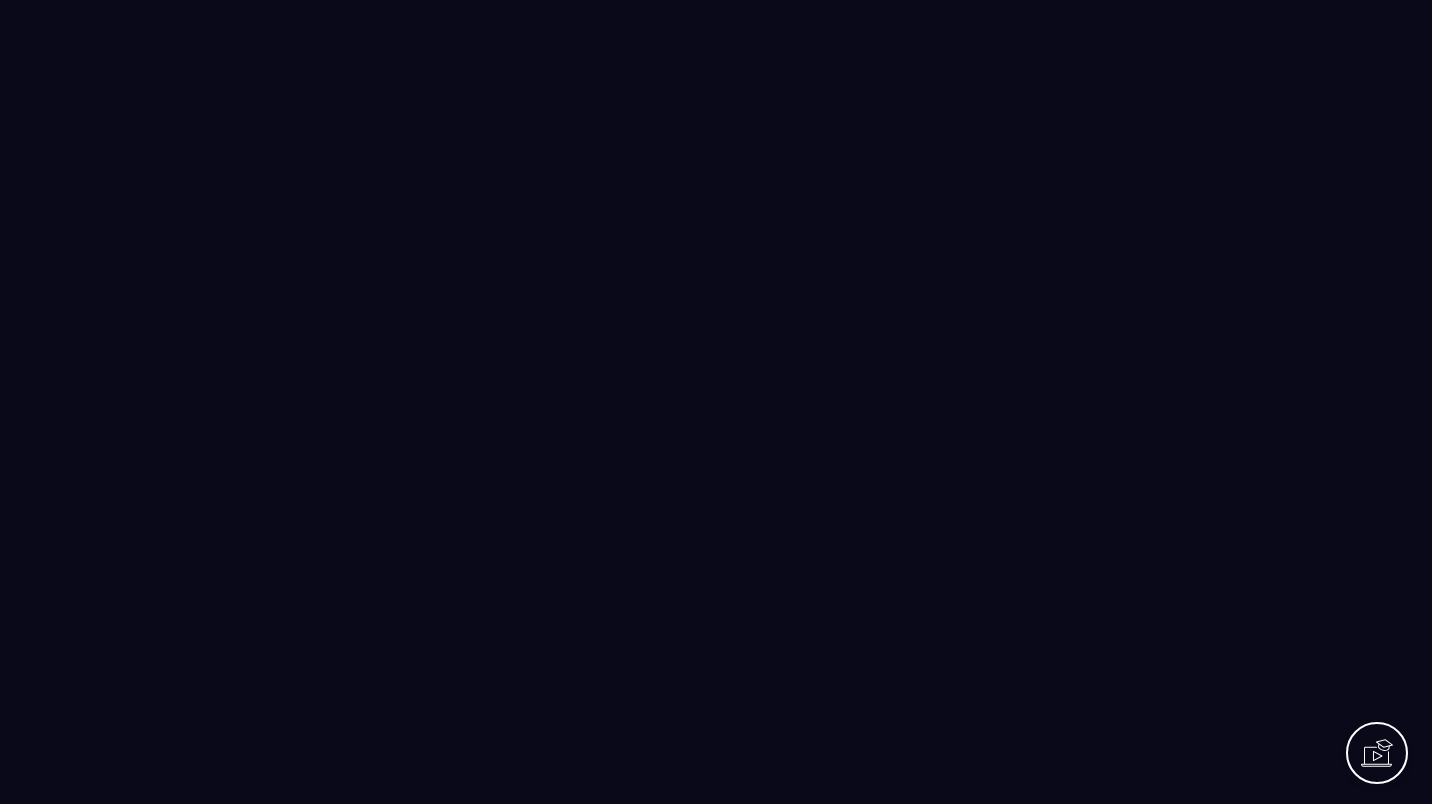 scroll, scrollTop: 0, scrollLeft: 0, axis: both 